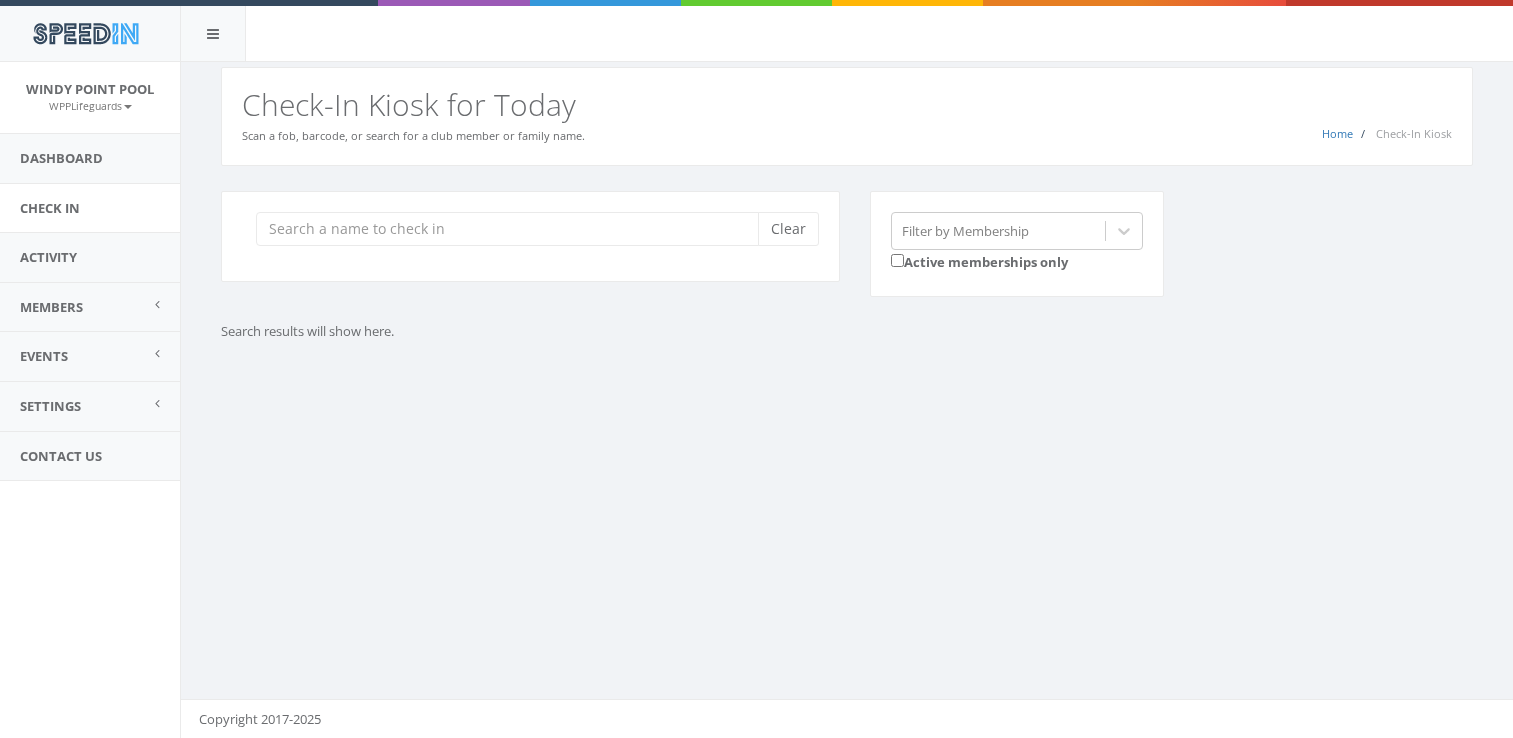 scroll, scrollTop: 0, scrollLeft: 0, axis: both 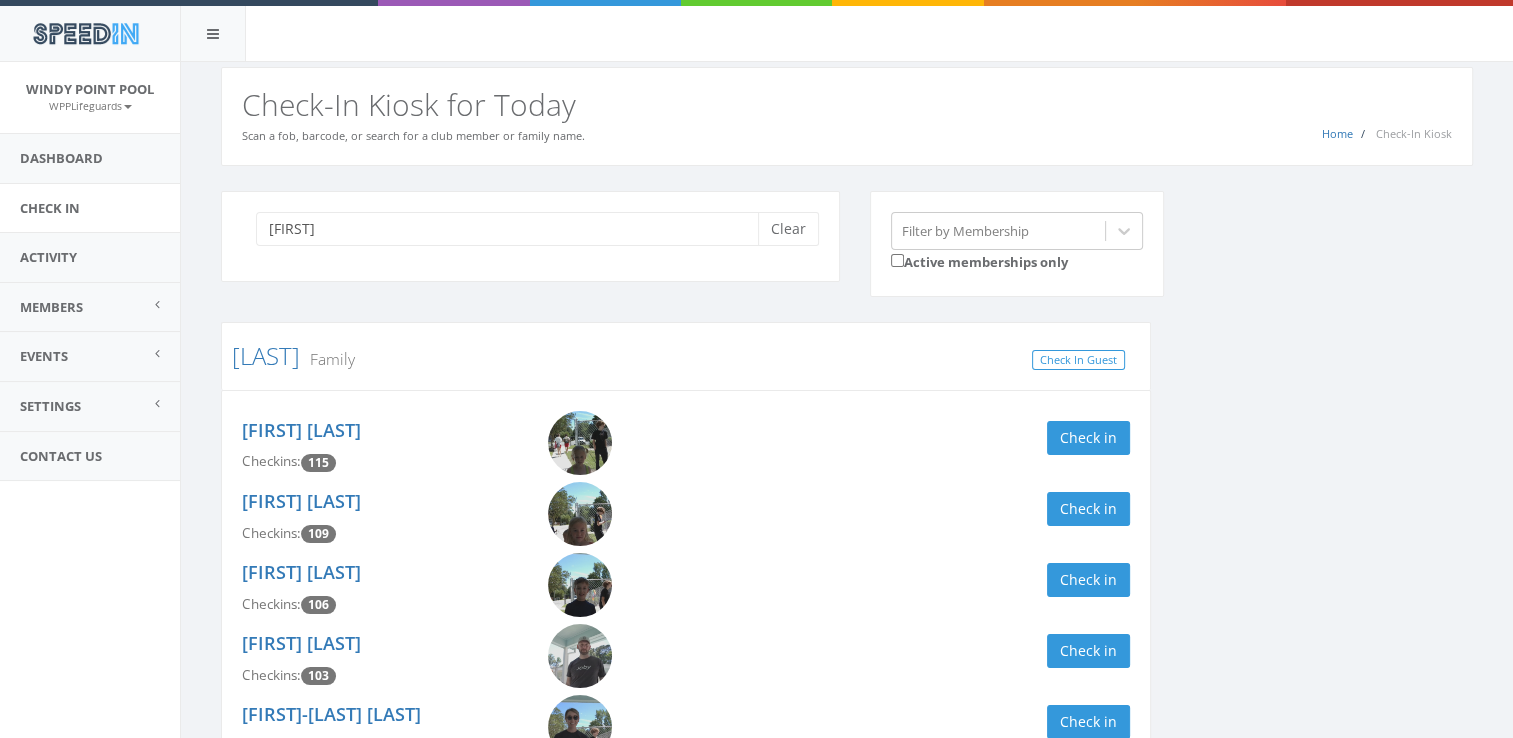 type on "s" 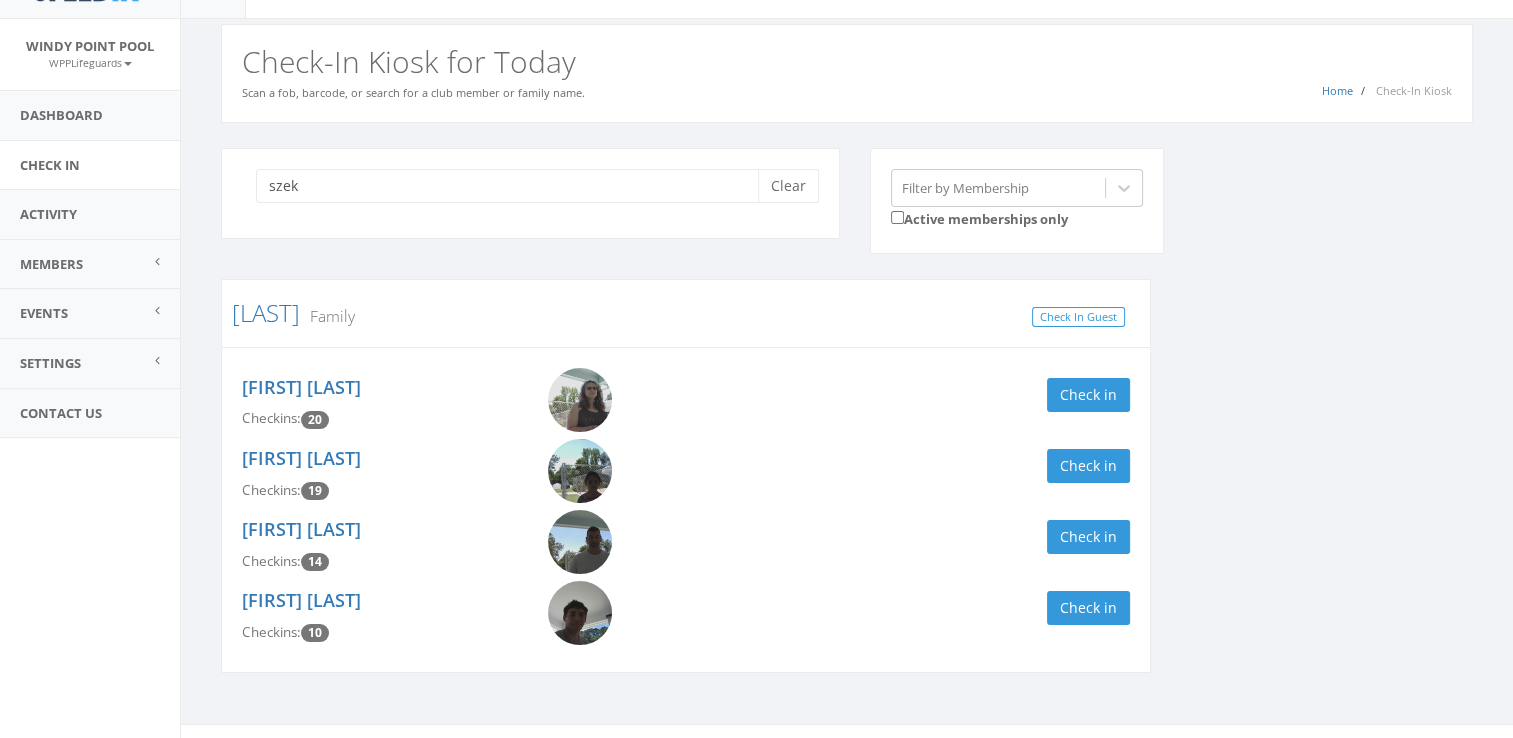 scroll, scrollTop: 46, scrollLeft: 0, axis: vertical 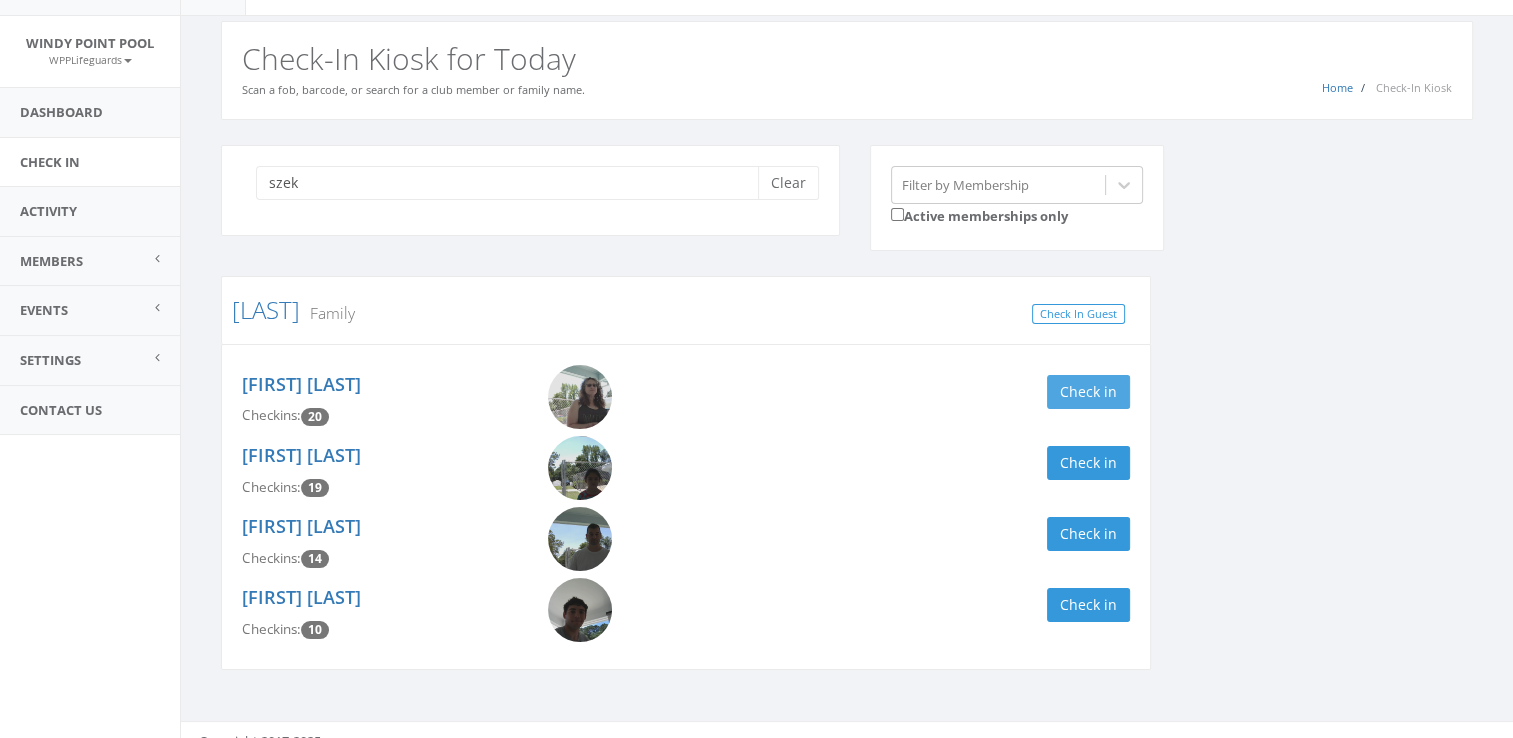 type on "szek" 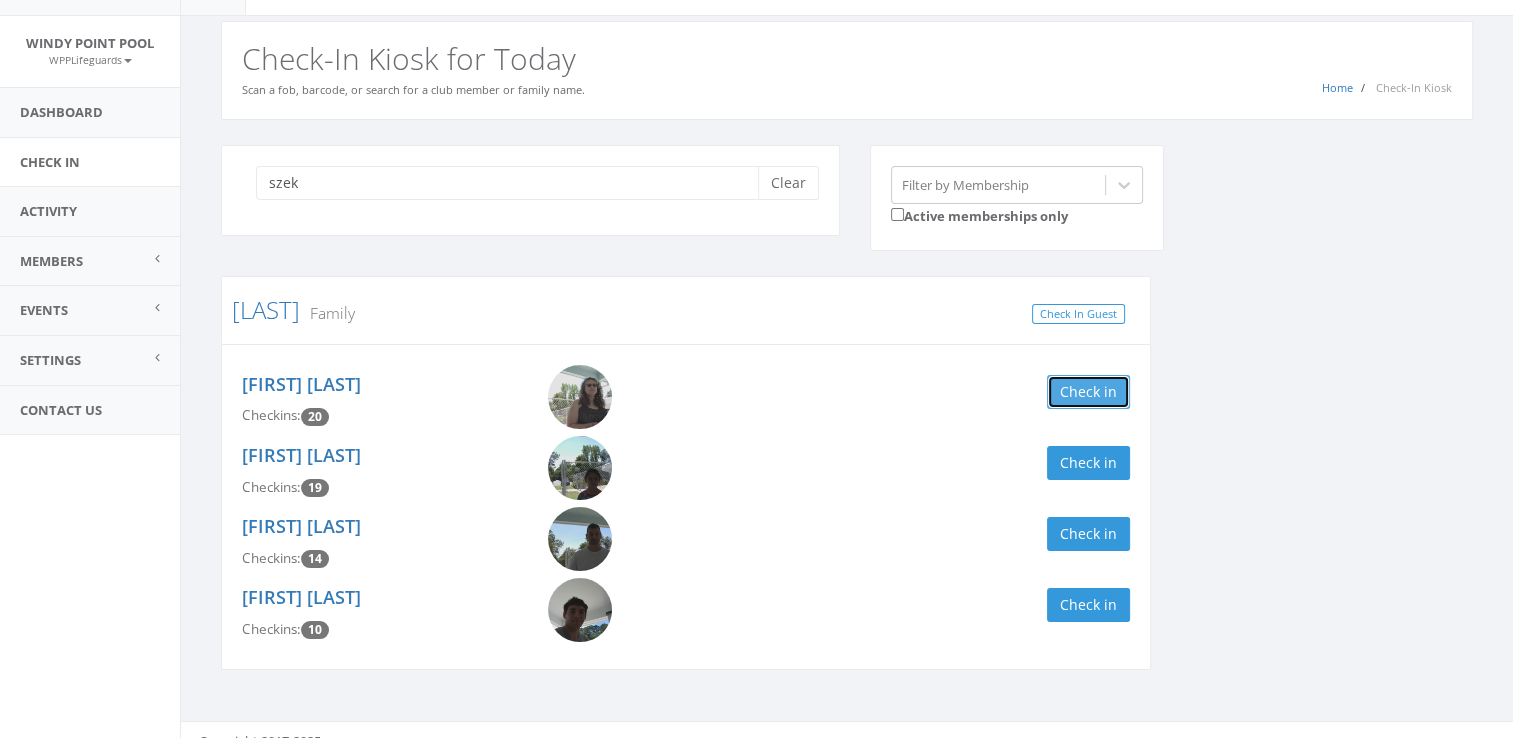 click on "Check in" at bounding box center [1088, 392] 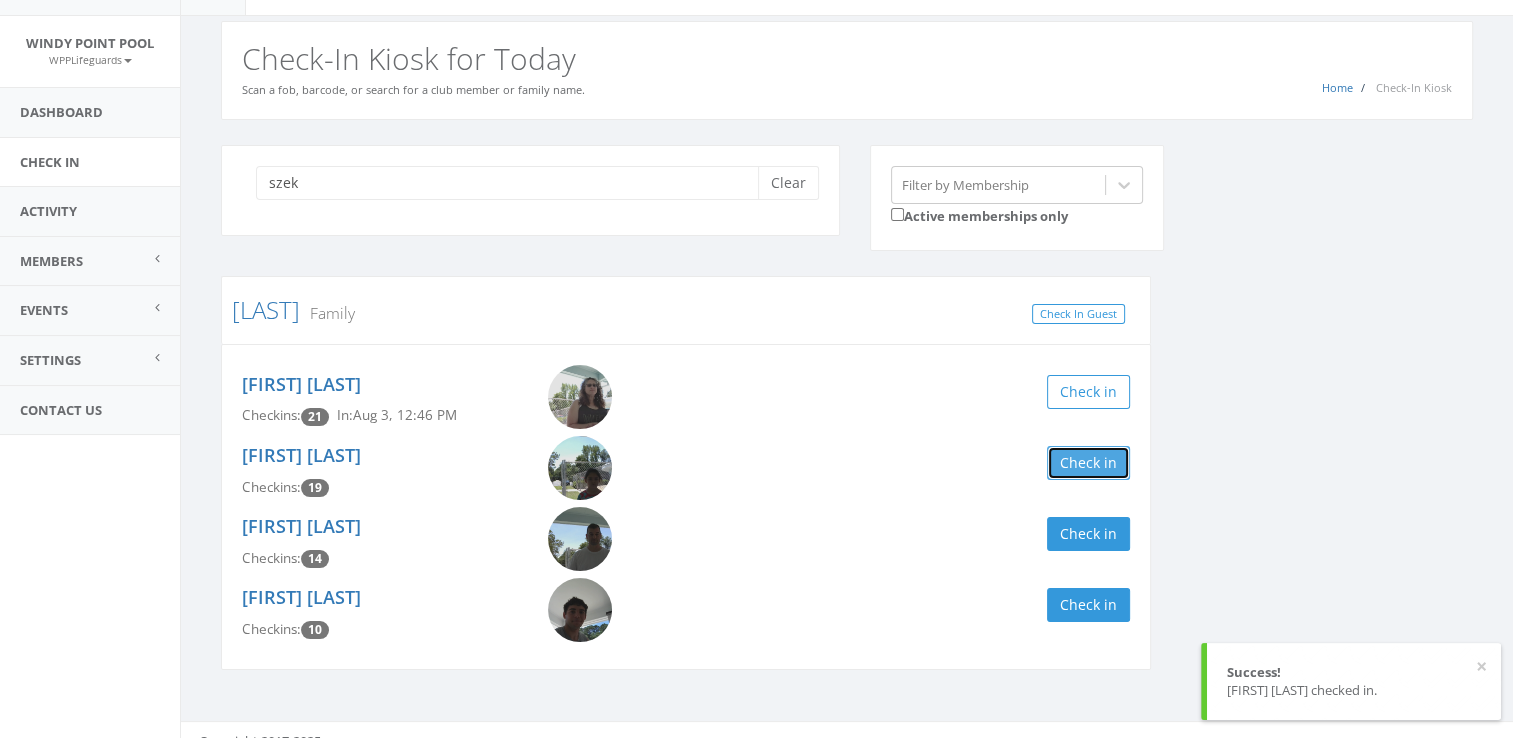 click on "Check in" at bounding box center [1088, 463] 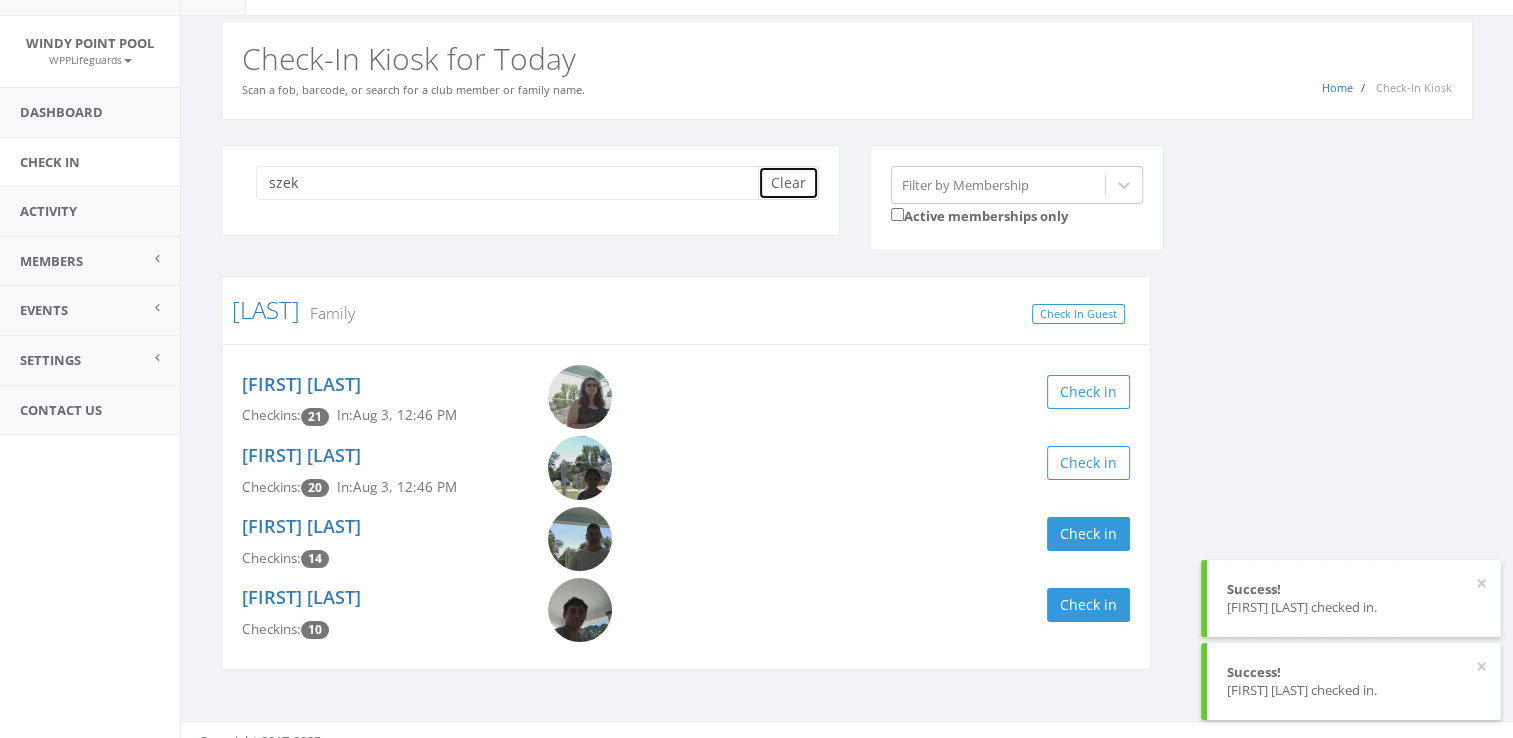 click on "Clear" at bounding box center (788, 183) 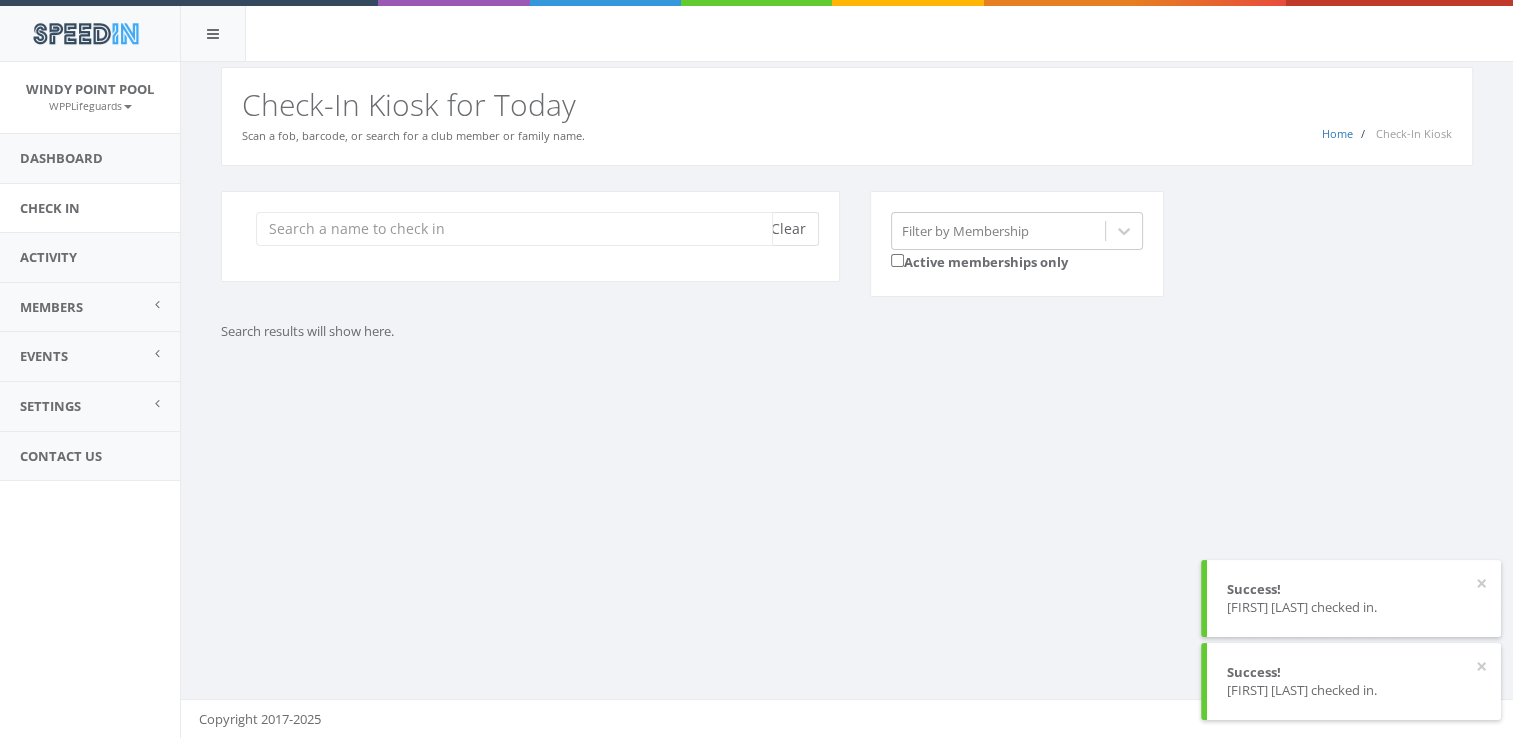 scroll, scrollTop: 0, scrollLeft: 0, axis: both 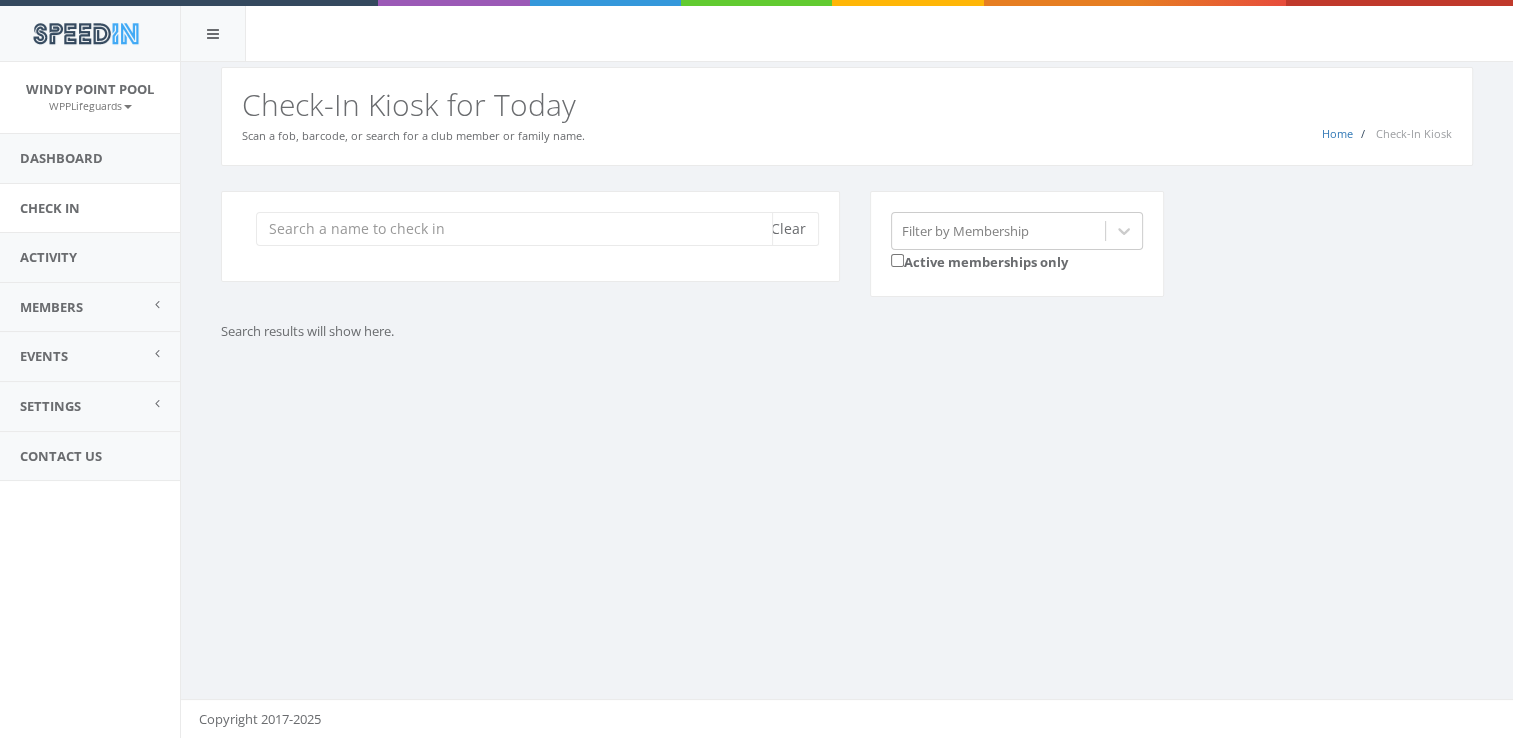 click at bounding box center (514, 229) 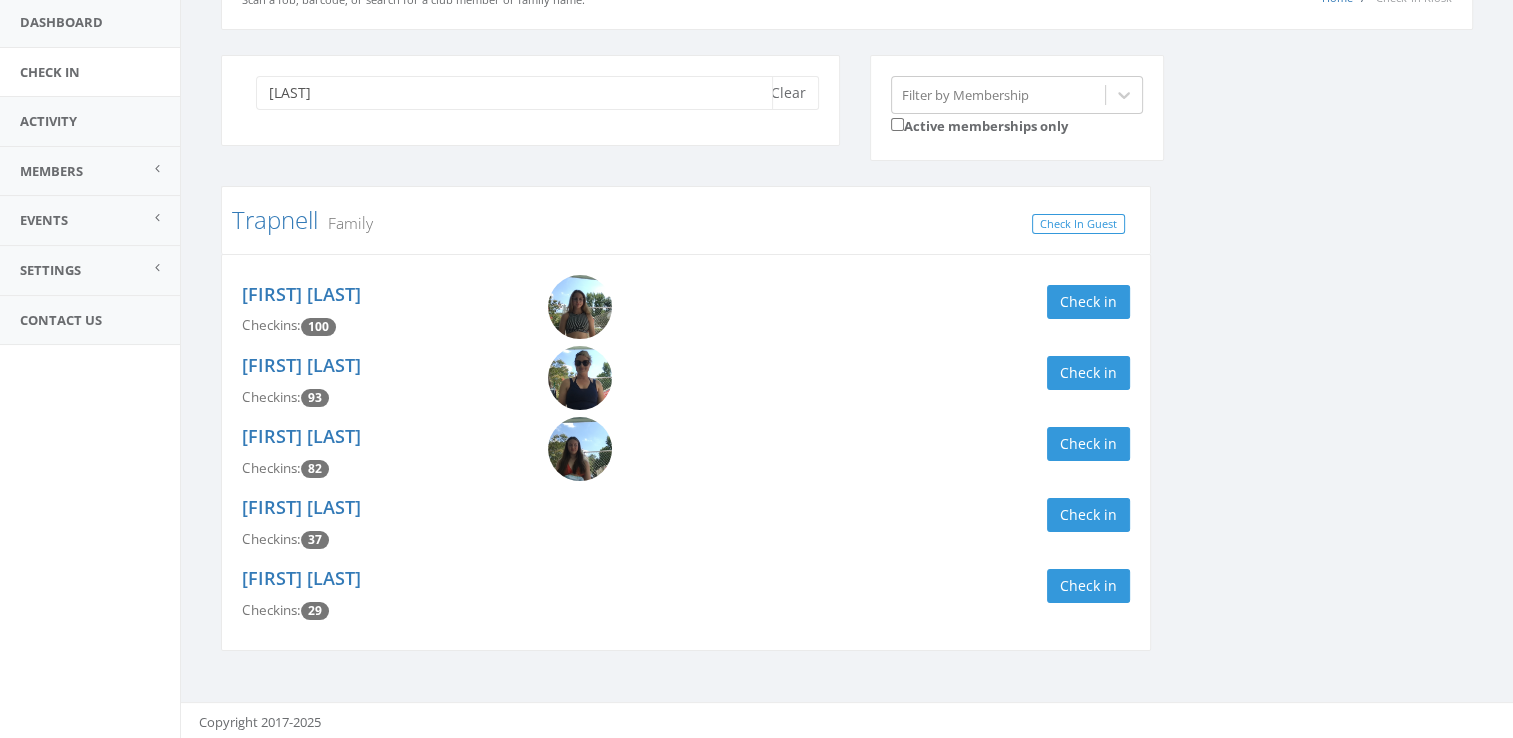 scroll, scrollTop: 138, scrollLeft: 0, axis: vertical 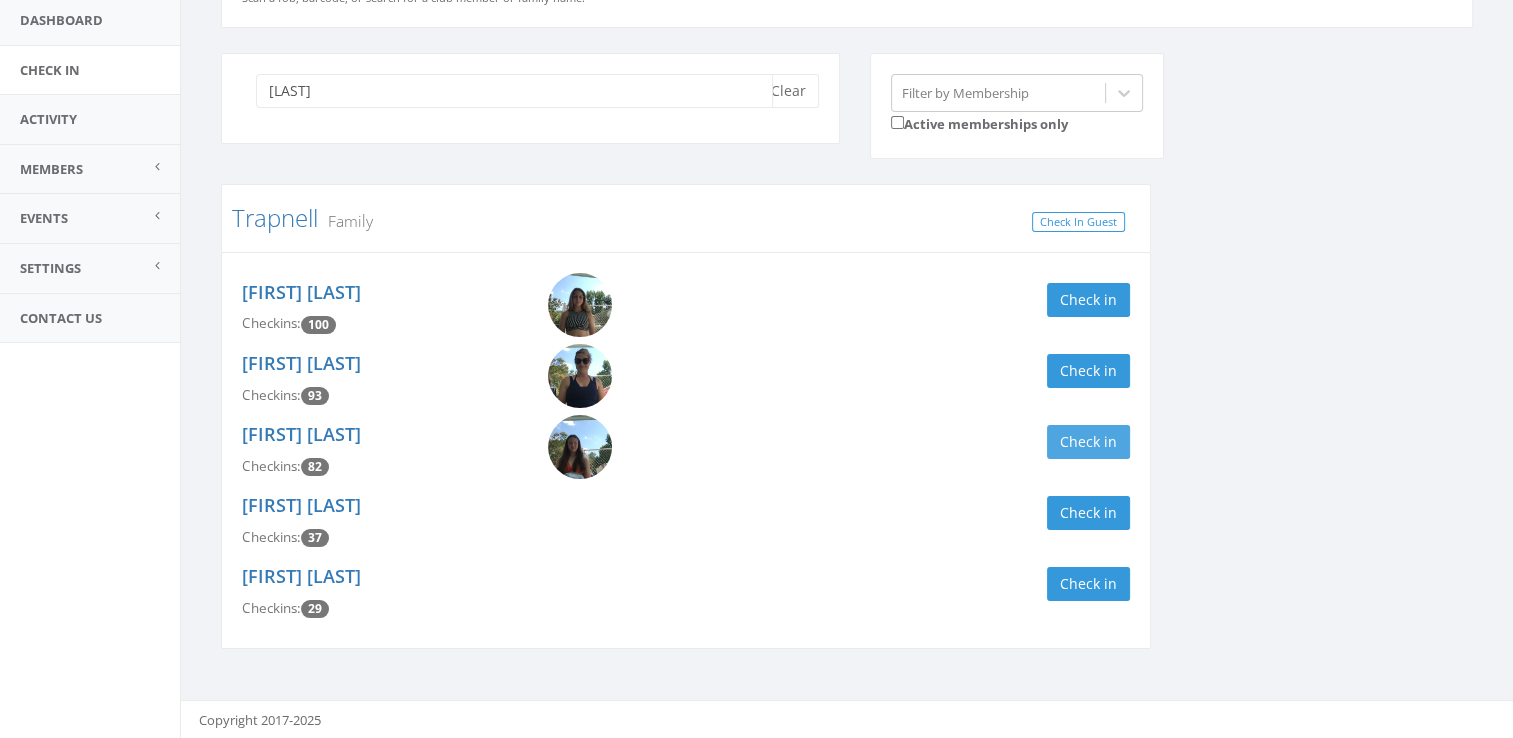 type on "[LAST]" 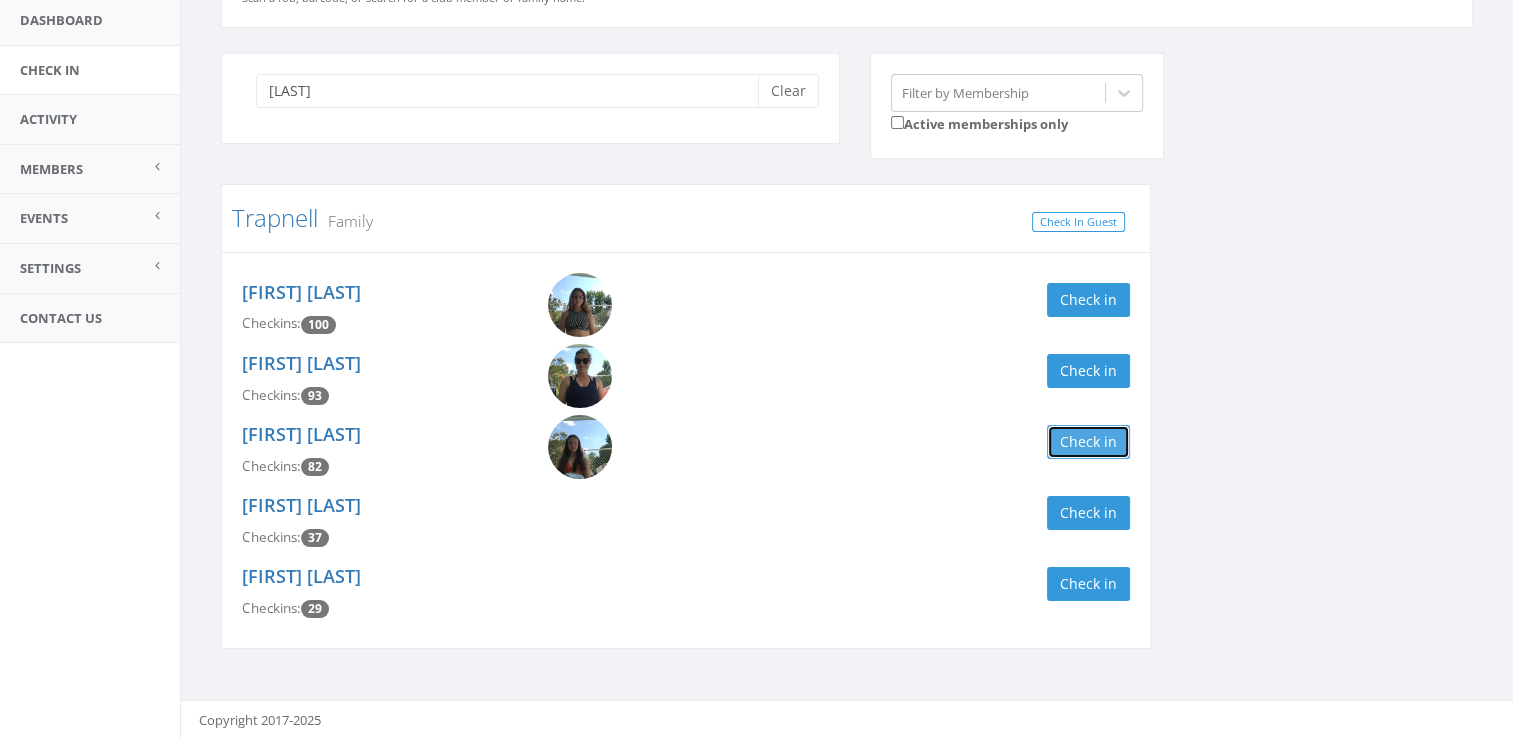 click on "Check in" at bounding box center [1088, 442] 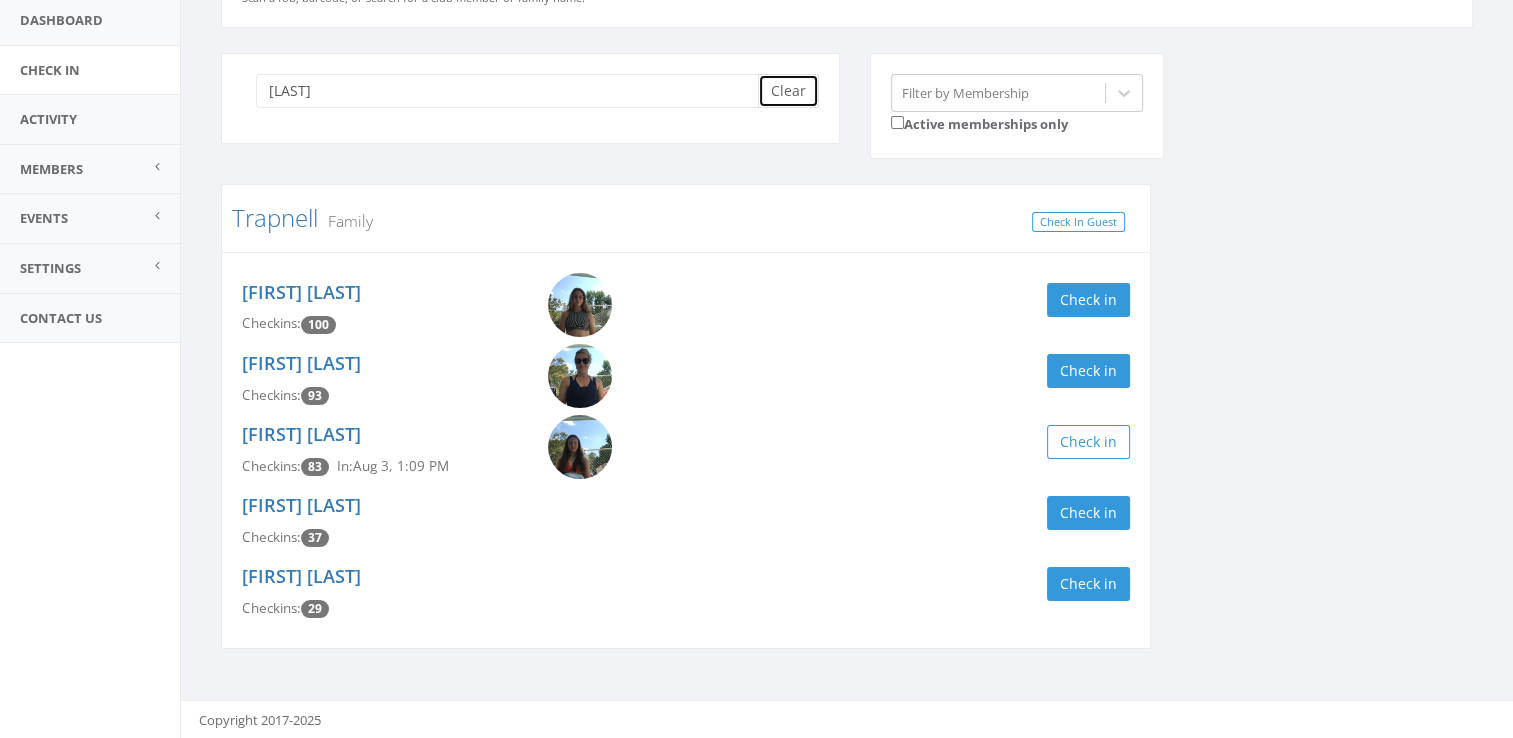 click on "Clear" at bounding box center [788, 91] 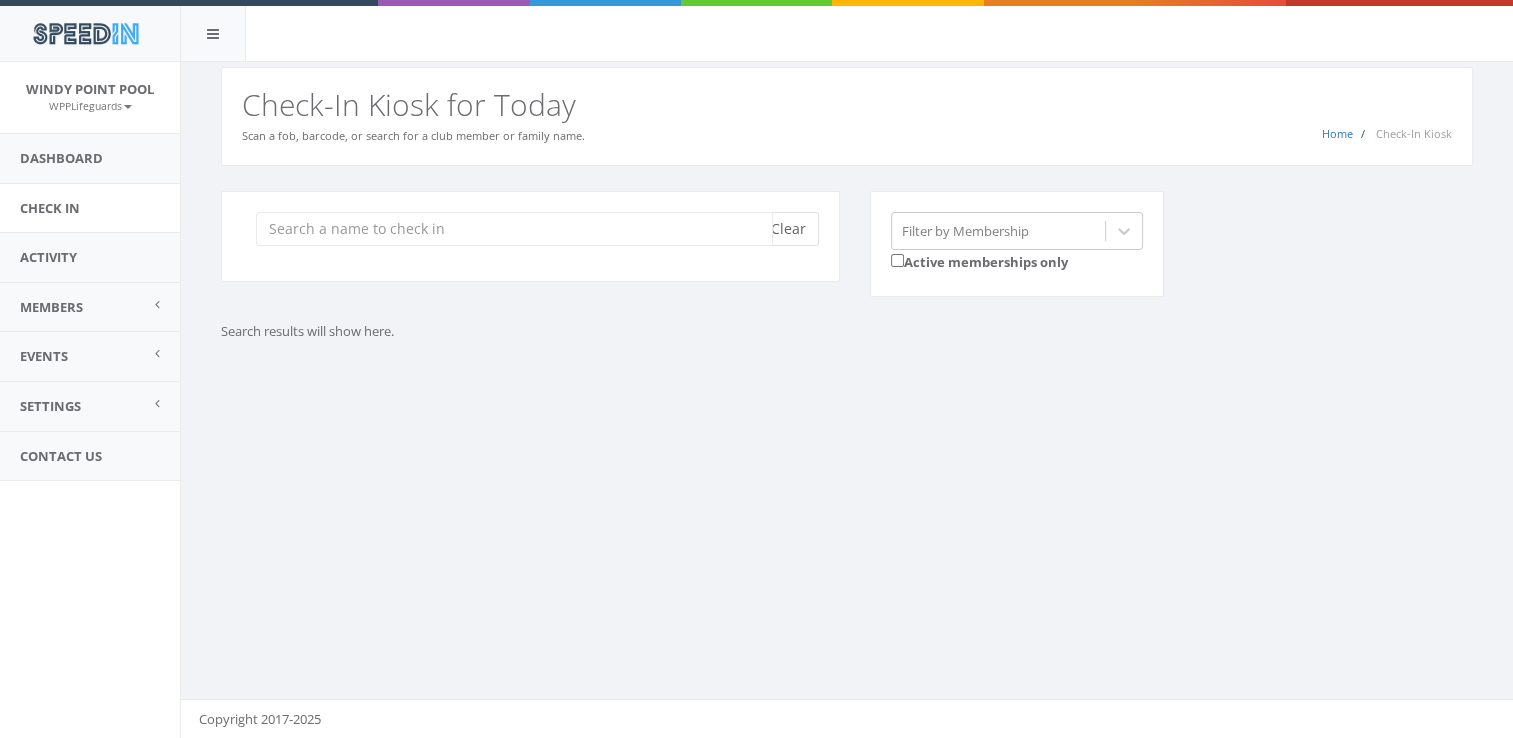 scroll, scrollTop: 0, scrollLeft: 0, axis: both 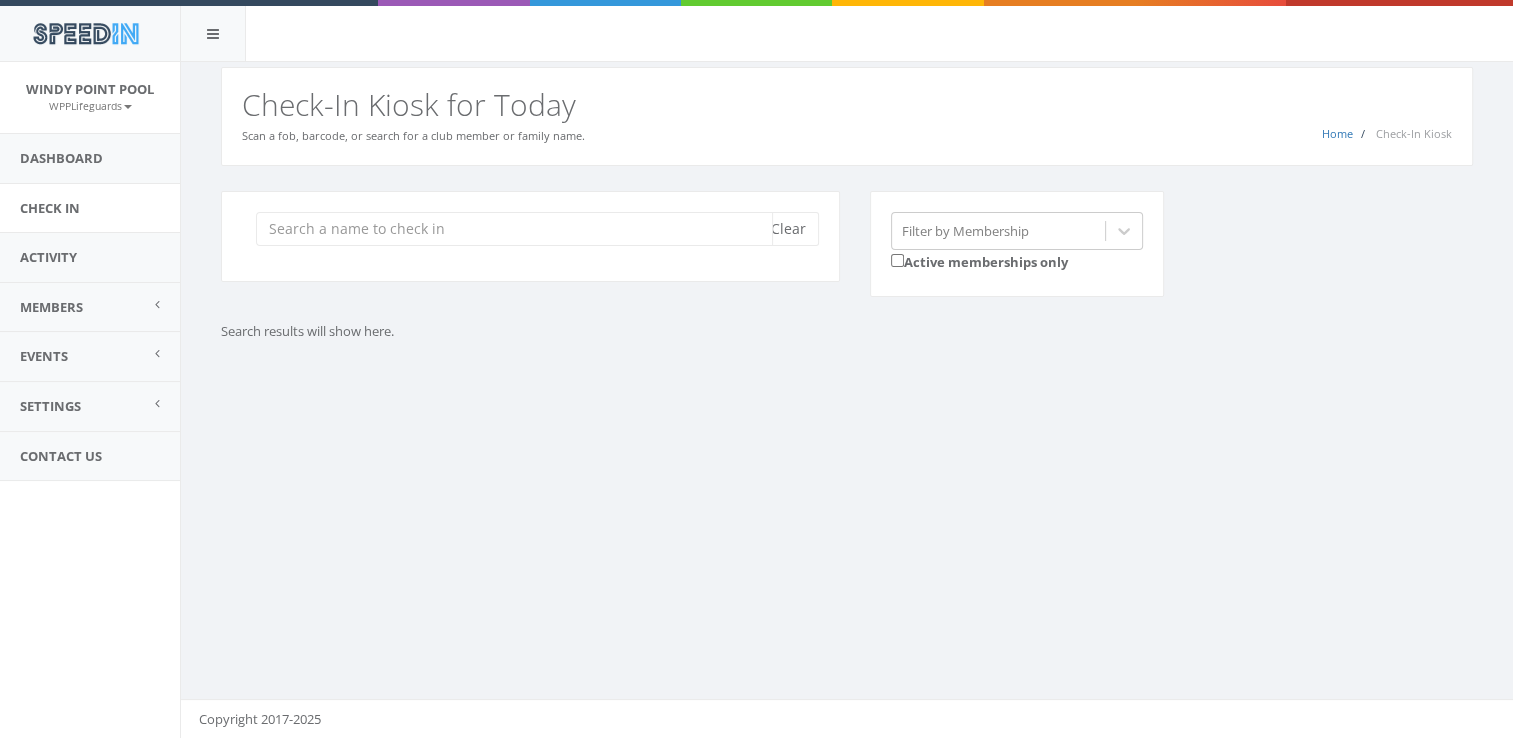 click at bounding box center (514, 229) 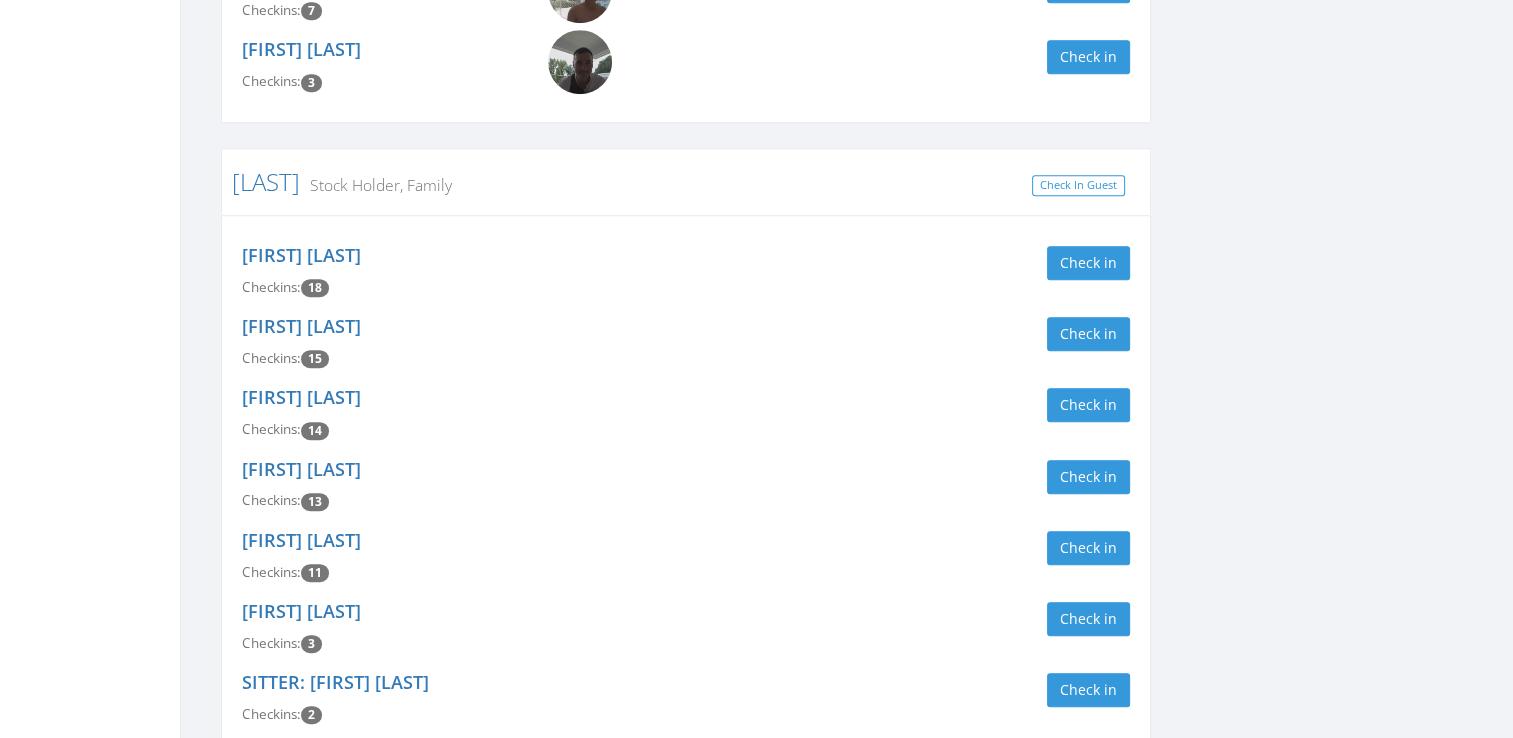scroll, scrollTop: 1086, scrollLeft: 0, axis: vertical 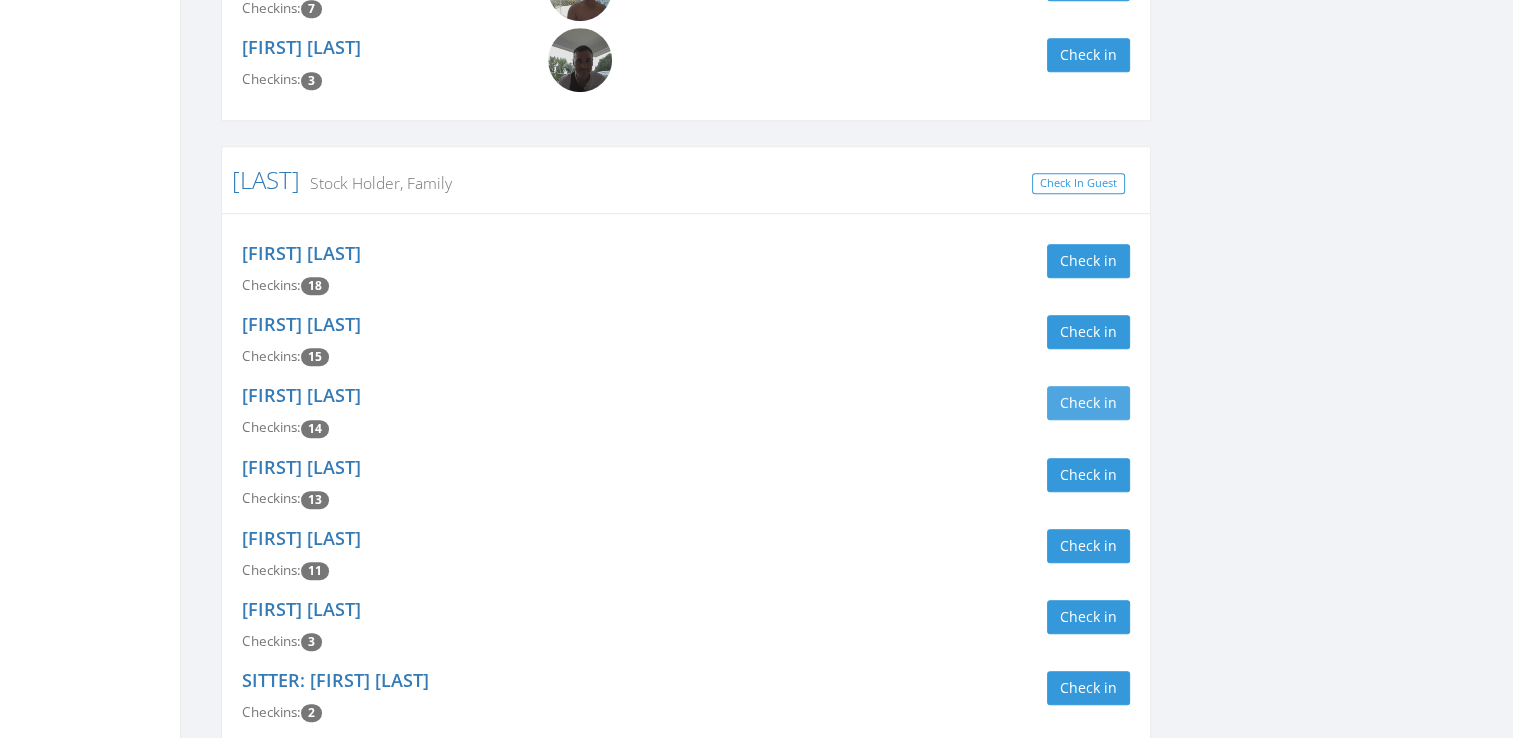 type on "kelly" 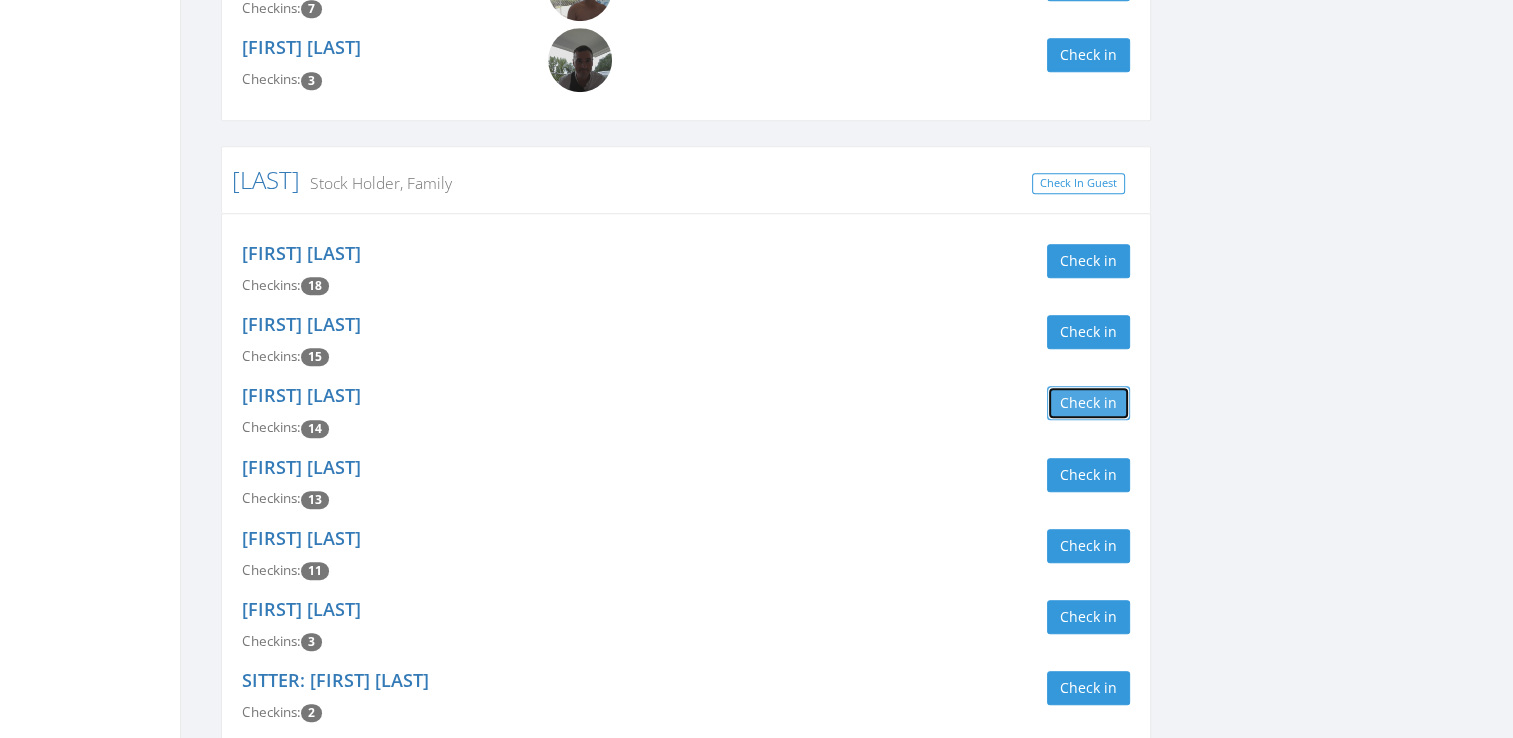 click on "Check in" at bounding box center (1088, 403) 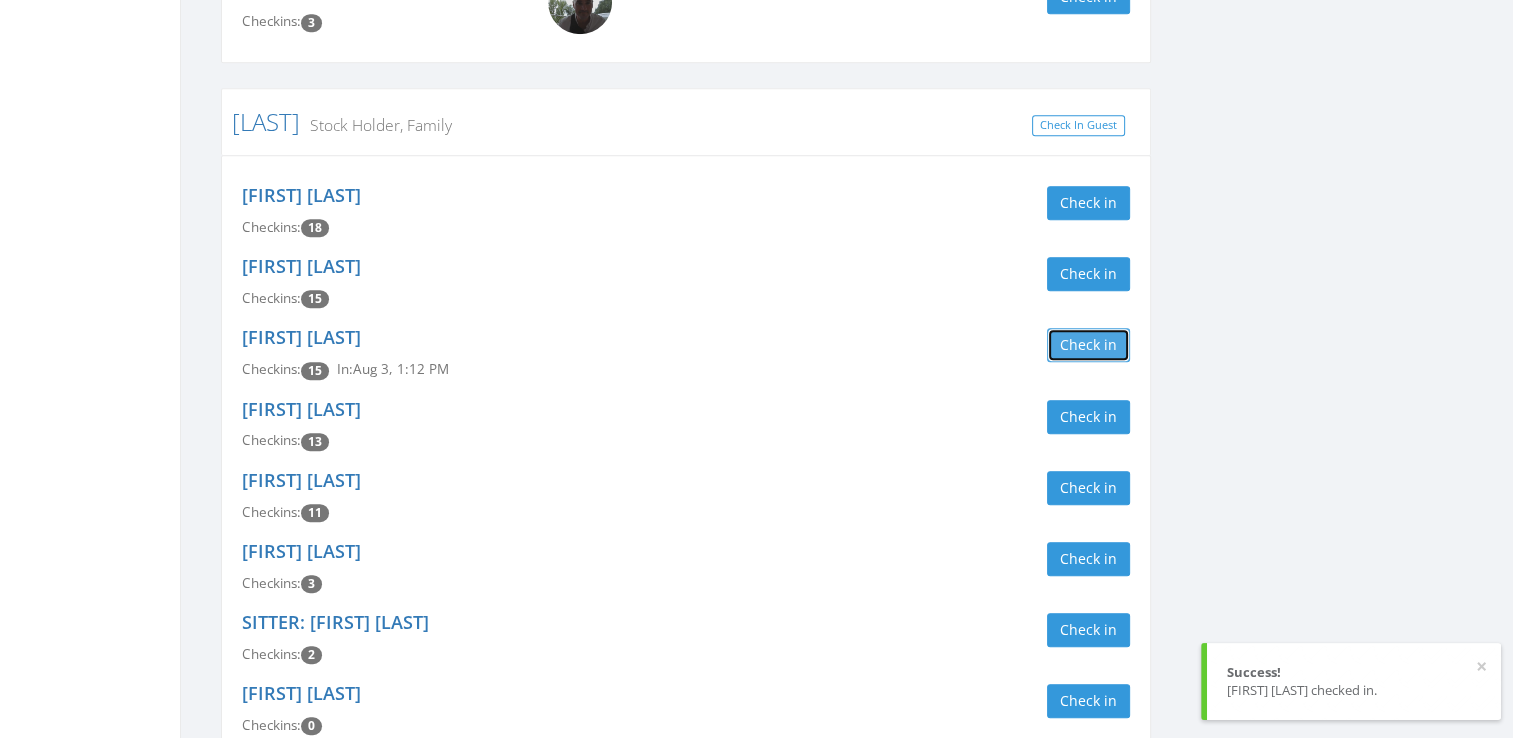 scroll, scrollTop: 1152, scrollLeft: 0, axis: vertical 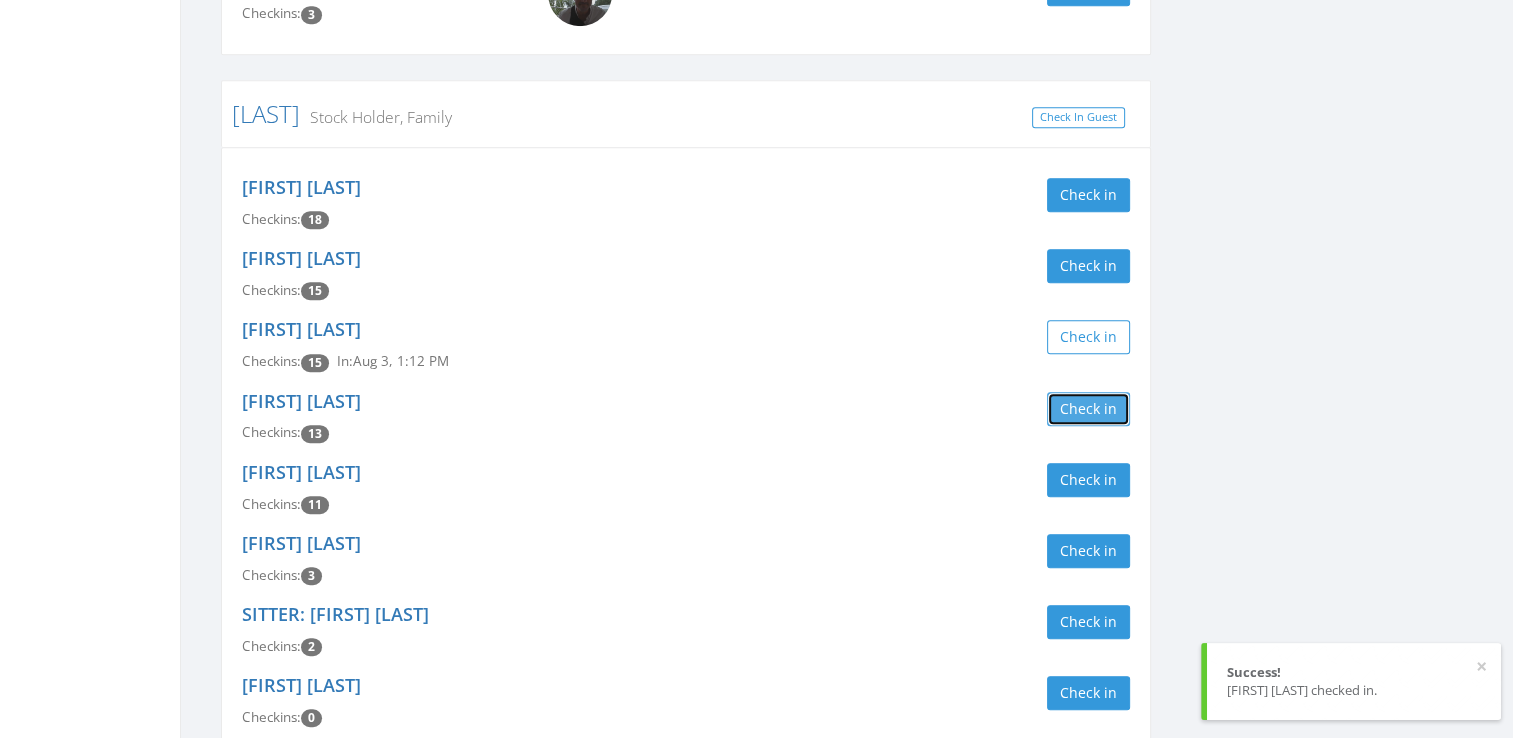 click on "Check in" at bounding box center (1088, 409) 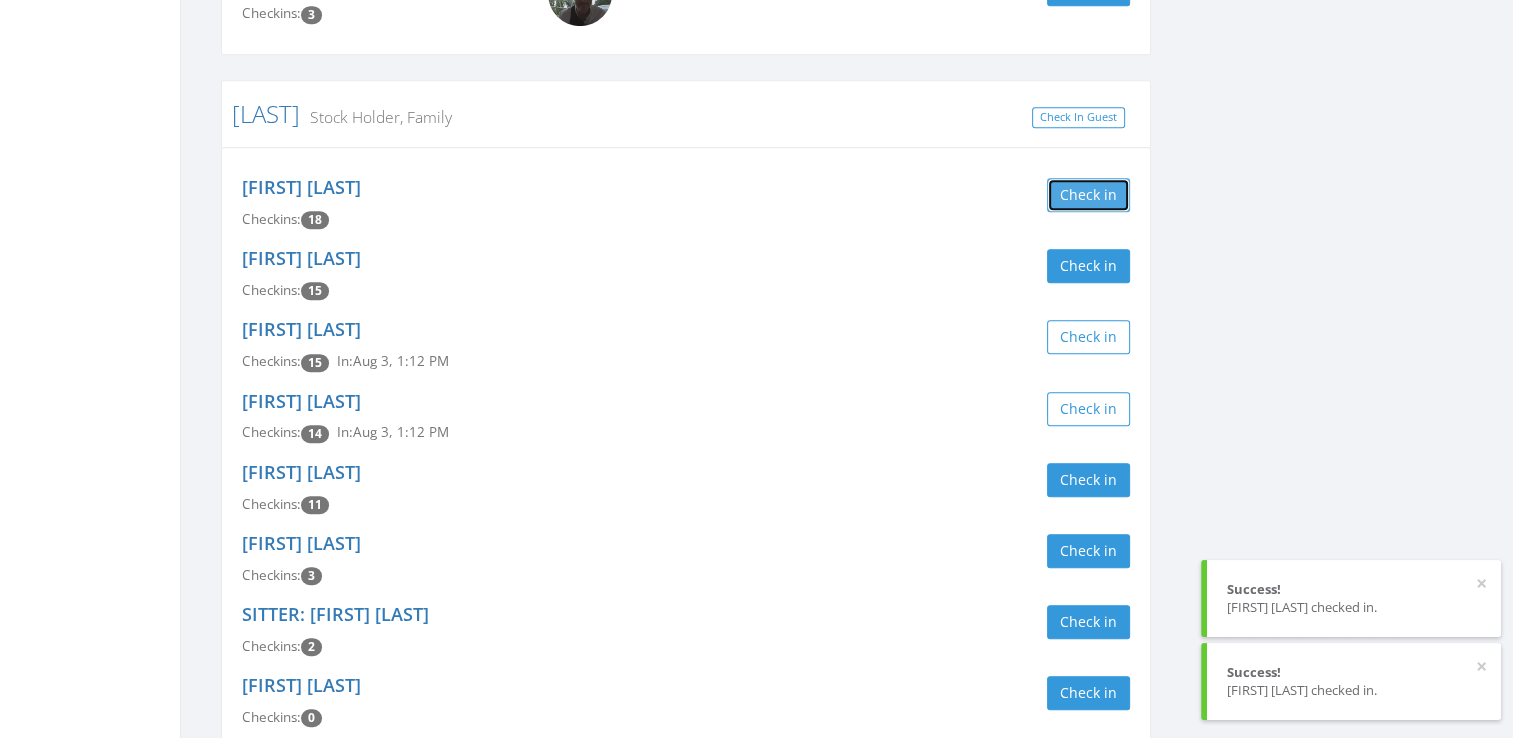 click on "Check in" at bounding box center [1088, 195] 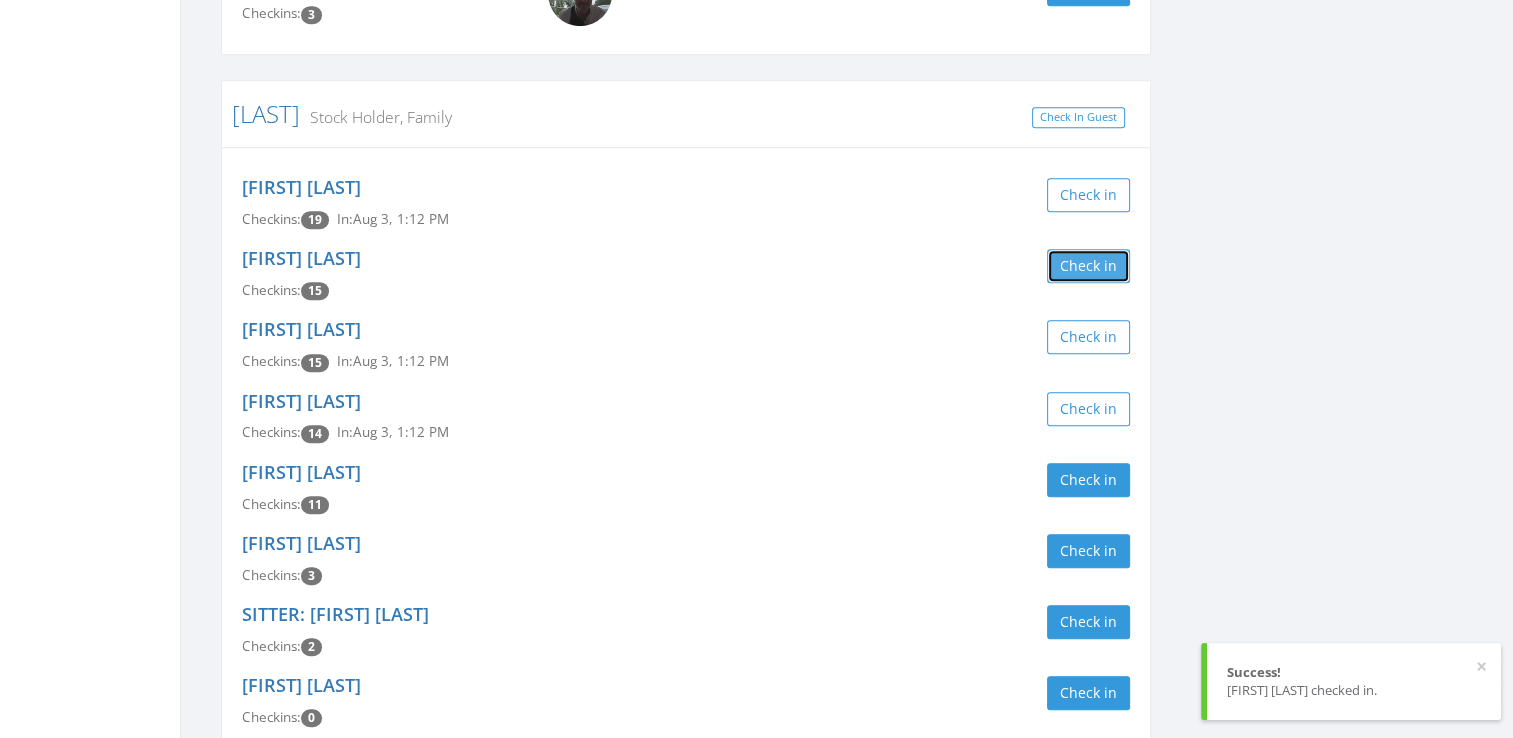click on "Check in" at bounding box center [1088, 266] 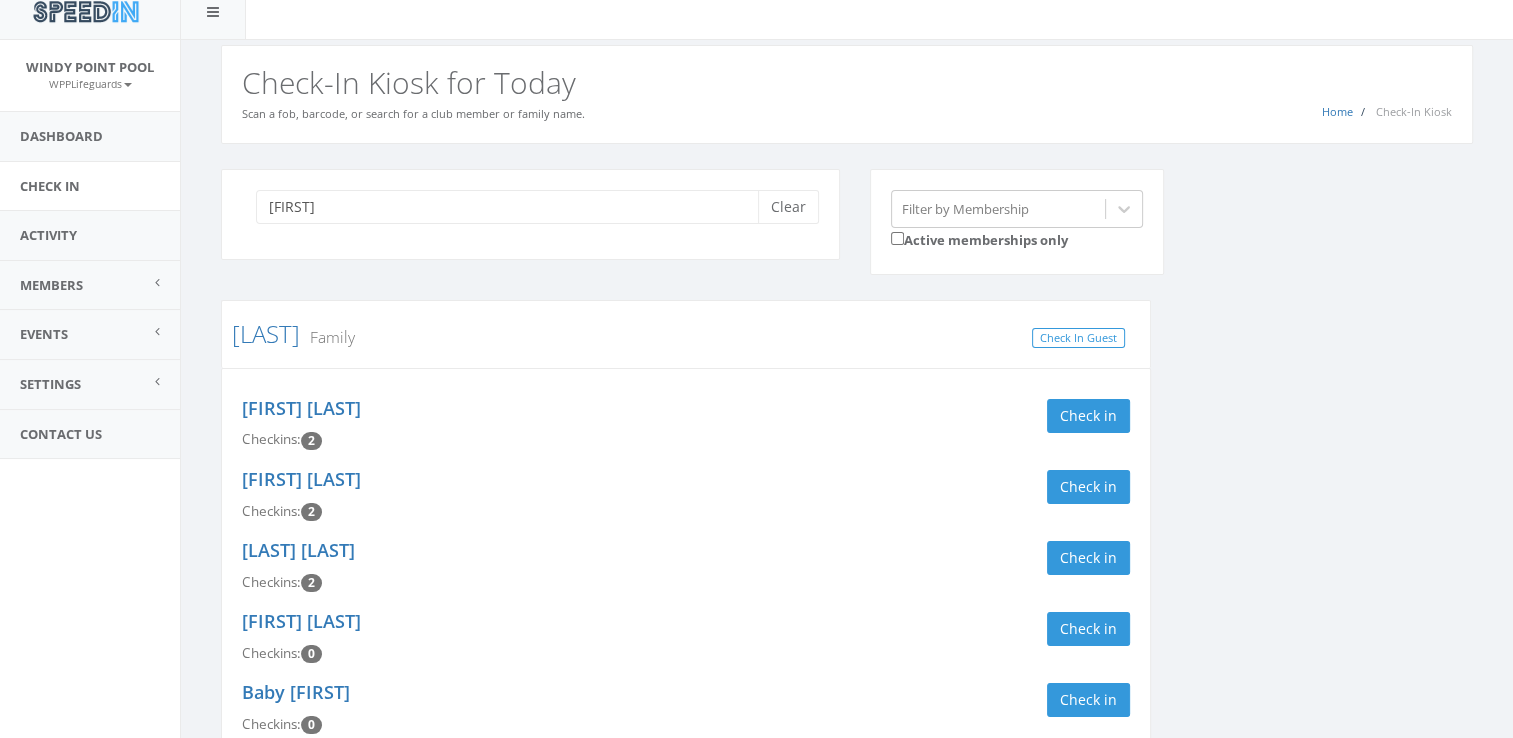 scroll, scrollTop: 0, scrollLeft: 0, axis: both 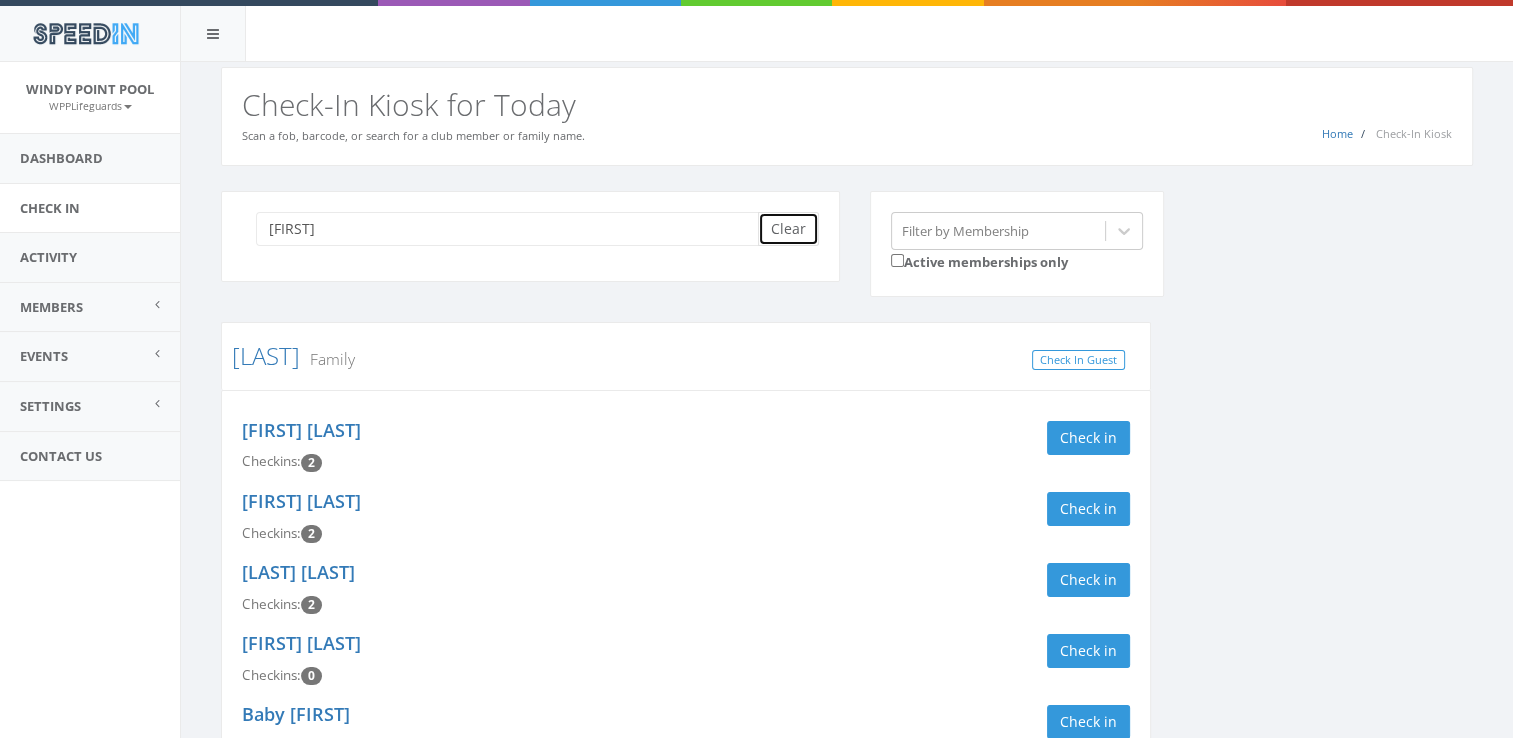 click on "Clear" at bounding box center [788, 229] 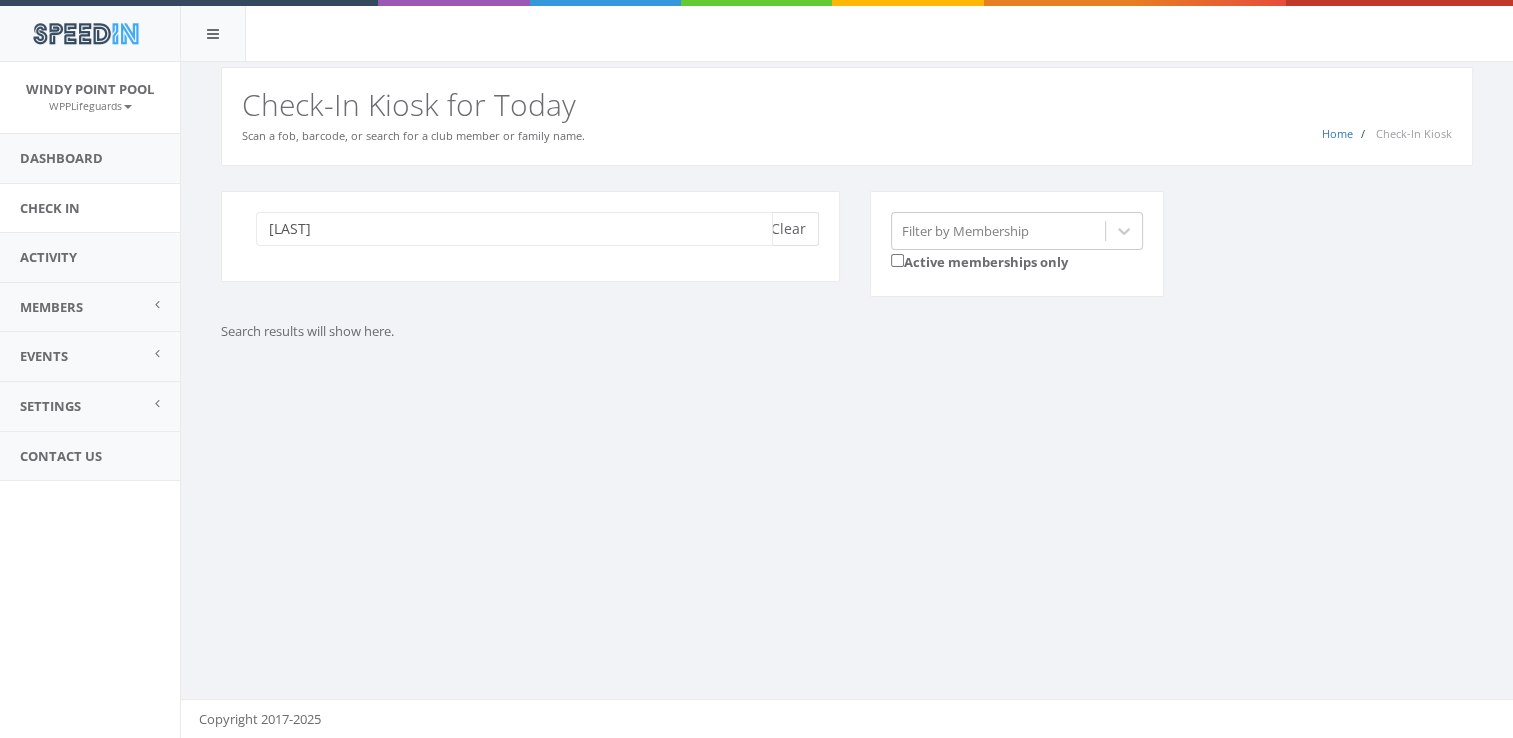 type on "smith" 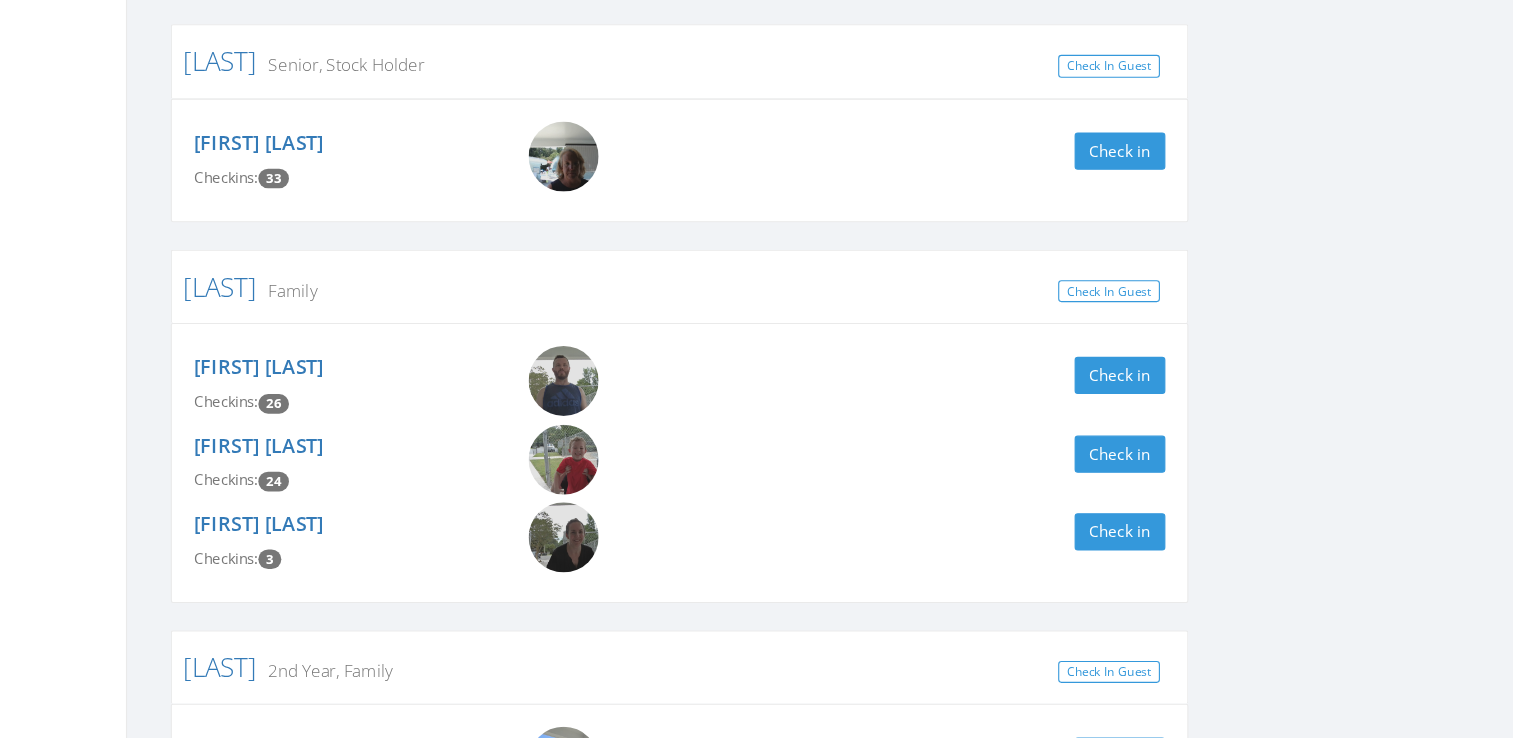 scroll, scrollTop: 1851, scrollLeft: 0, axis: vertical 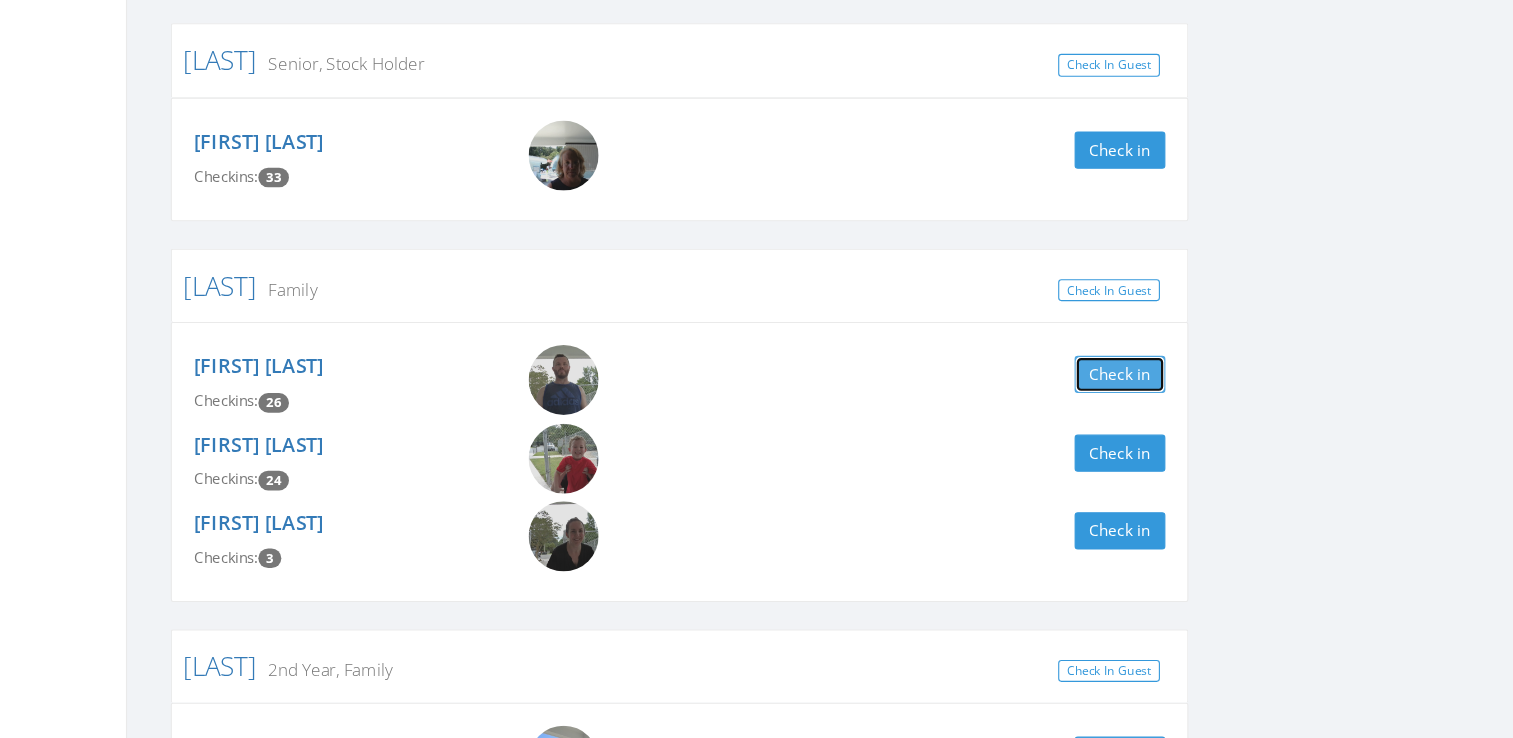 click on "Check in" at bounding box center (1088, 405) 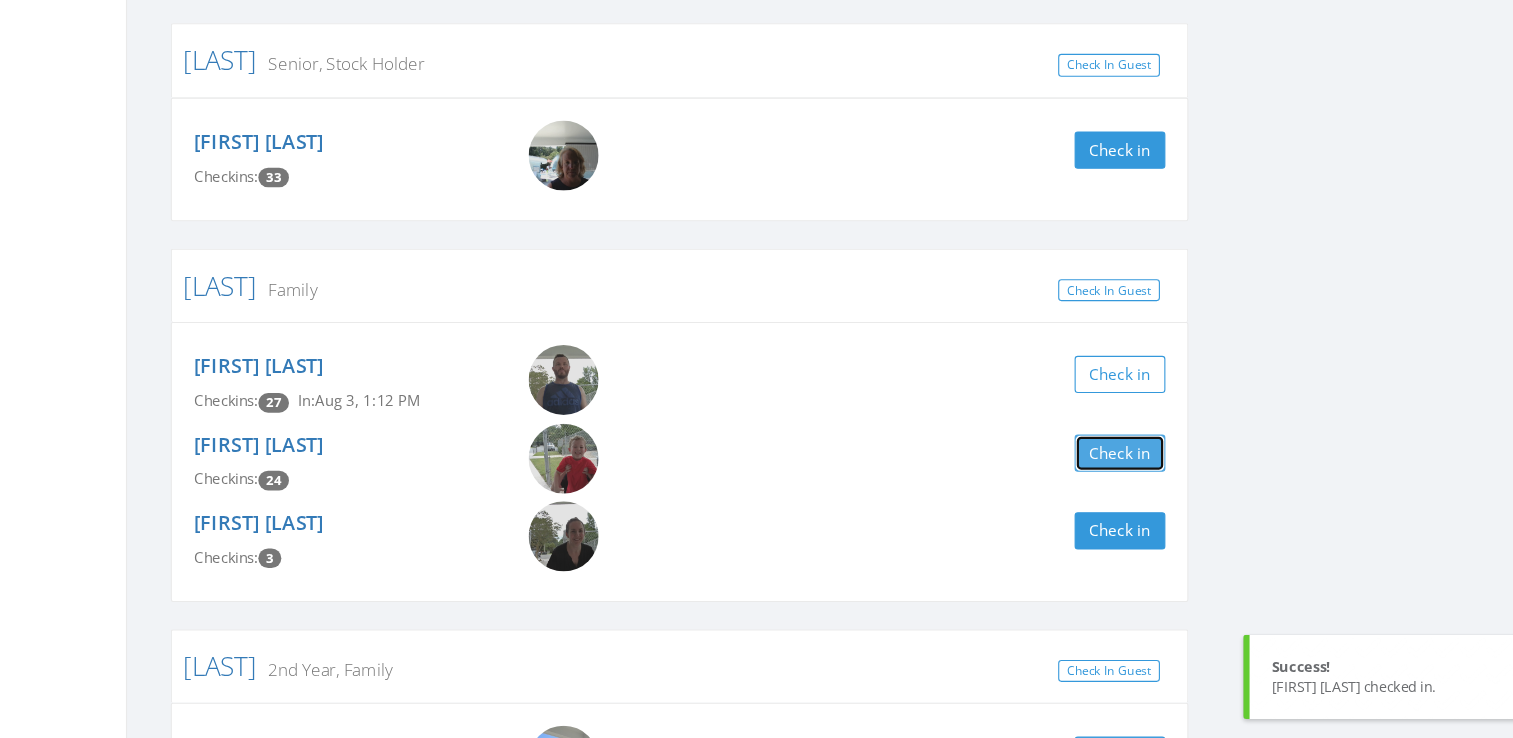 click on "Check in" at bounding box center (1088, 477) 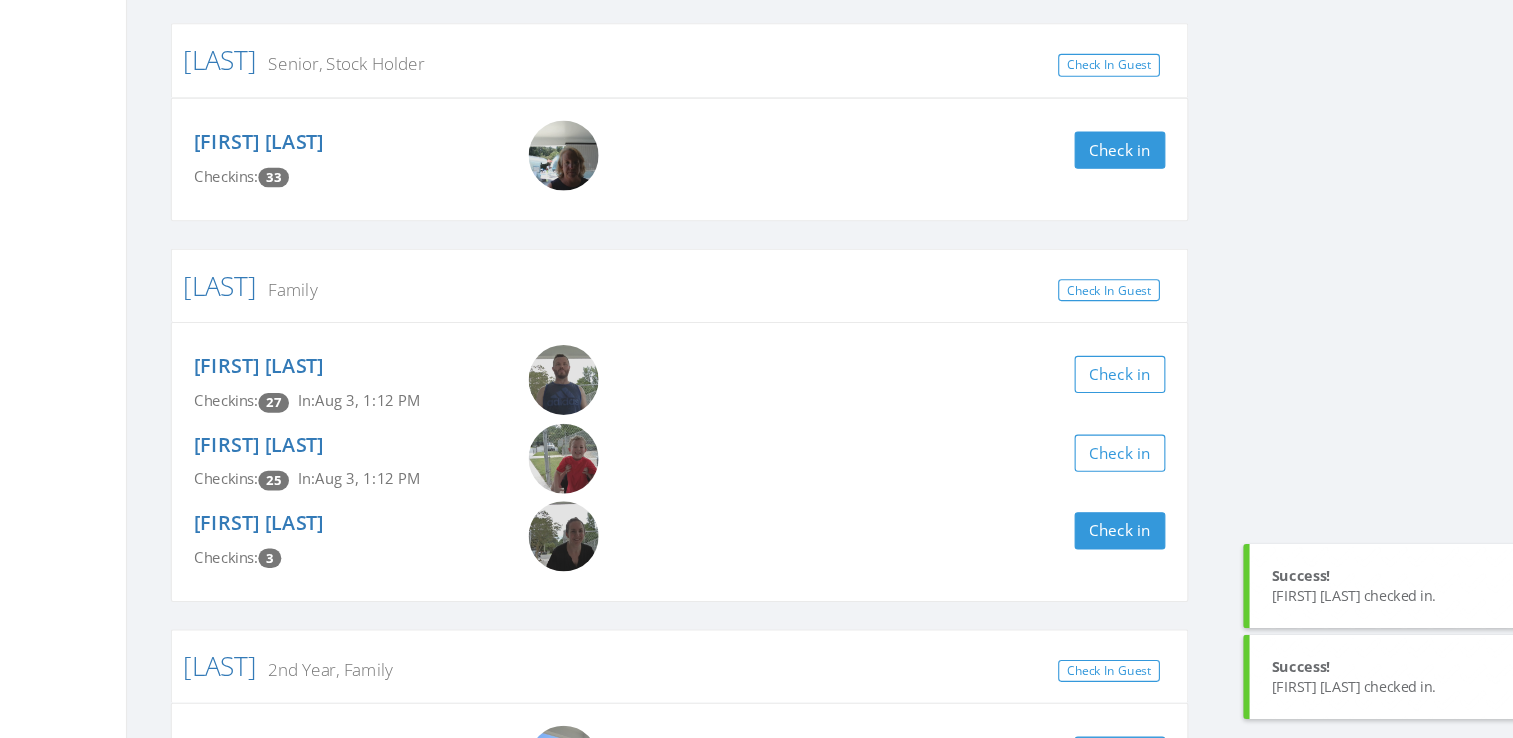 click on "smith Clear Filter by Membership  Active memberships only Balog Family Check In Guest Kirsten Balog Checkins:  27 Check in Trevin Smith Checkins:  26 Check in Charlotte Balog Checkins:  20 Check in Anthony Balog Checkins:  19 Check in Alyssa Staples Checkins:  13 Check in BABYSITTER: Judithanne Anderson Checkins:  0 Check in Carrithers Family Check In Guest Debra Carrithers Checkins:  6 Check in Logan Copeland Checkins:  1 Check in Courtney Copeland Checkins:  1 Check in Scarlett Smith Checkins:  0 Check in Oliver Carrithers Checkins:  0 Check in Saunders 1st Year, Family Check In Guest Jaxon Saunders Checkins:  7 Check in Juliet Saunders Checkins:  7 Check in Jett Saunders Checkins:  7 Check in Gada Saunders Checkins:  6 Check in Brandon Saunders Checkins:  4 Check in BABYSITTER: Lexi Smith Checkins:  1 Check in Smith Senior, Stock Holder Check In Guest Gloria Smith Checkins:  33 Check in Smith Family Check In Guest Ryan Smith Checkins:  27 In:  Aug 3, 1:12 PM Check in Grant Smith Checkins:  25 In:  3 Smith" at bounding box center [847, -60] 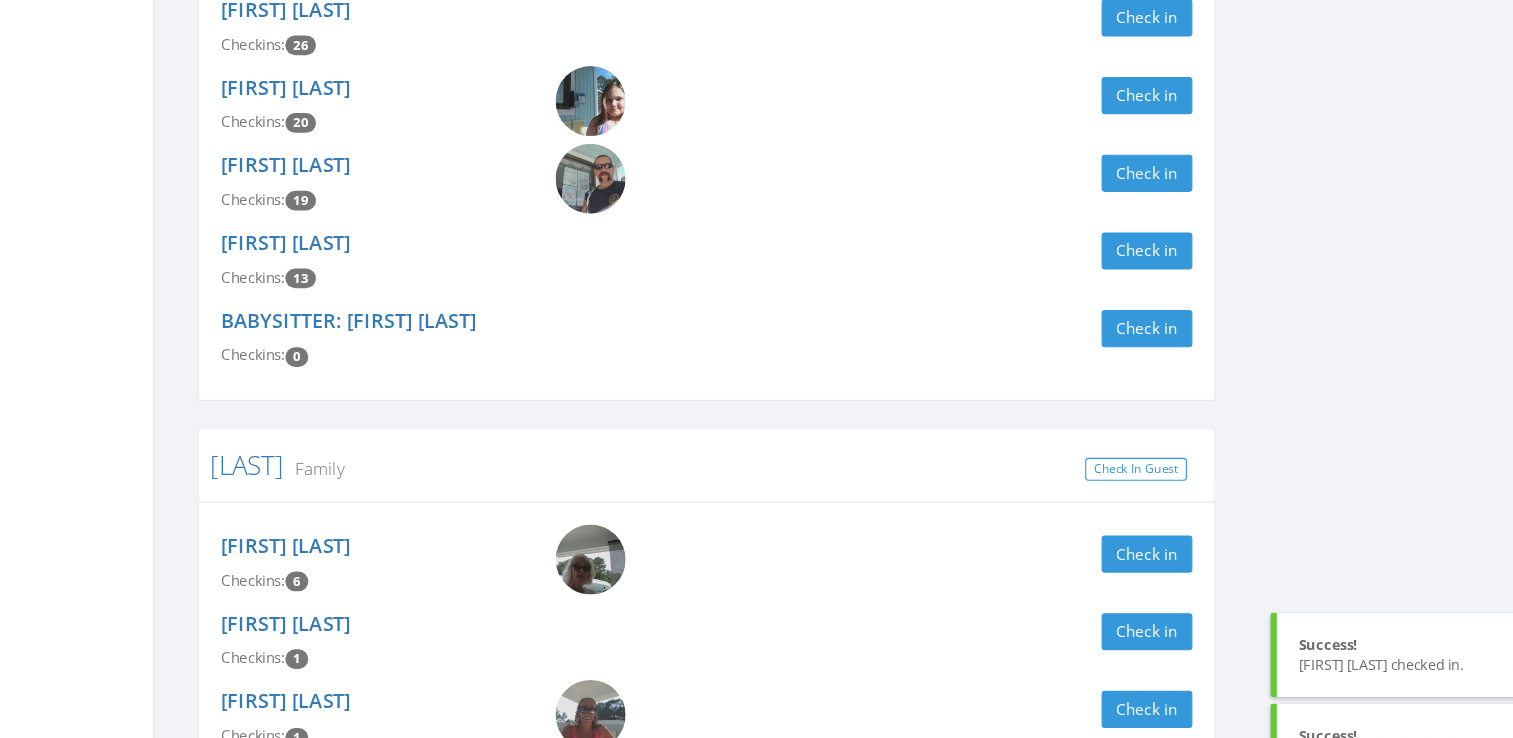scroll, scrollTop: 0, scrollLeft: 0, axis: both 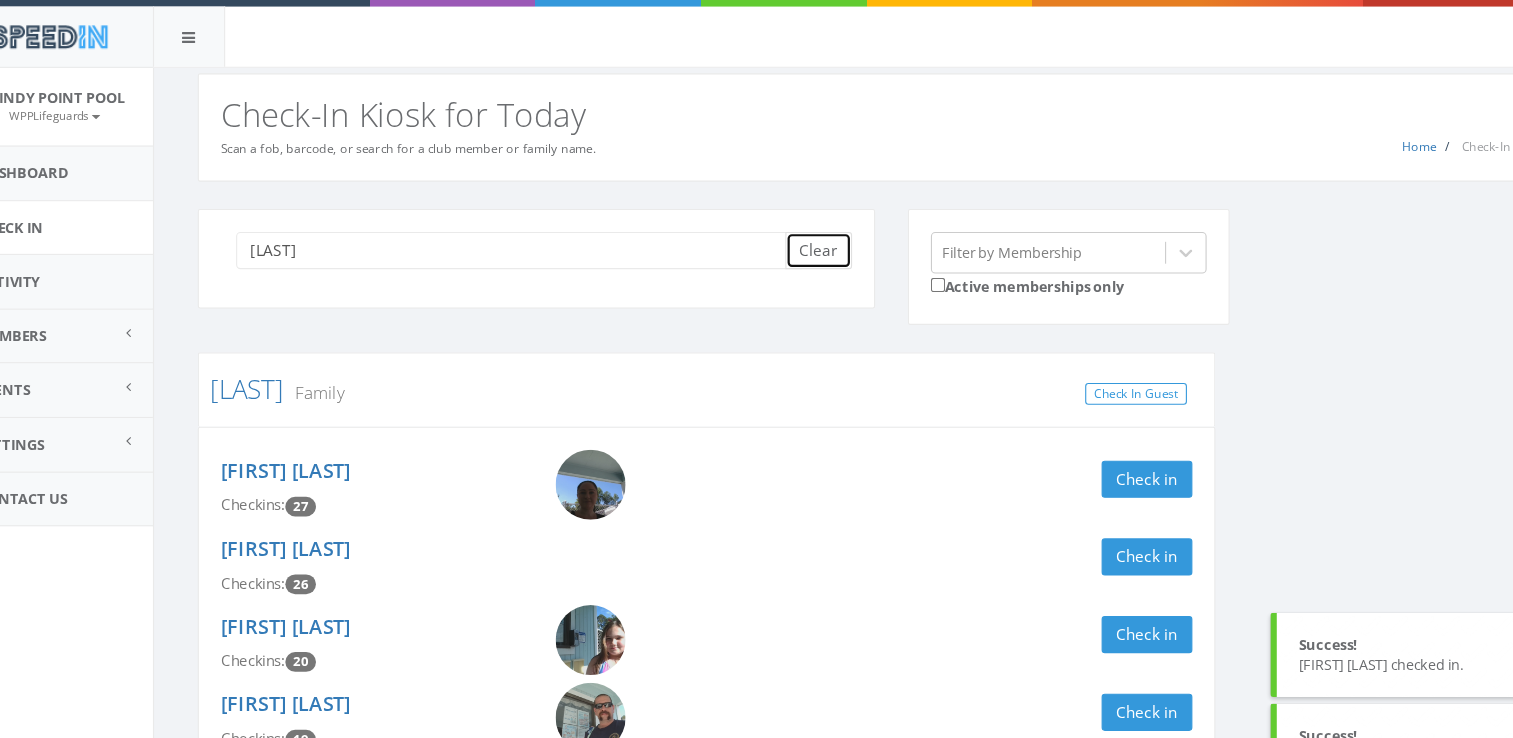 click on "Clear" at bounding box center [788, 229] 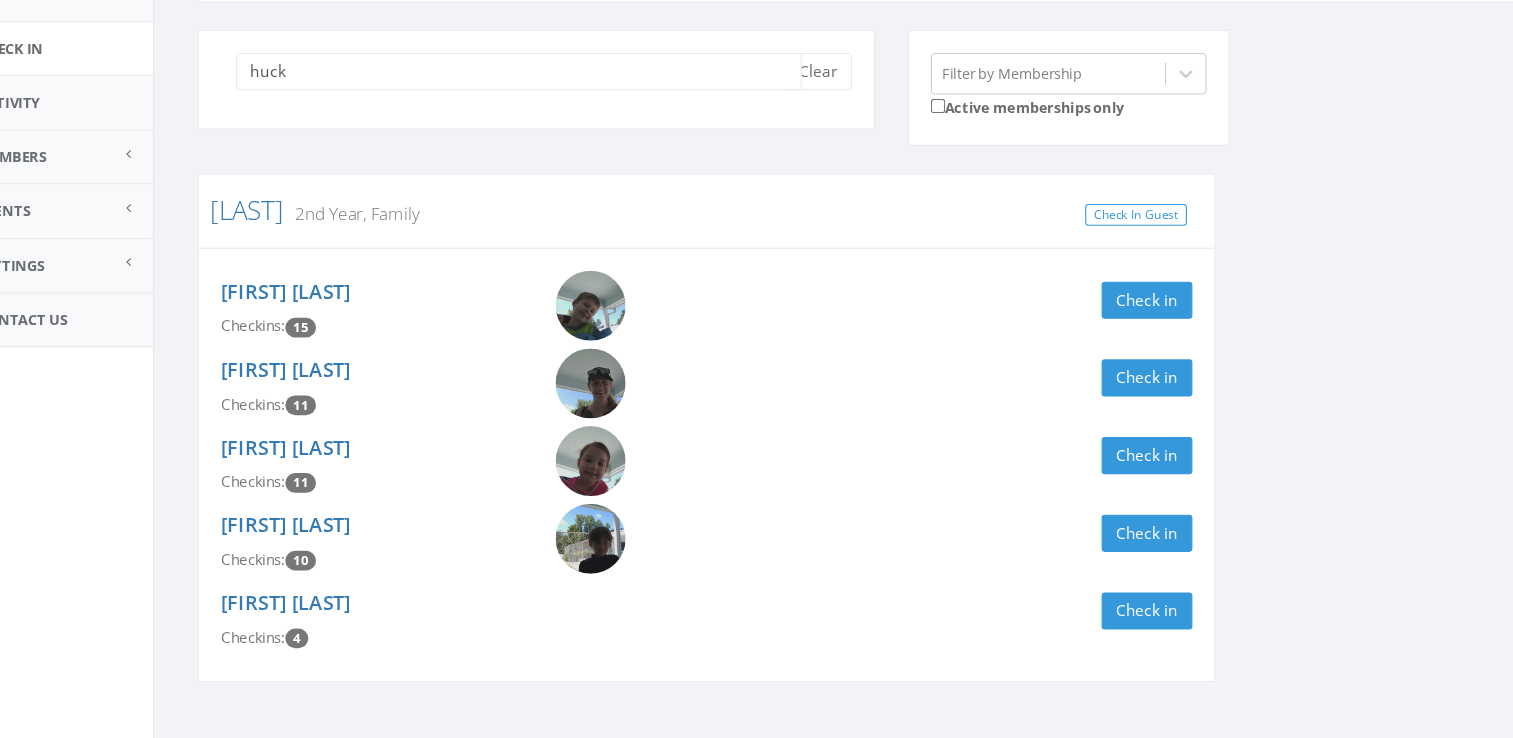 scroll, scrollTop: 112, scrollLeft: 0, axis: vertical 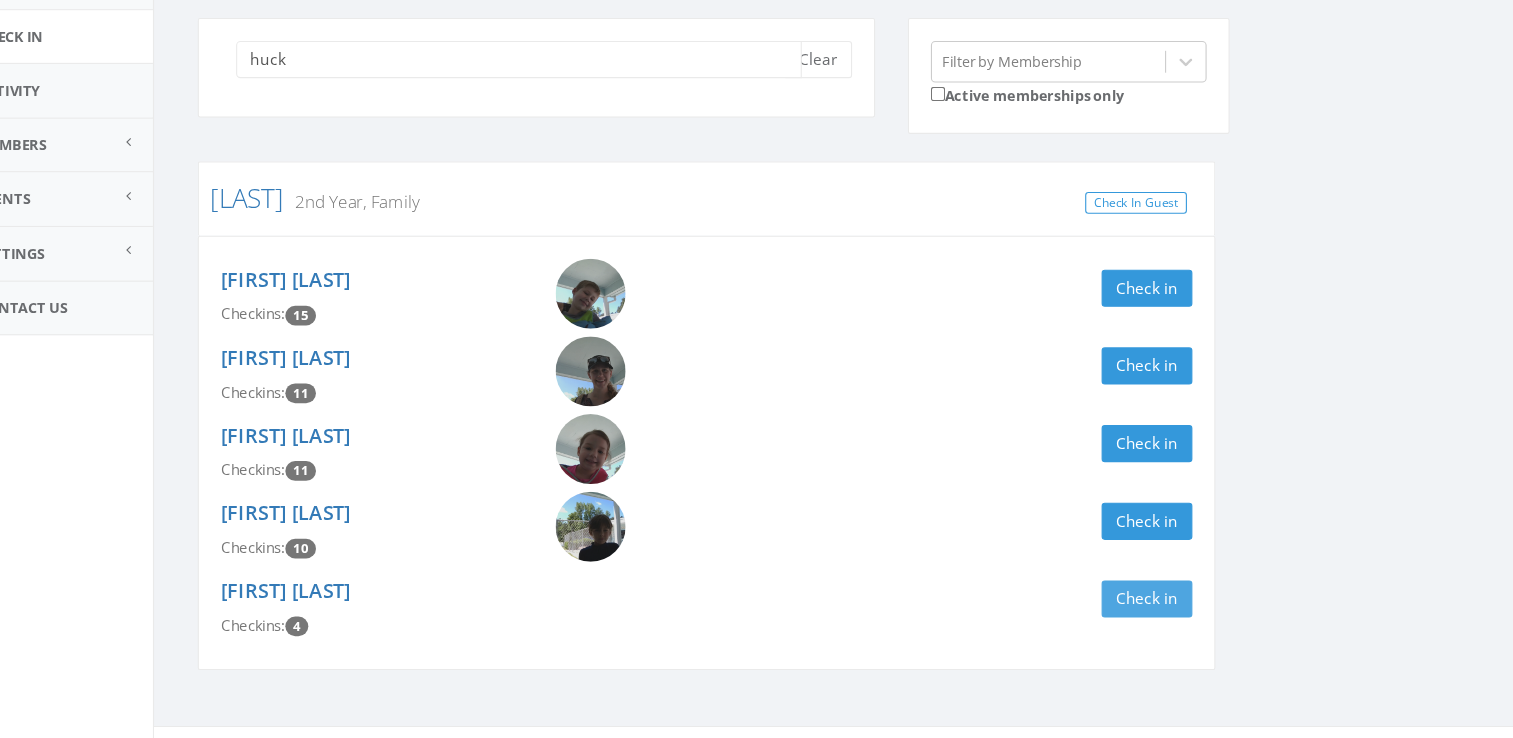 type on "huck" 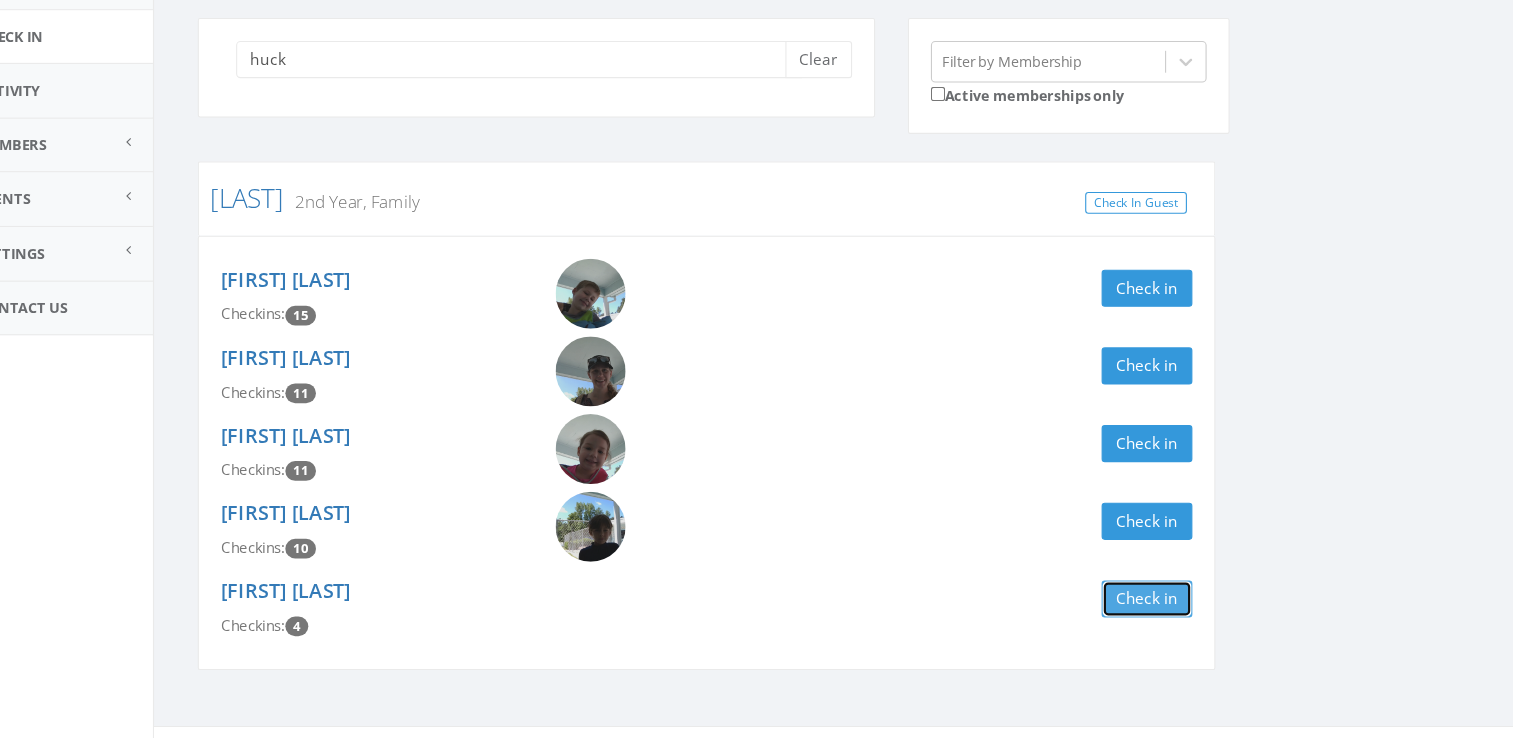 click on "Check in" at bounding box center (1088, 610) 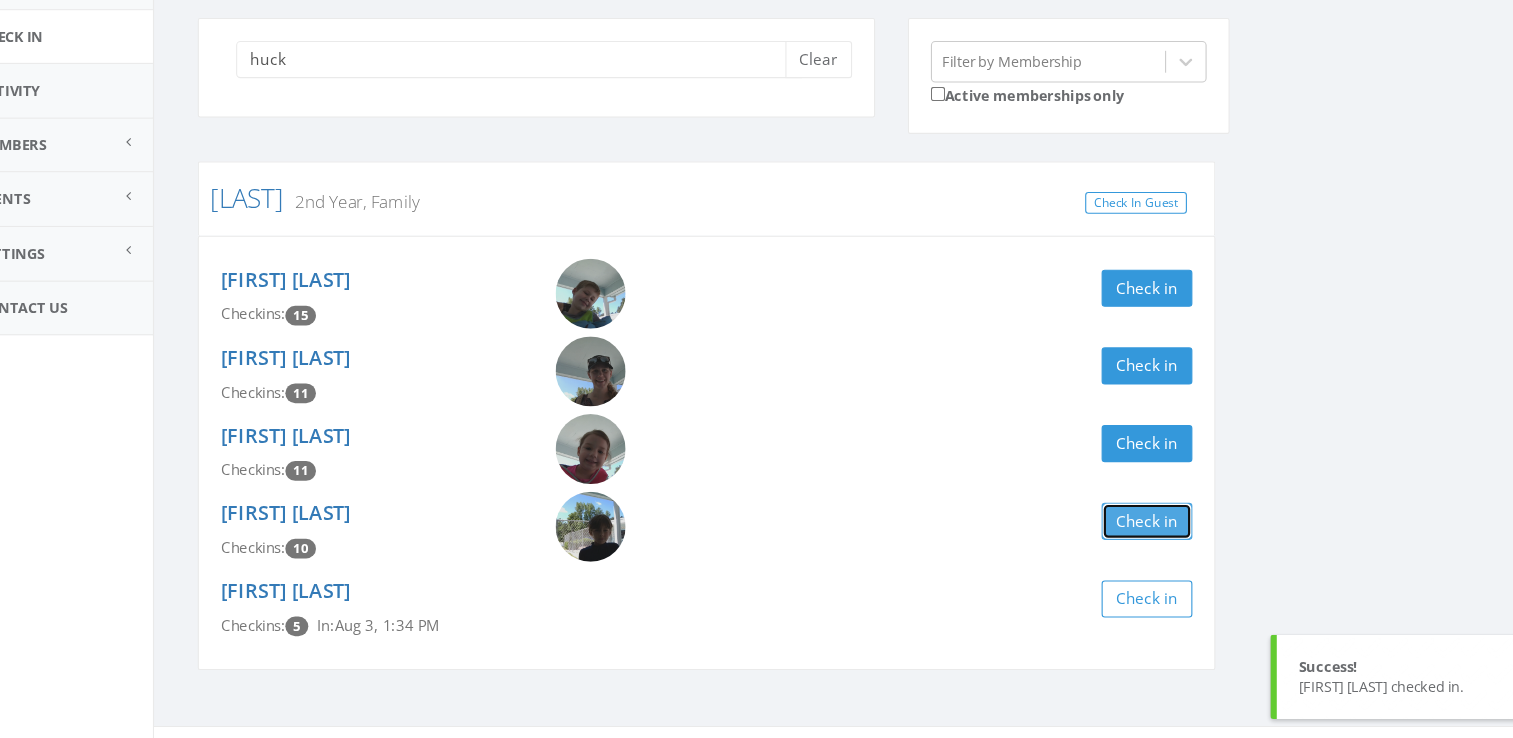 click on "Check in" at bounding box center (1088, 539) 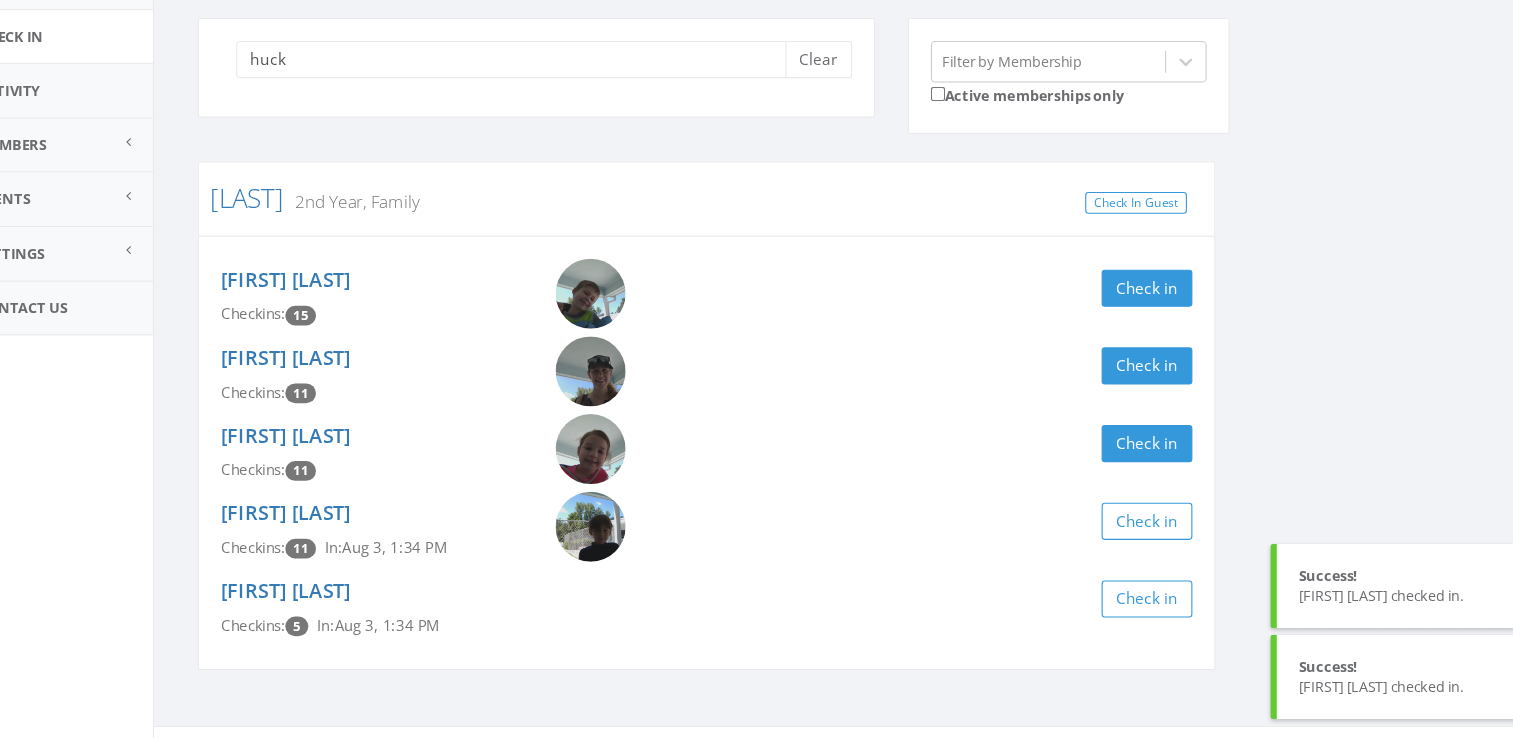 click on "Stoney Graskewicz Checkins:  11 Check in" at bounding box center (686, 476) 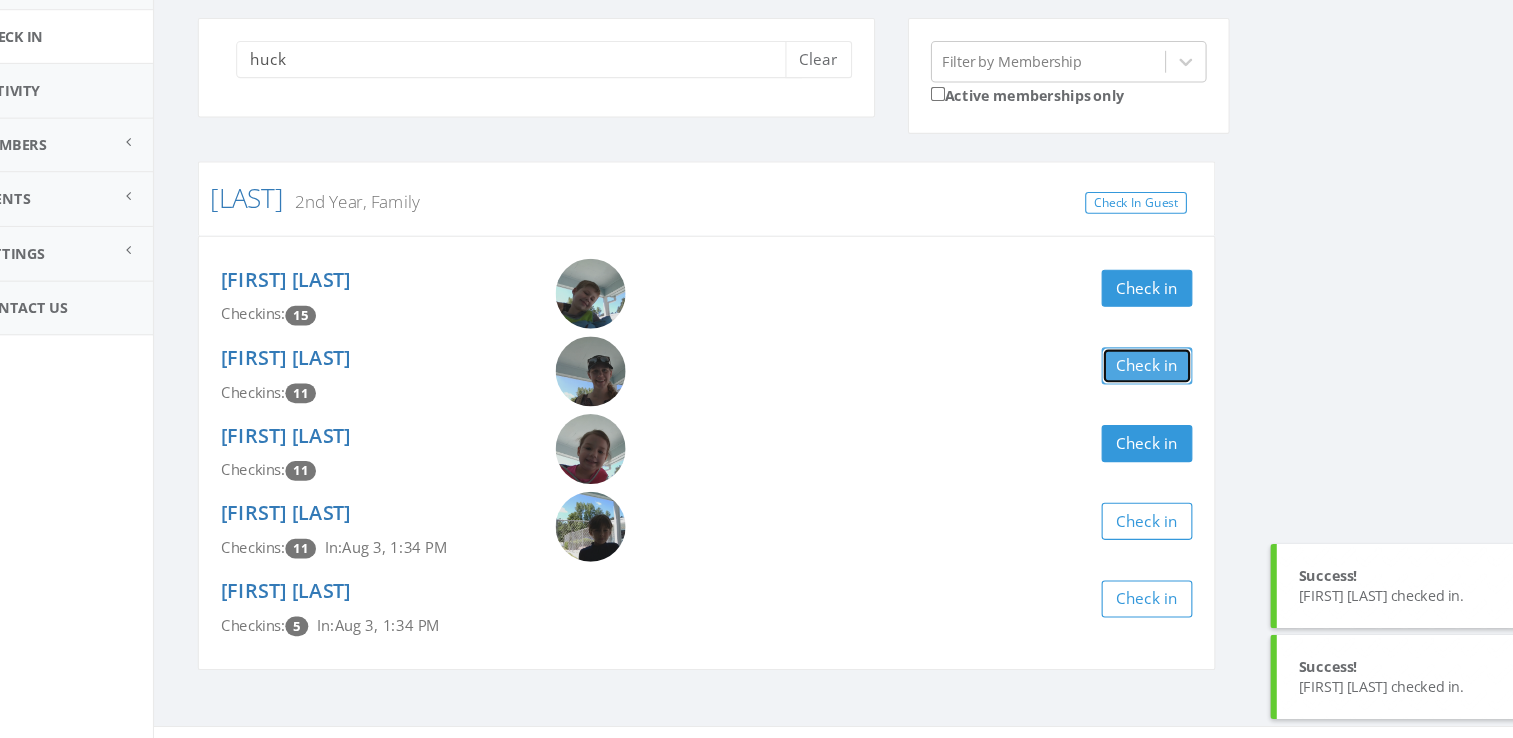 click on "Check in" at bounding box center (1088, 397) 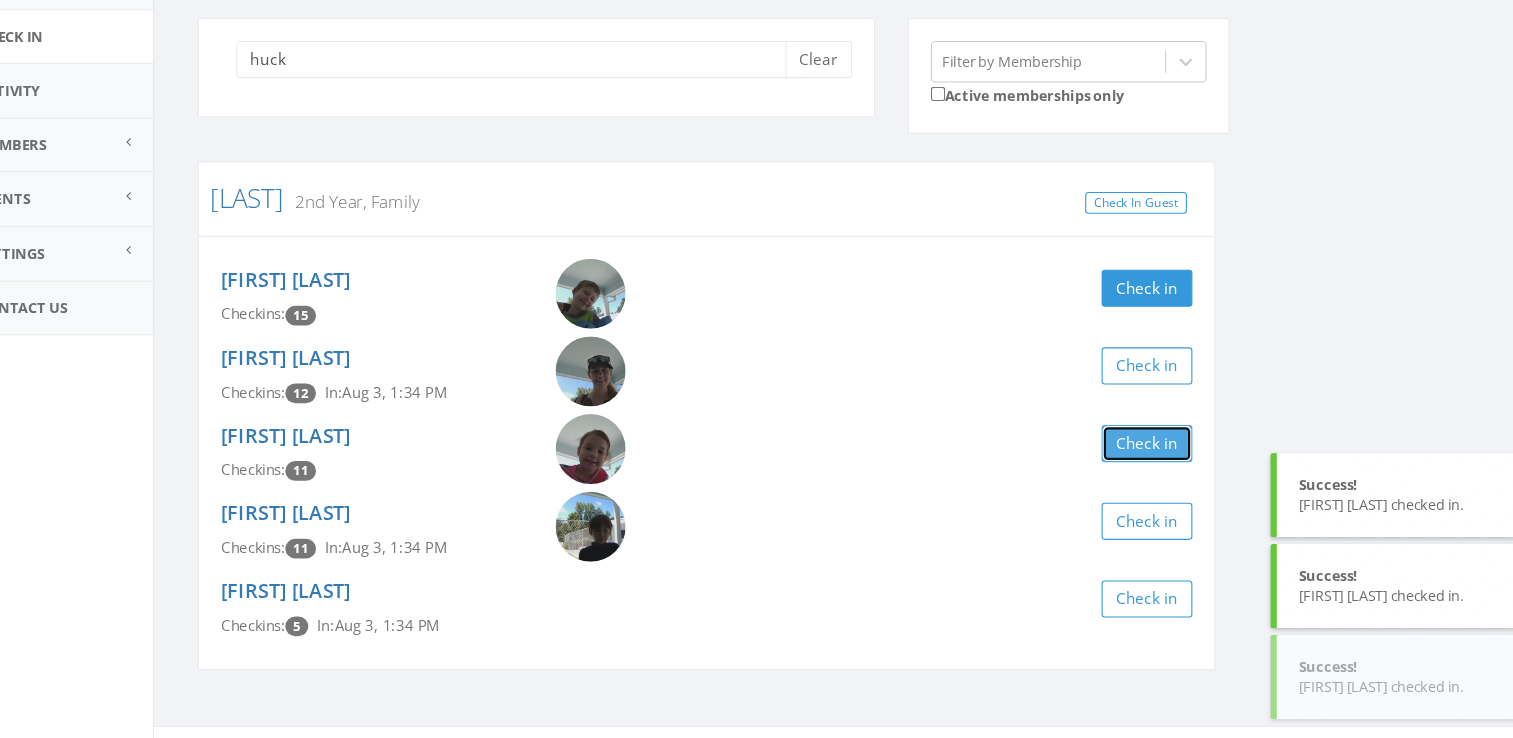 click on "Check in" at bounding box center [1088, 468] 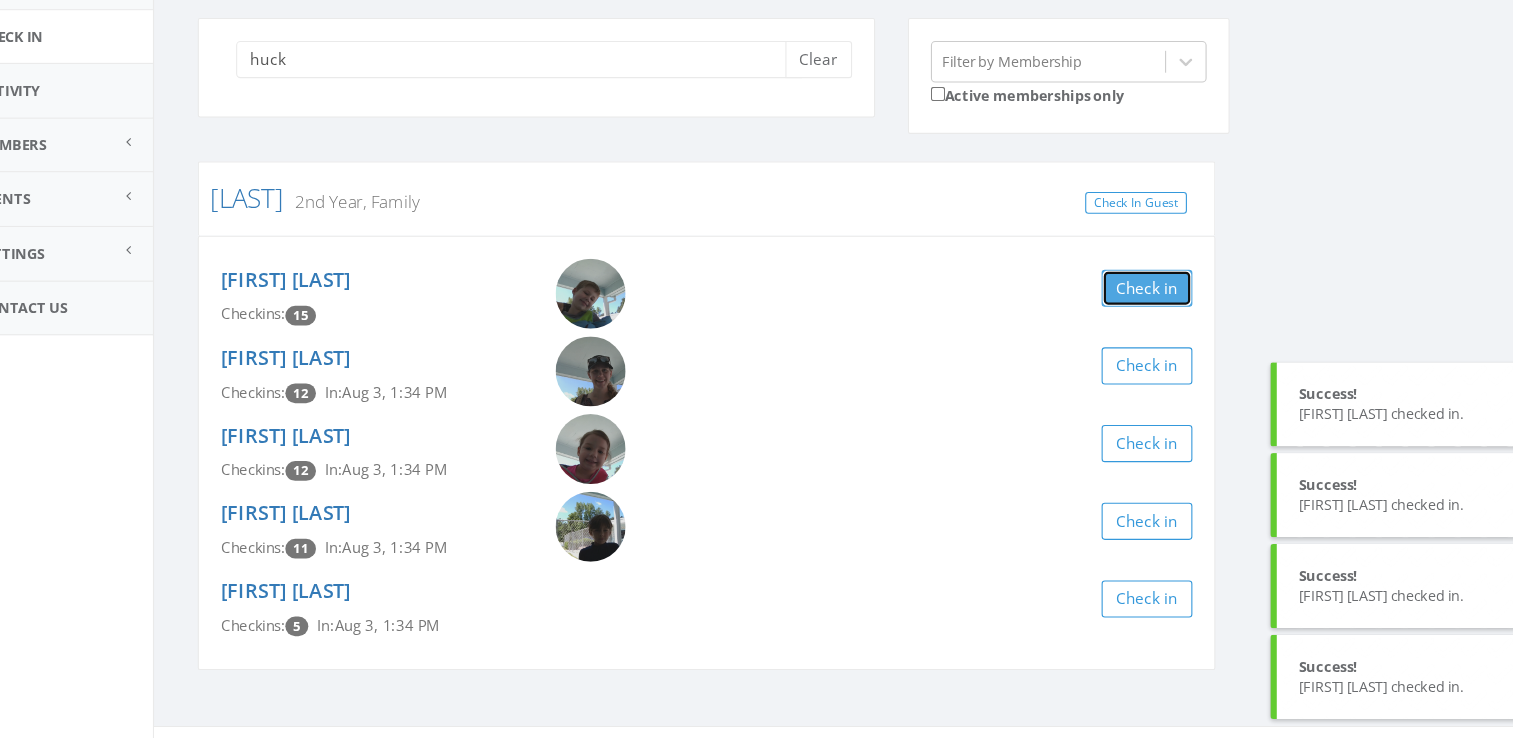 click on "Check in" at bounding box center (1088, 326) 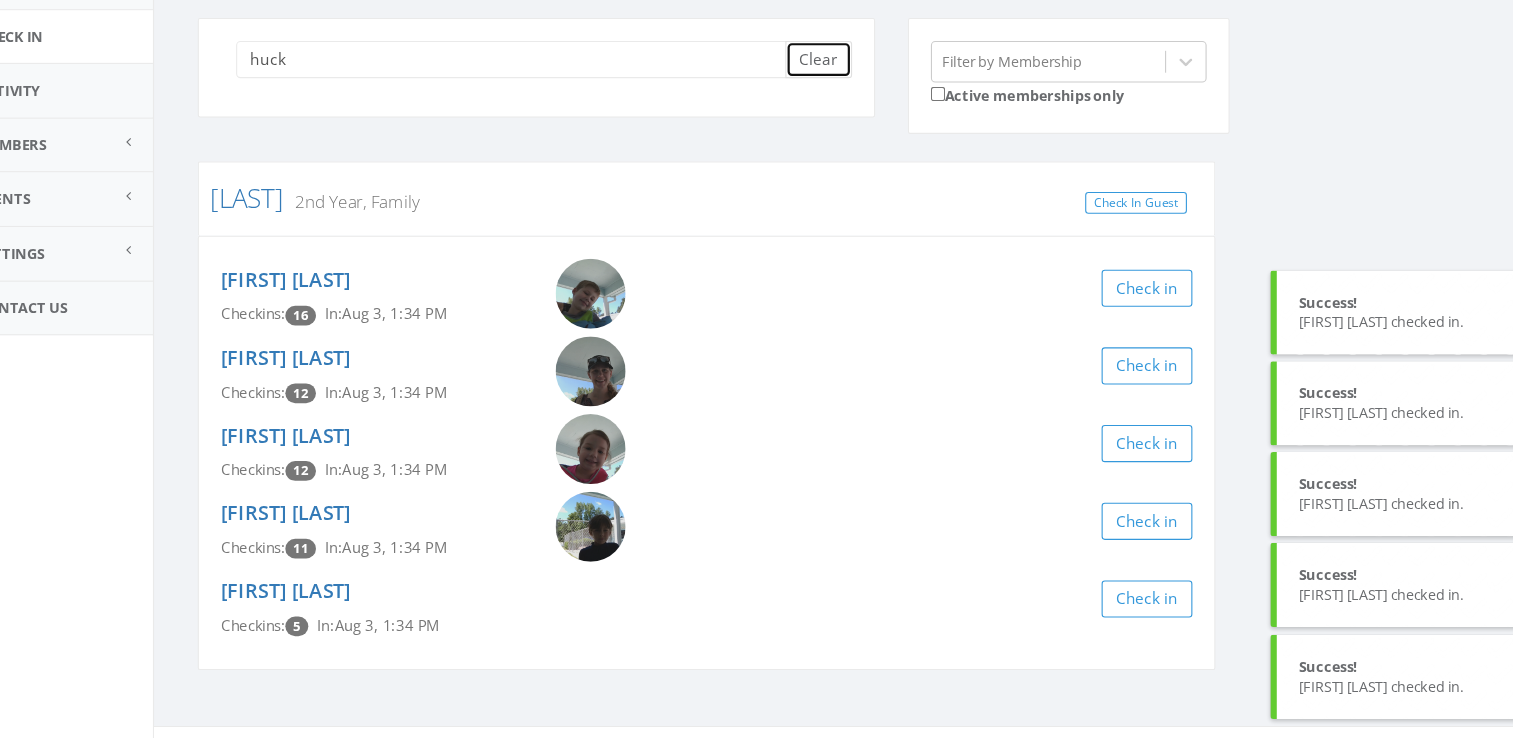 click on "Clear" at bounding box center (788, 117) 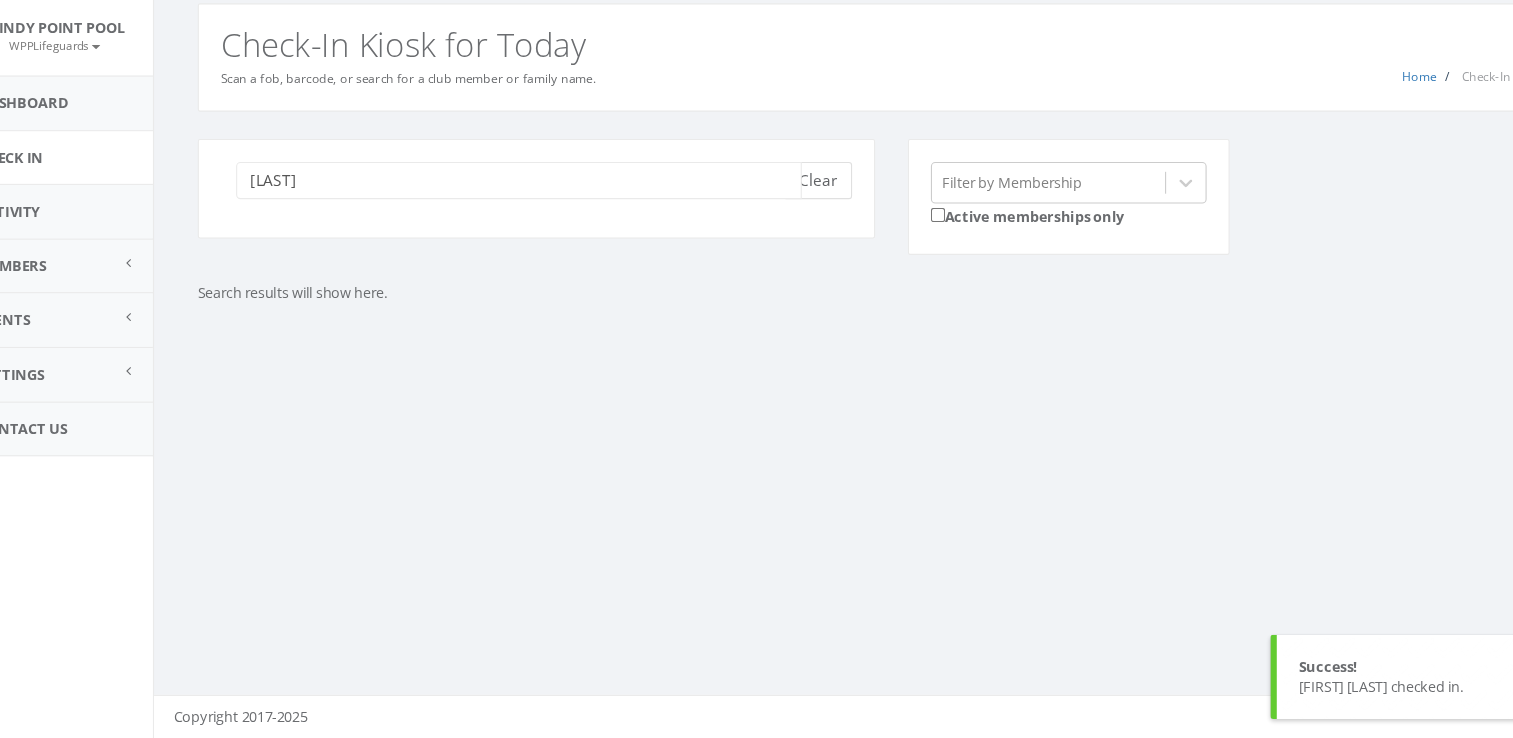scroll, scrollTop: 112, scrollLeft: 0, axis: vertical 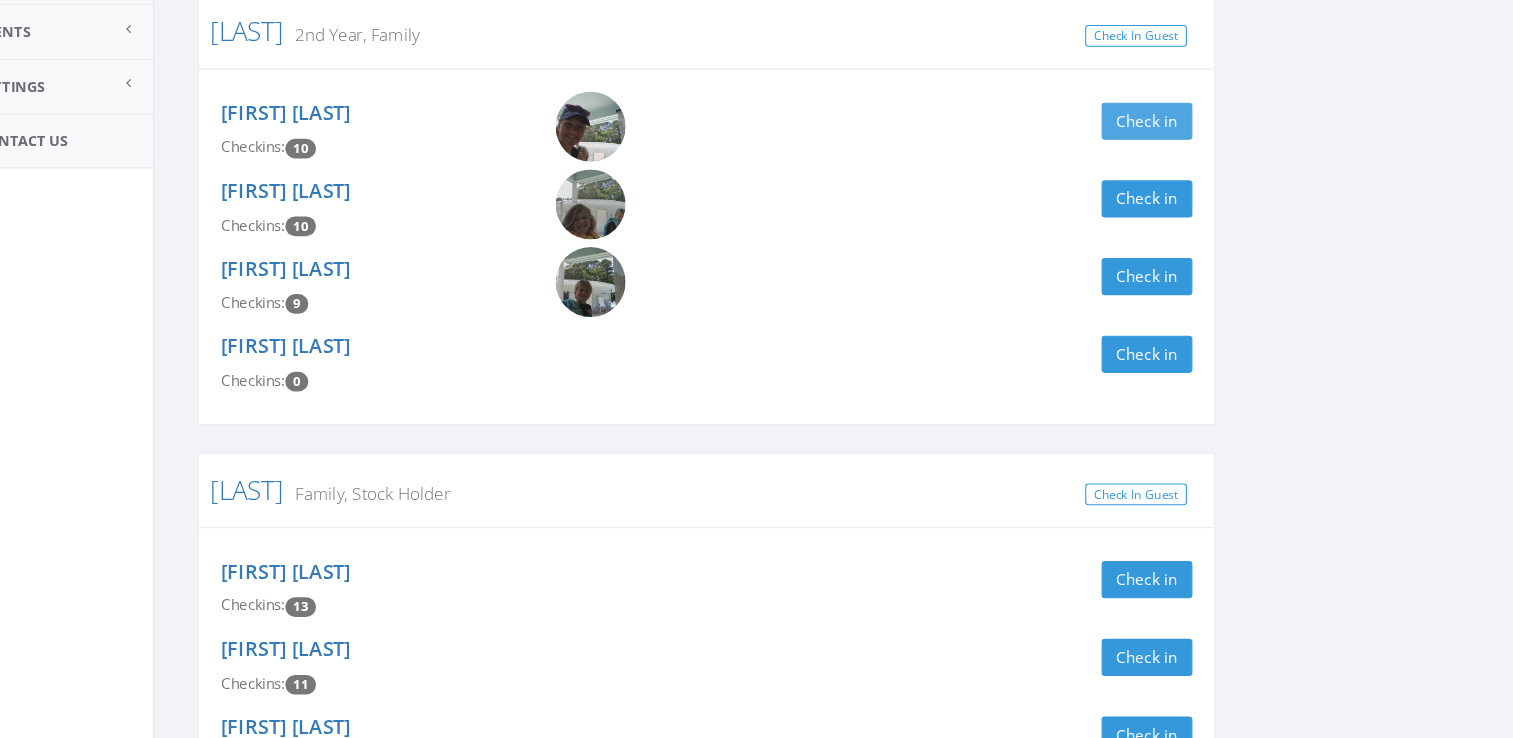 type on "wiley" 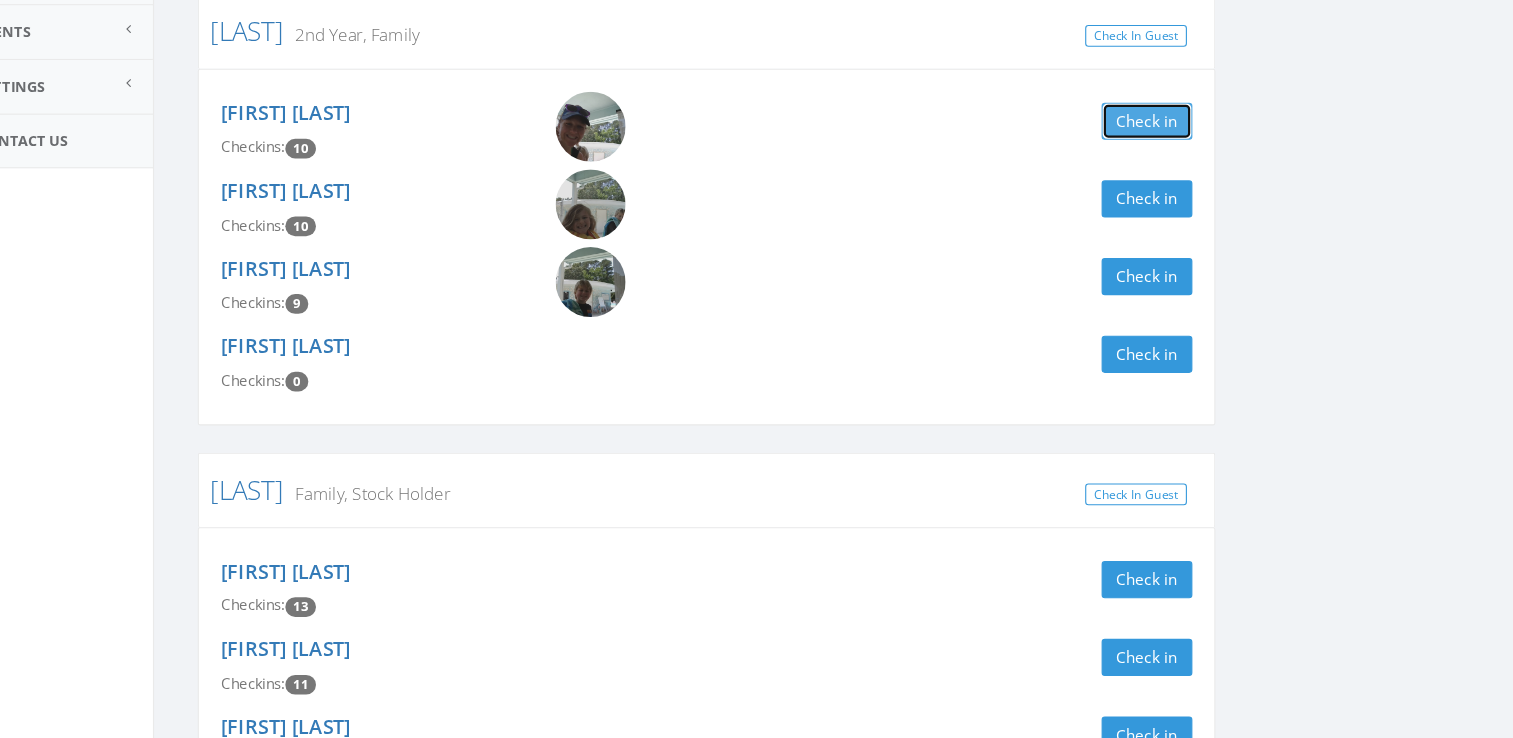 click on "Check in" at bounding box center (1088, 111) 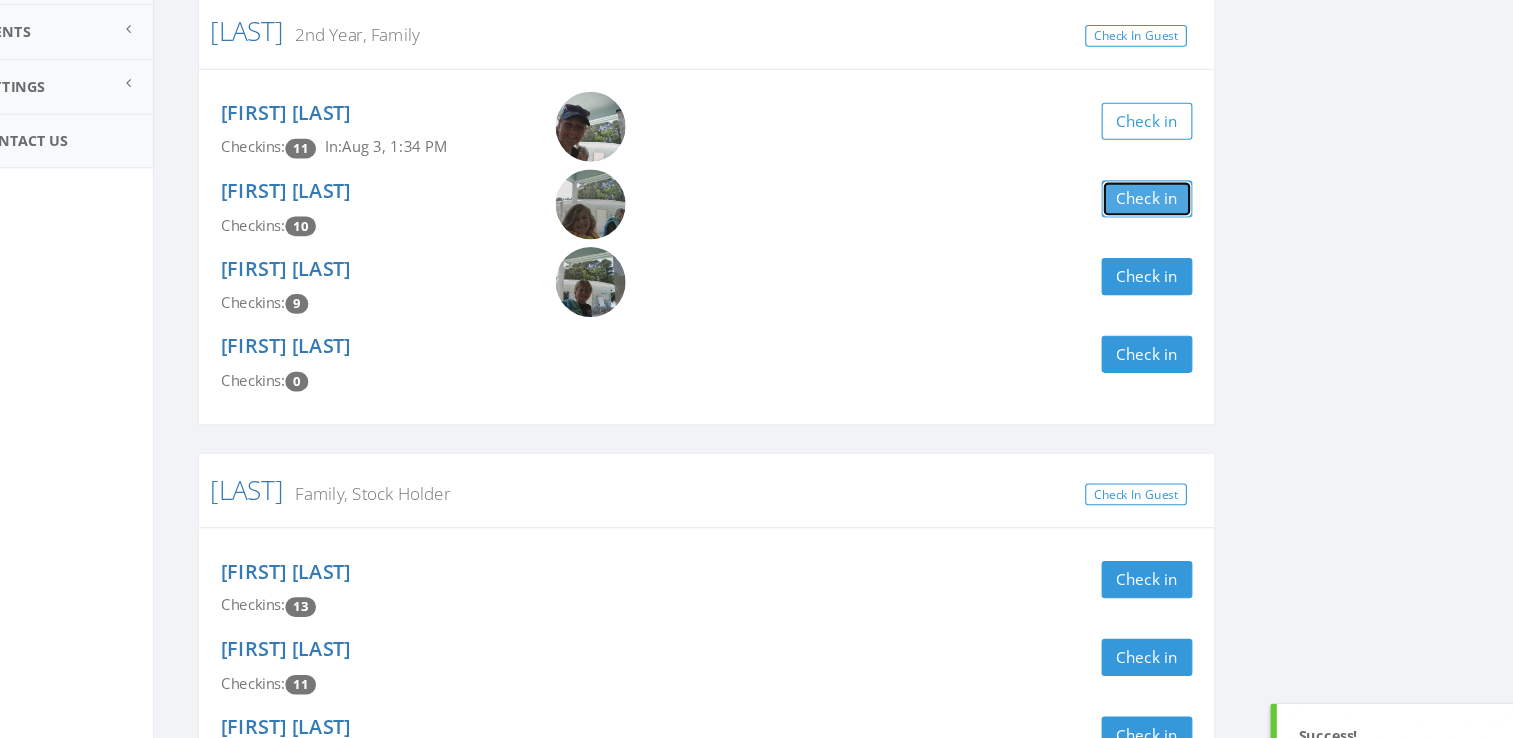 click on "Check in" at bounding box center [1088, 182] 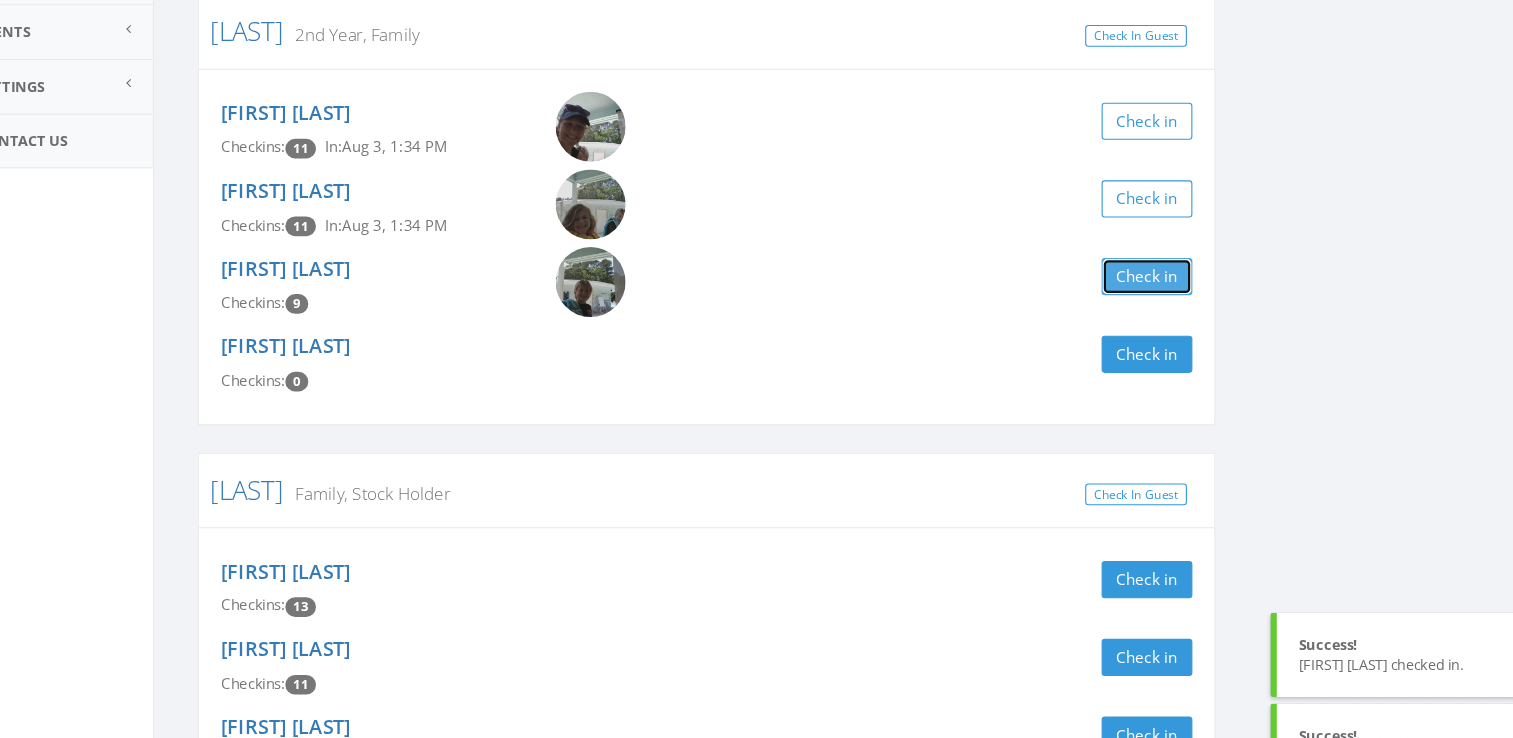 click on "Check in" at bounding box center [1088, 253] 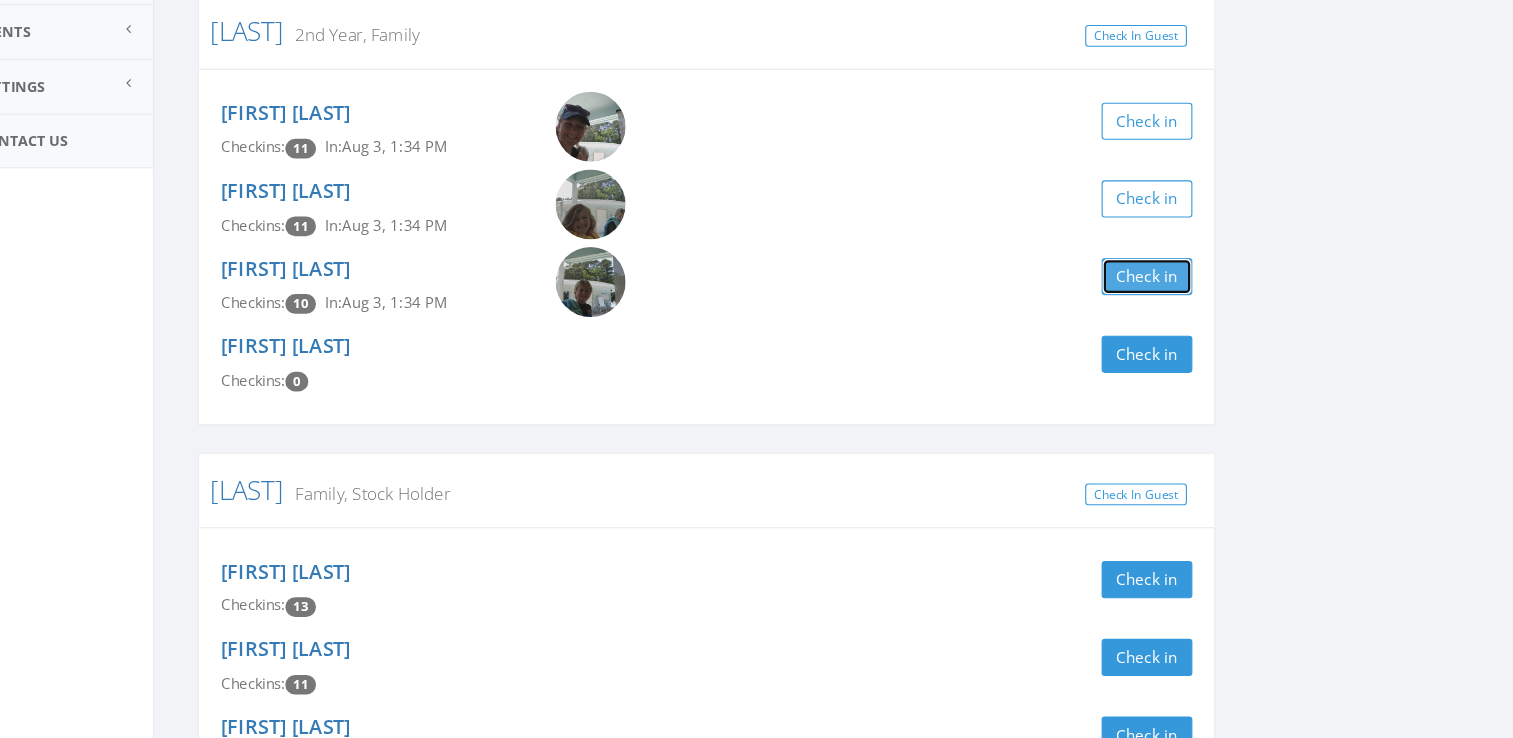 scroll, scrollTop: 11, scrollLeft: 0, axis: vertical 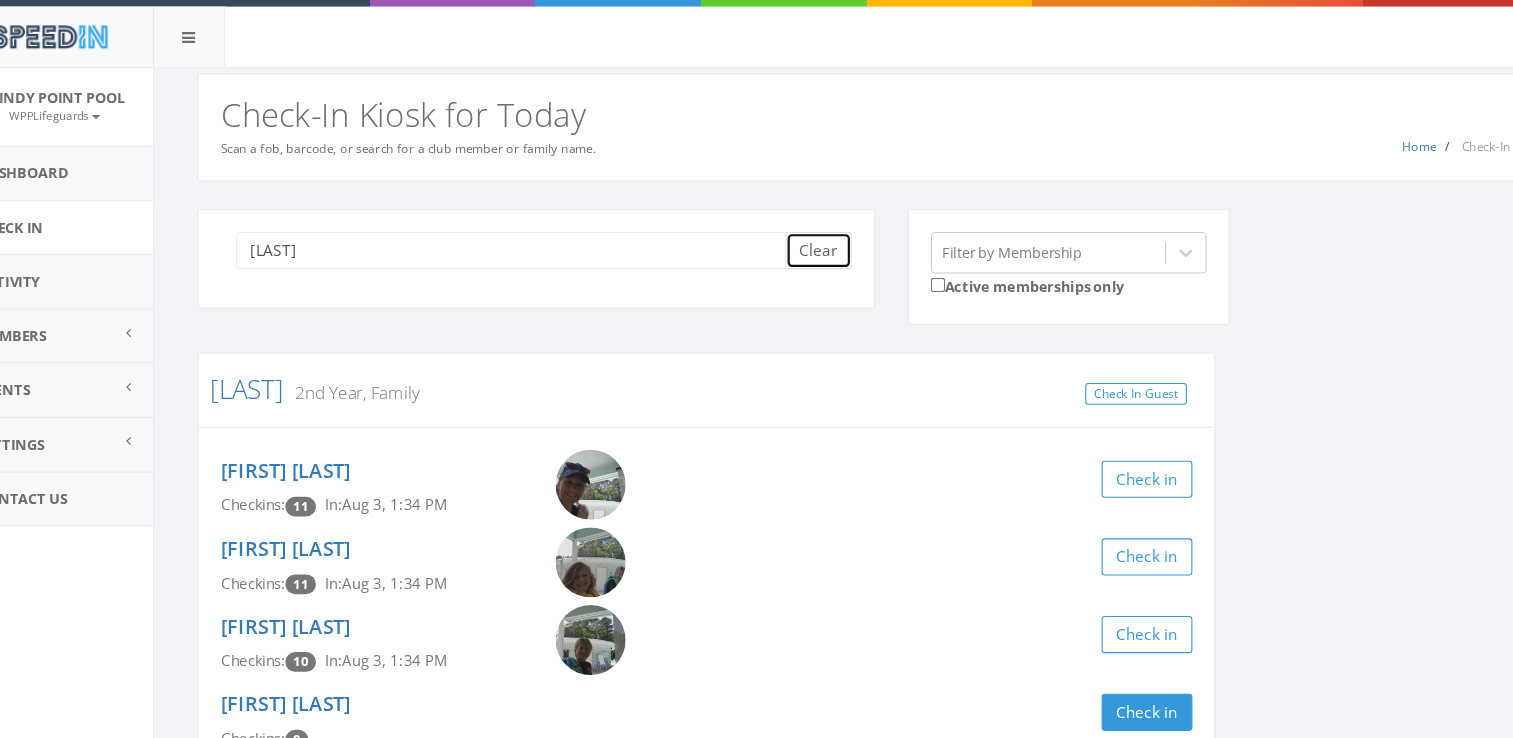 click on "Clear" at bounding box center (788, 229) 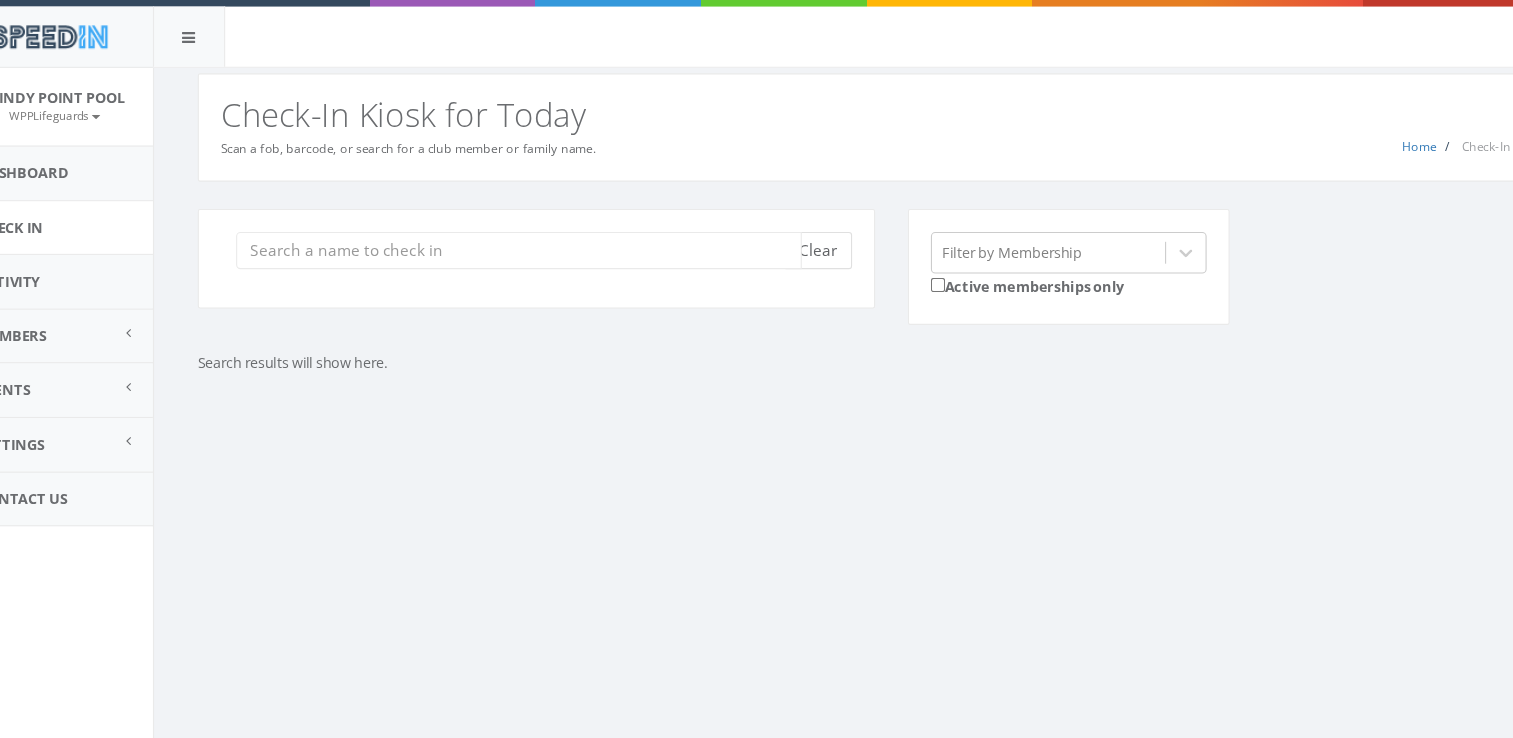 type on "b" 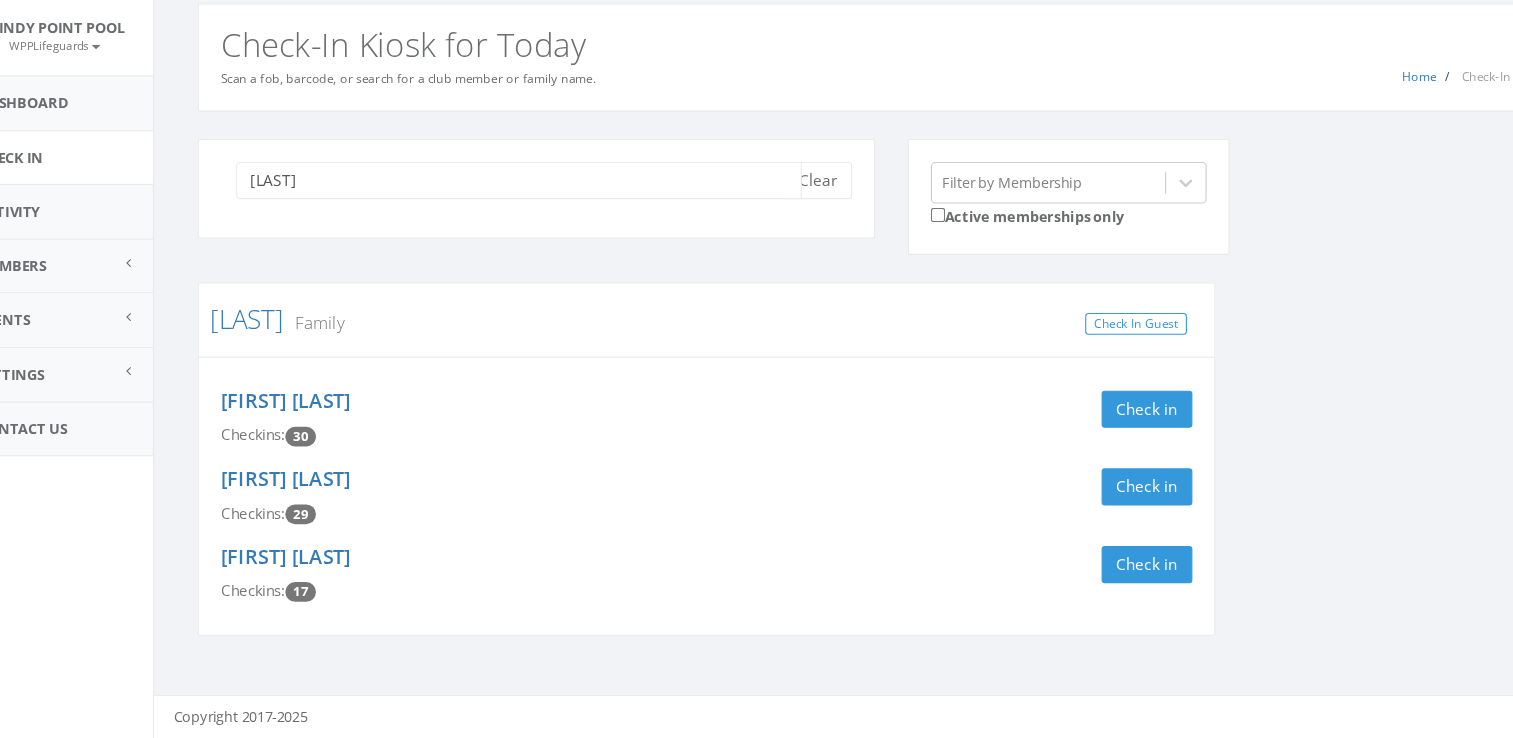 scroll, scrollTop: 0, scrollLeft: 0, axis: both 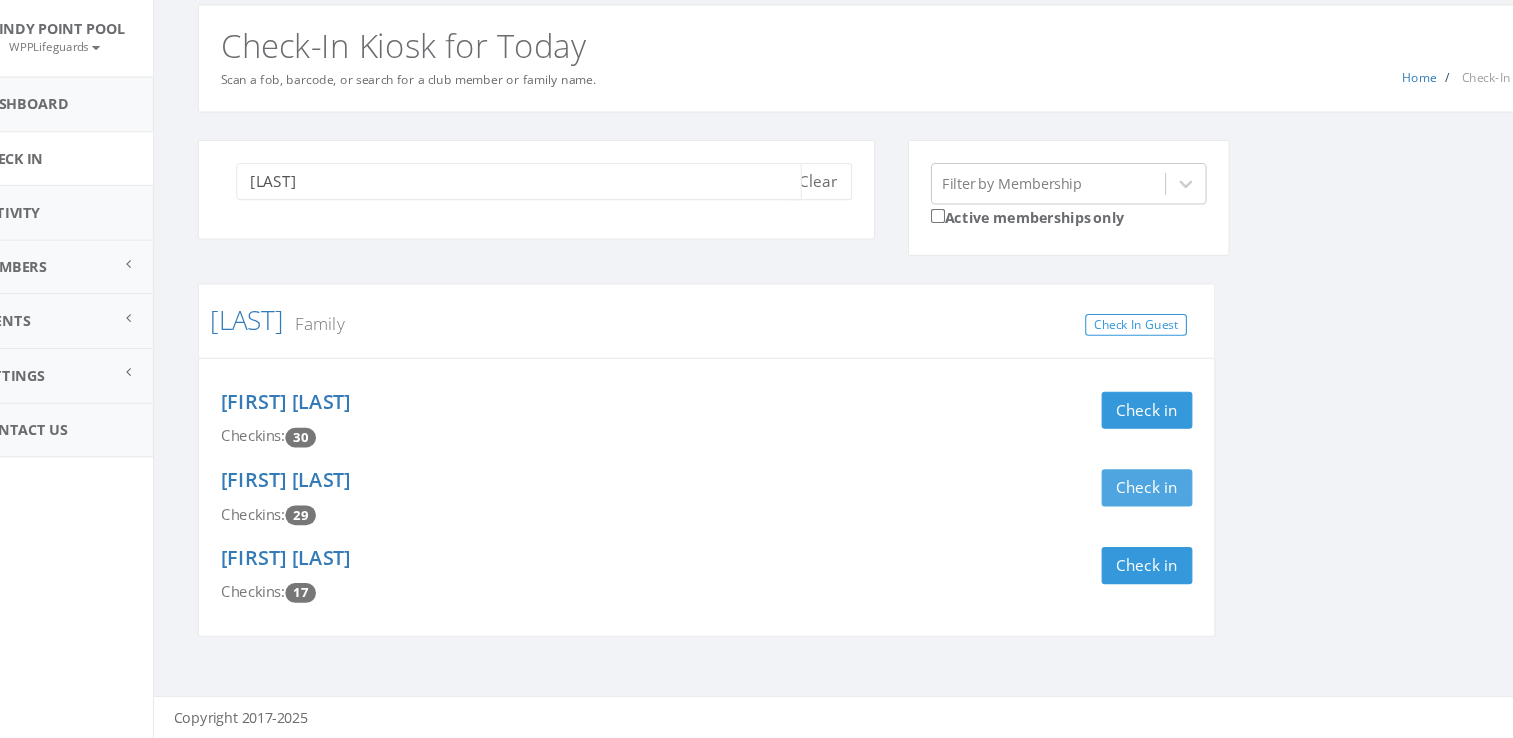 type on "minter" 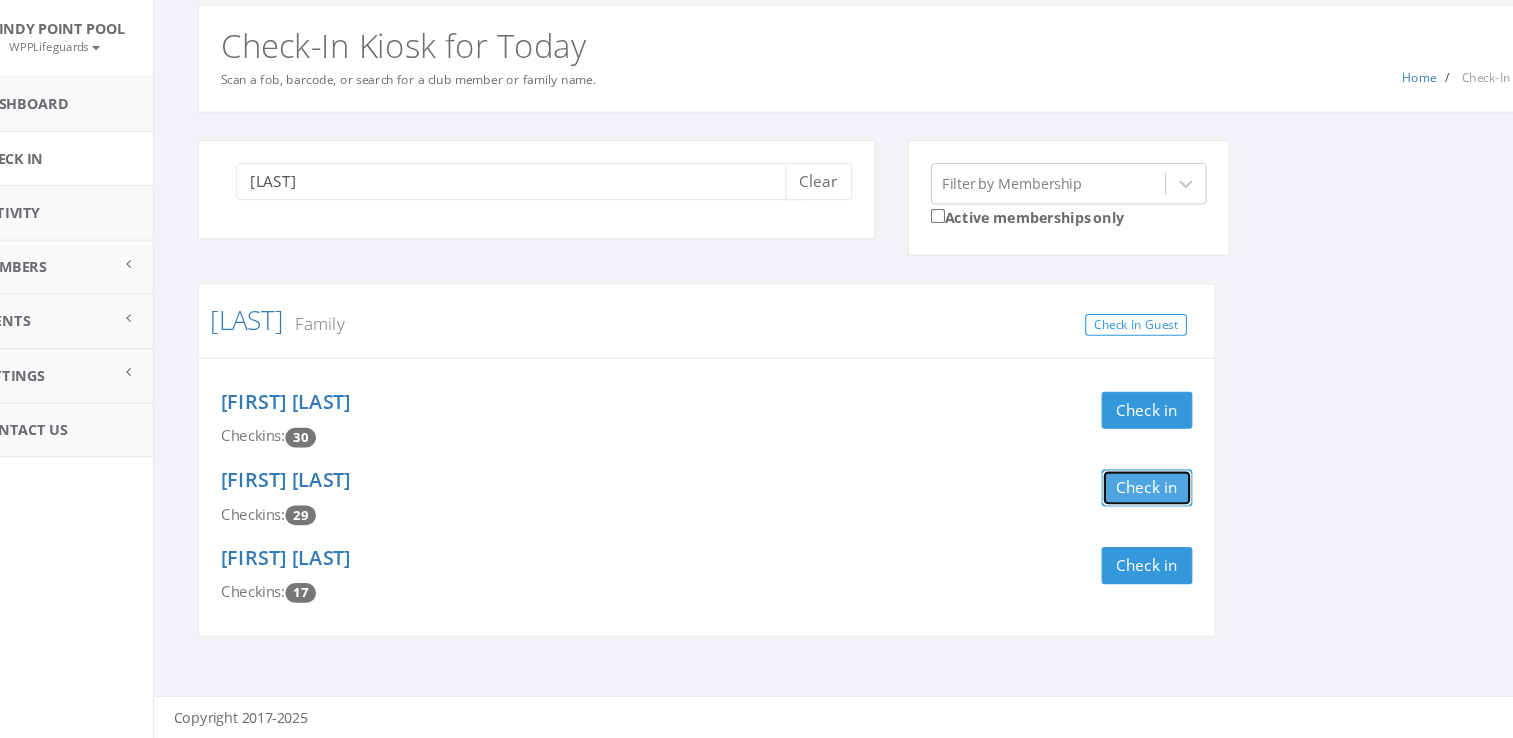 click on "Check in" at bounding box center (1088, 509) 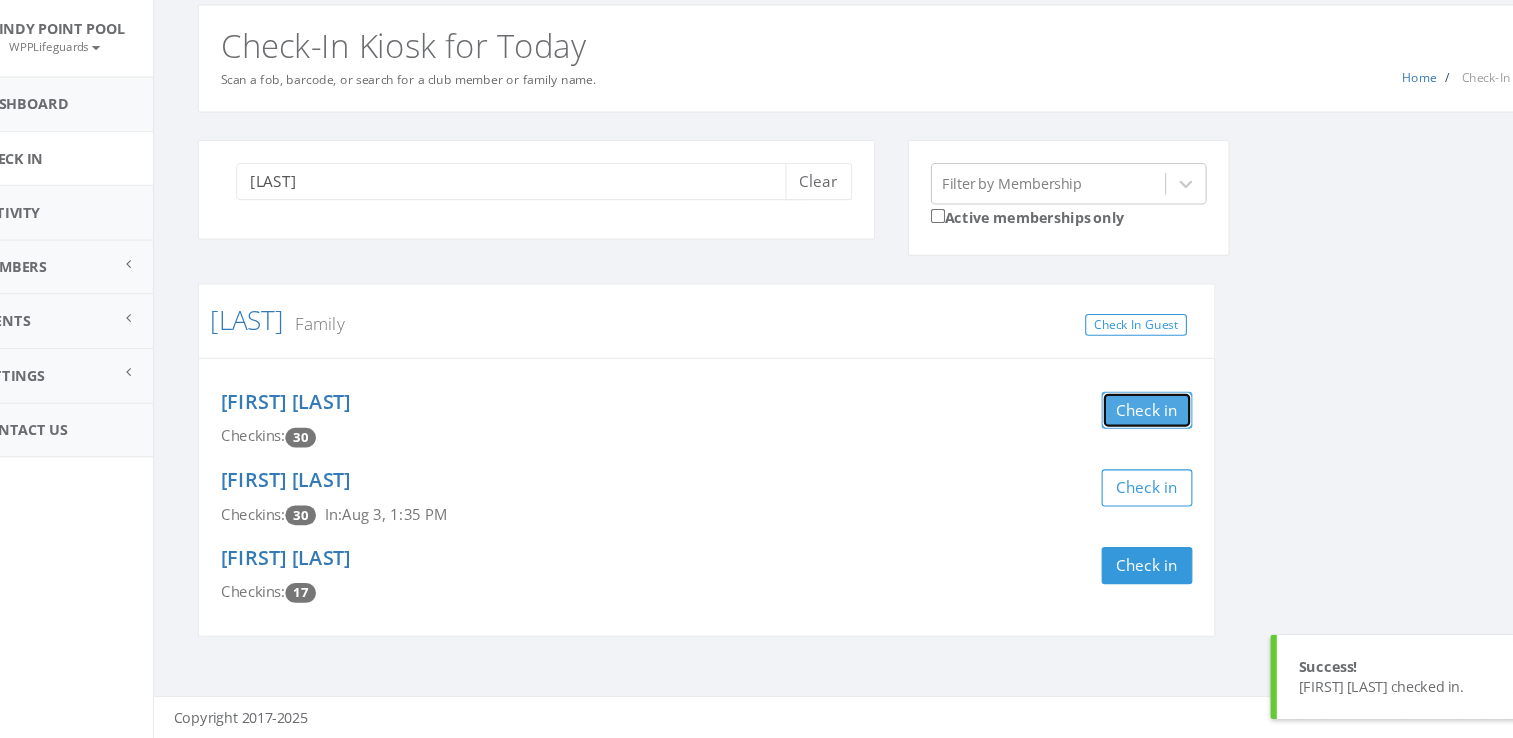 click on "Check in" at bounding box center (1088, 438) 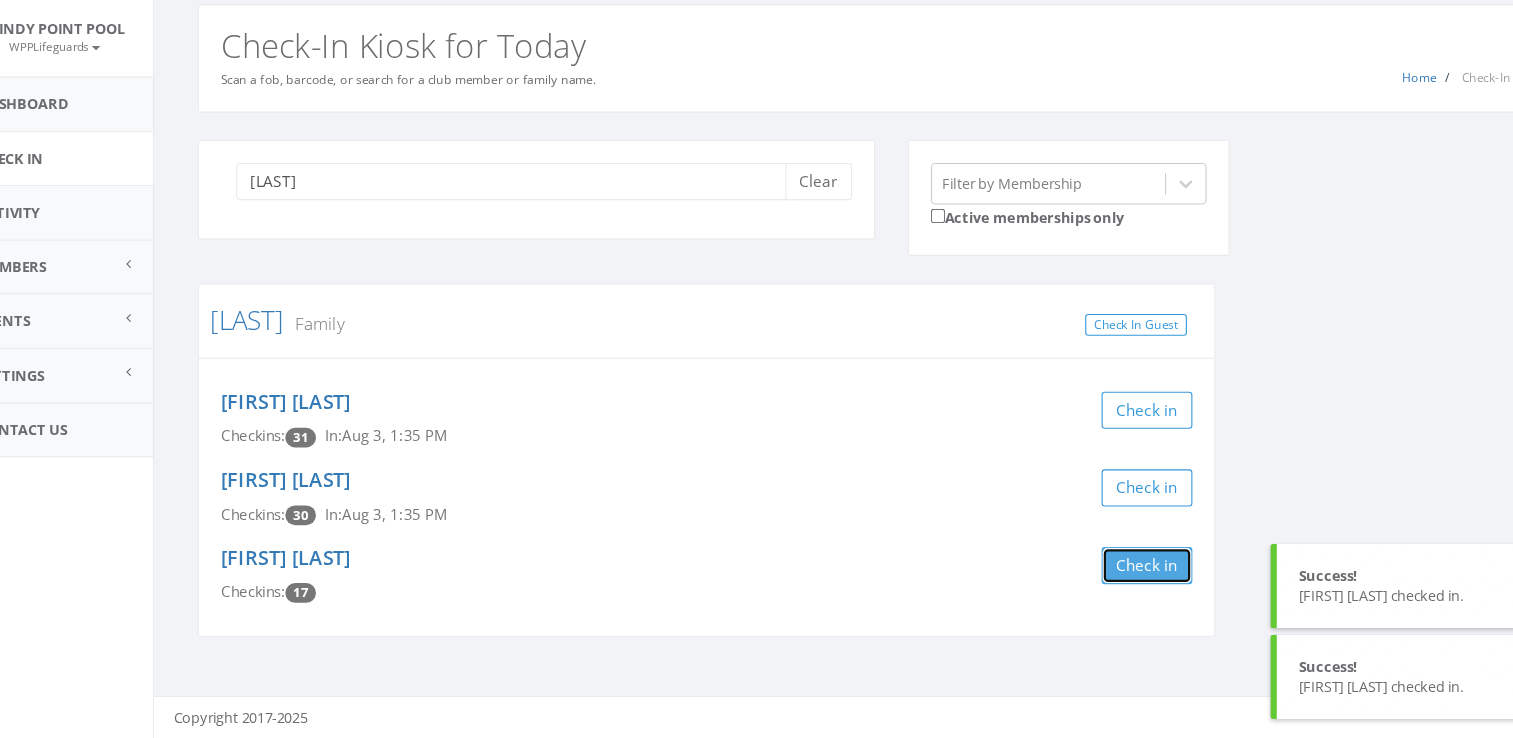 click on "Check in" at bounding box center (1088, 580) 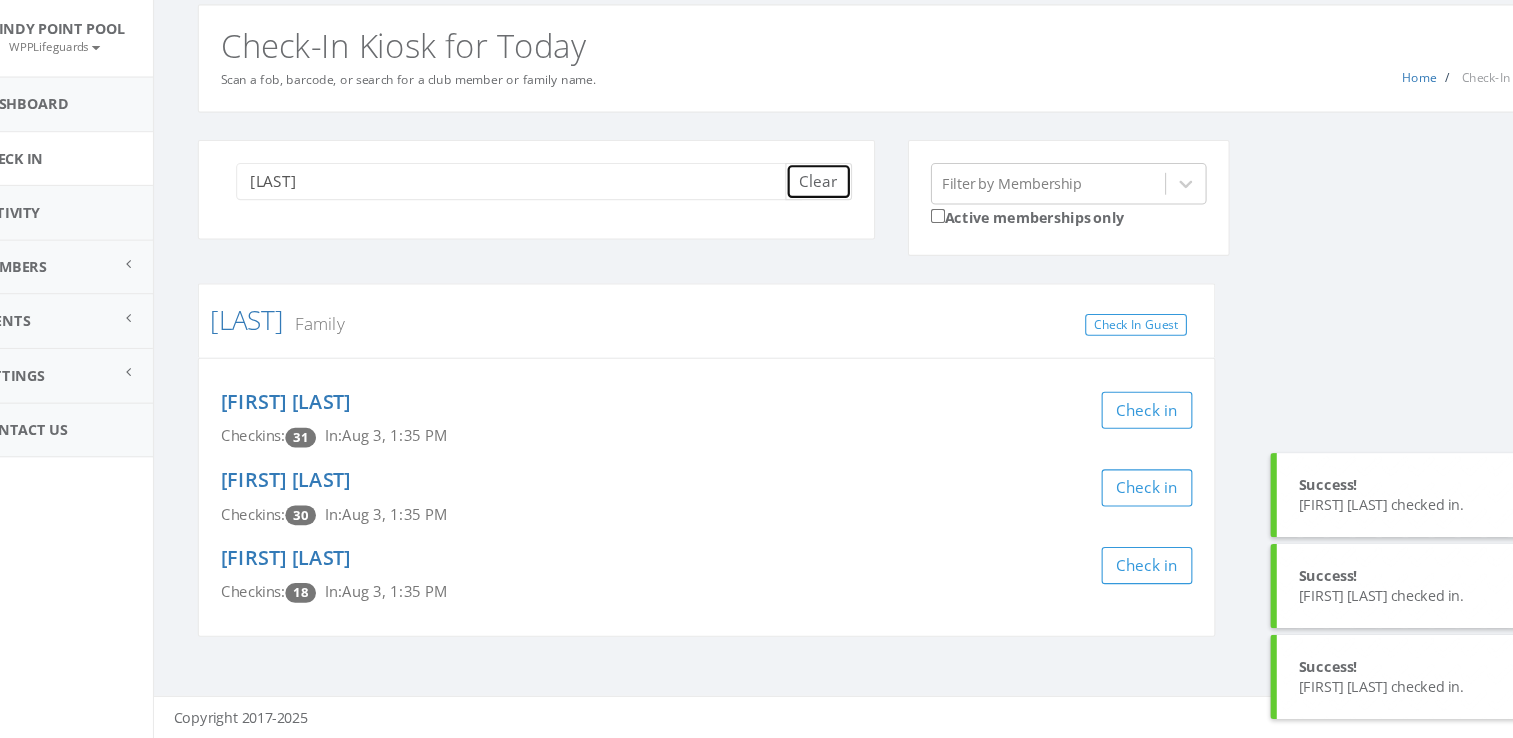 click on "Clear" at bounding box center [788, 229] 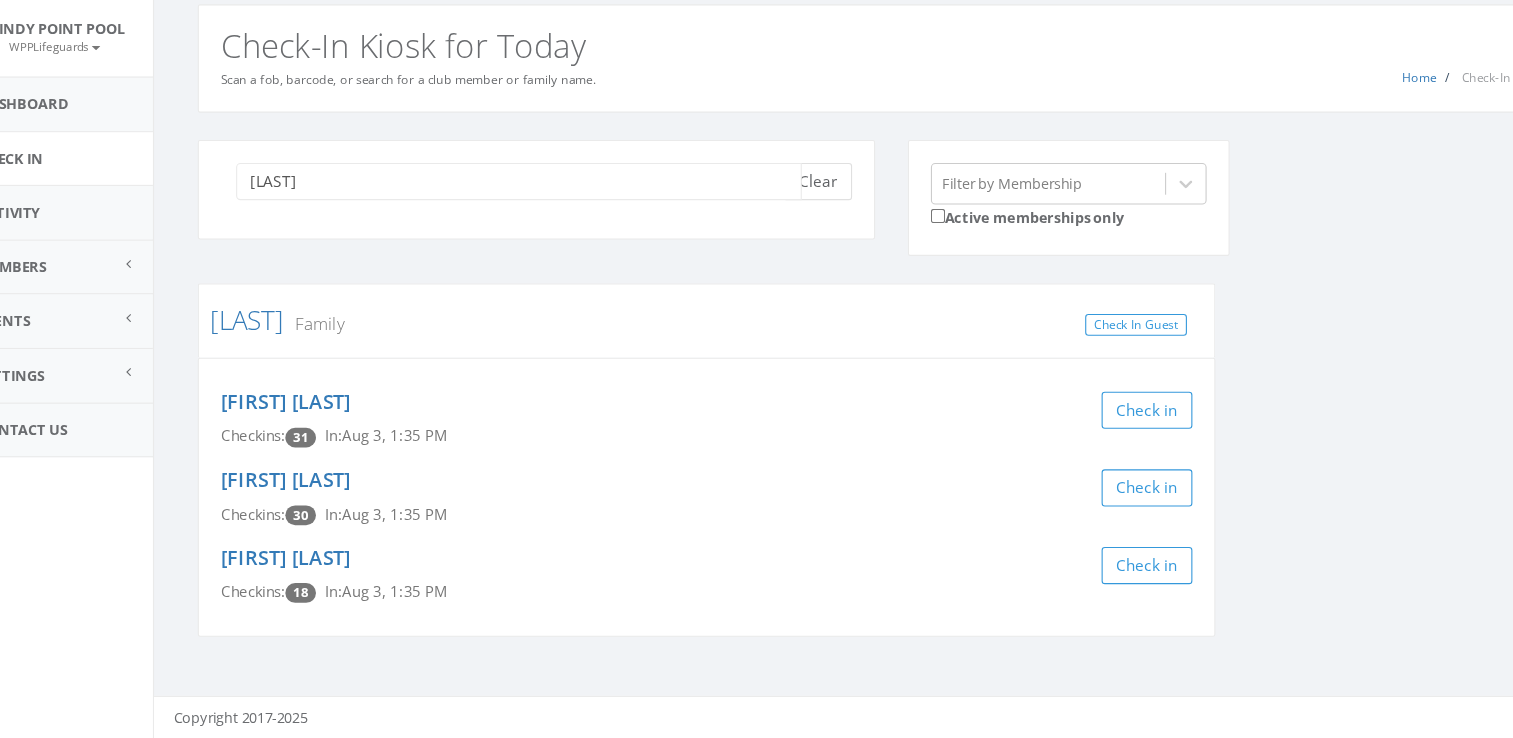 type on "minter" 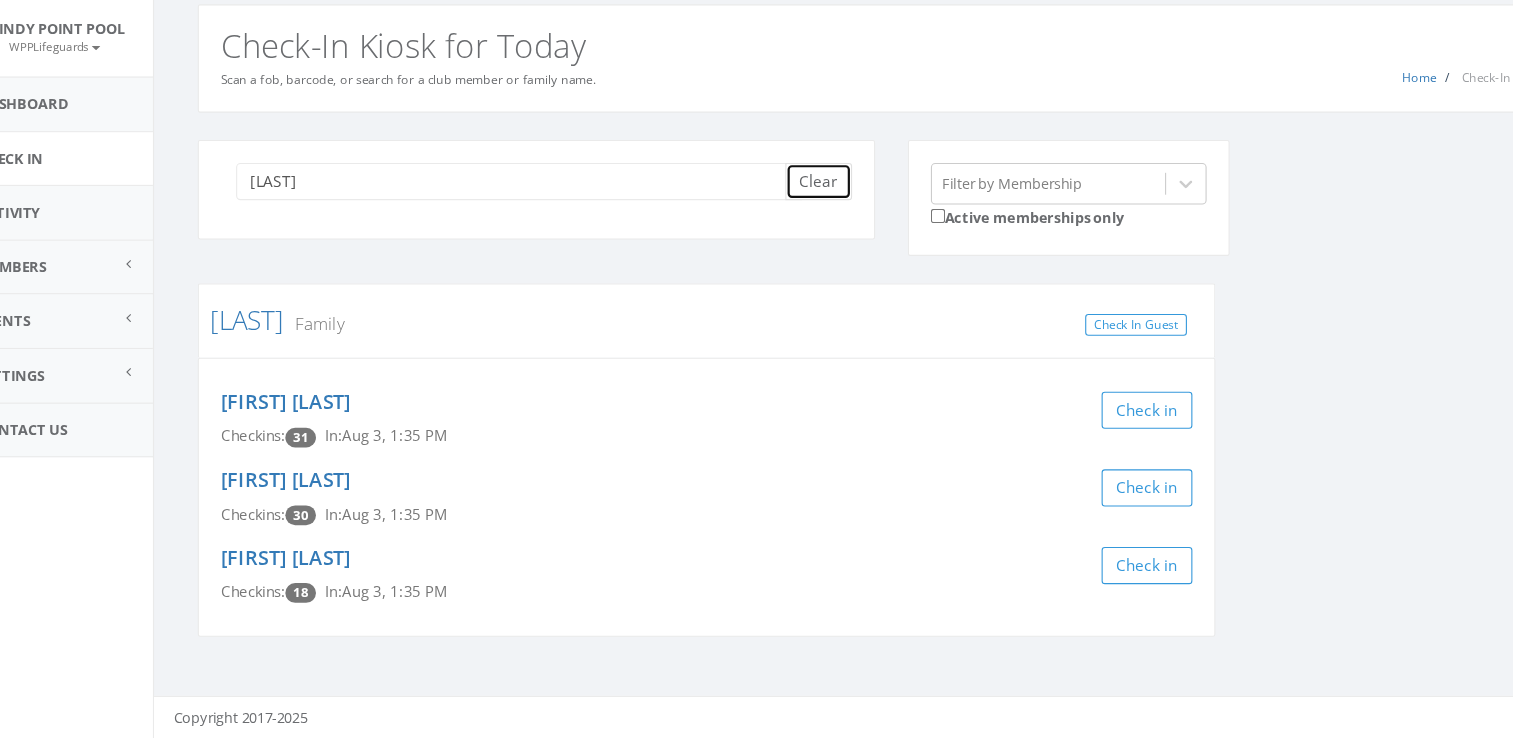 click on "Clear" at bounding box center [788, 229] 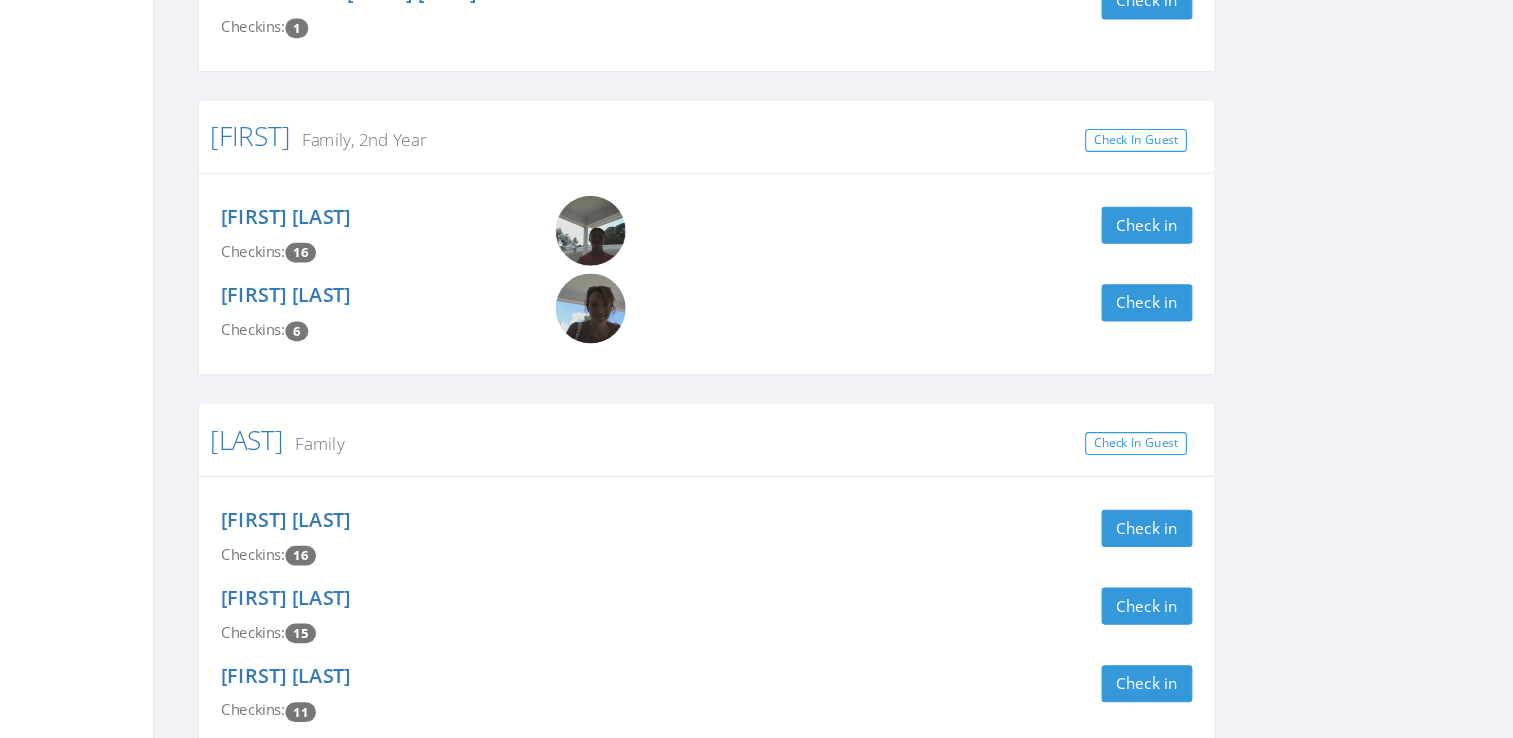 scroll, scrollTop: 2277, scrollLeft: 0, axis: vertical 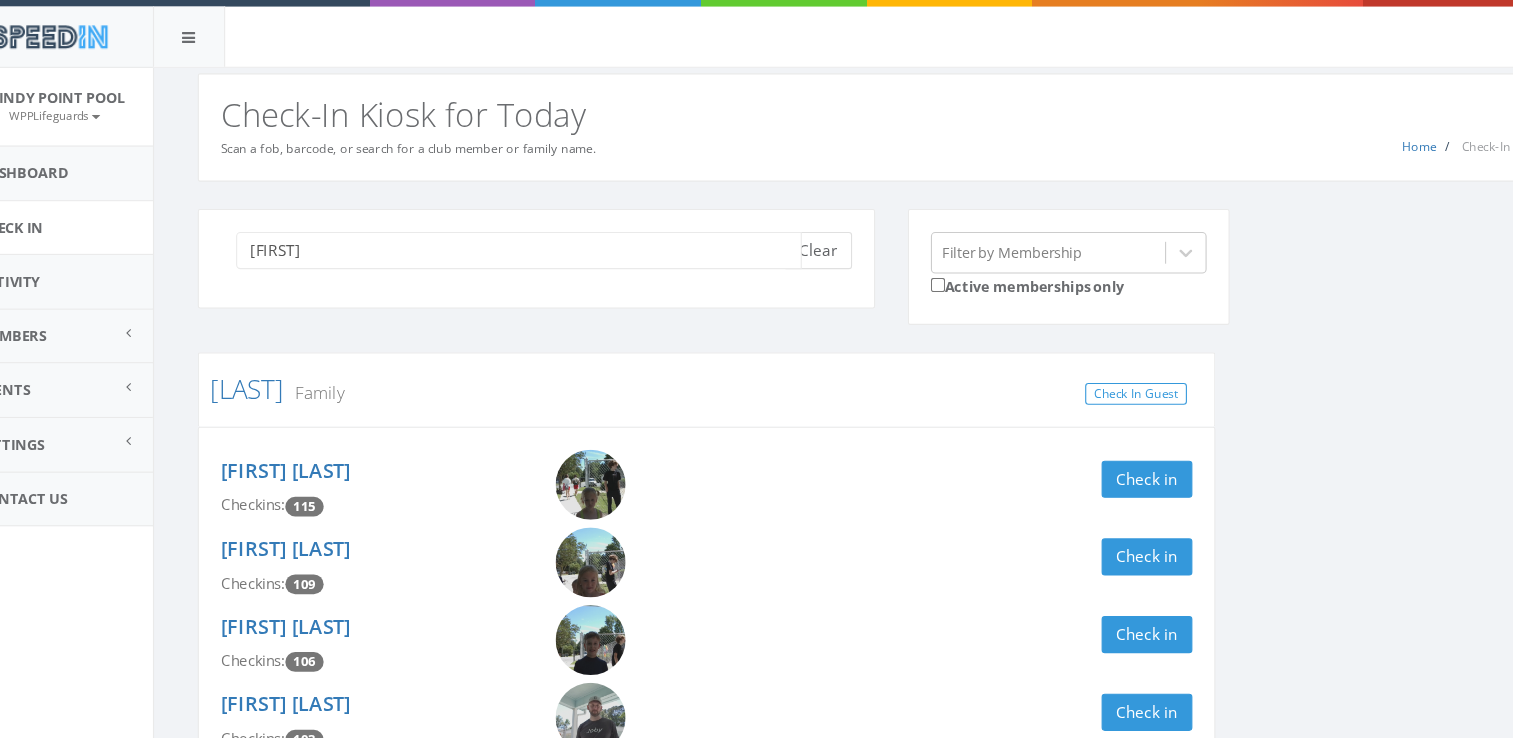 type on "beth" 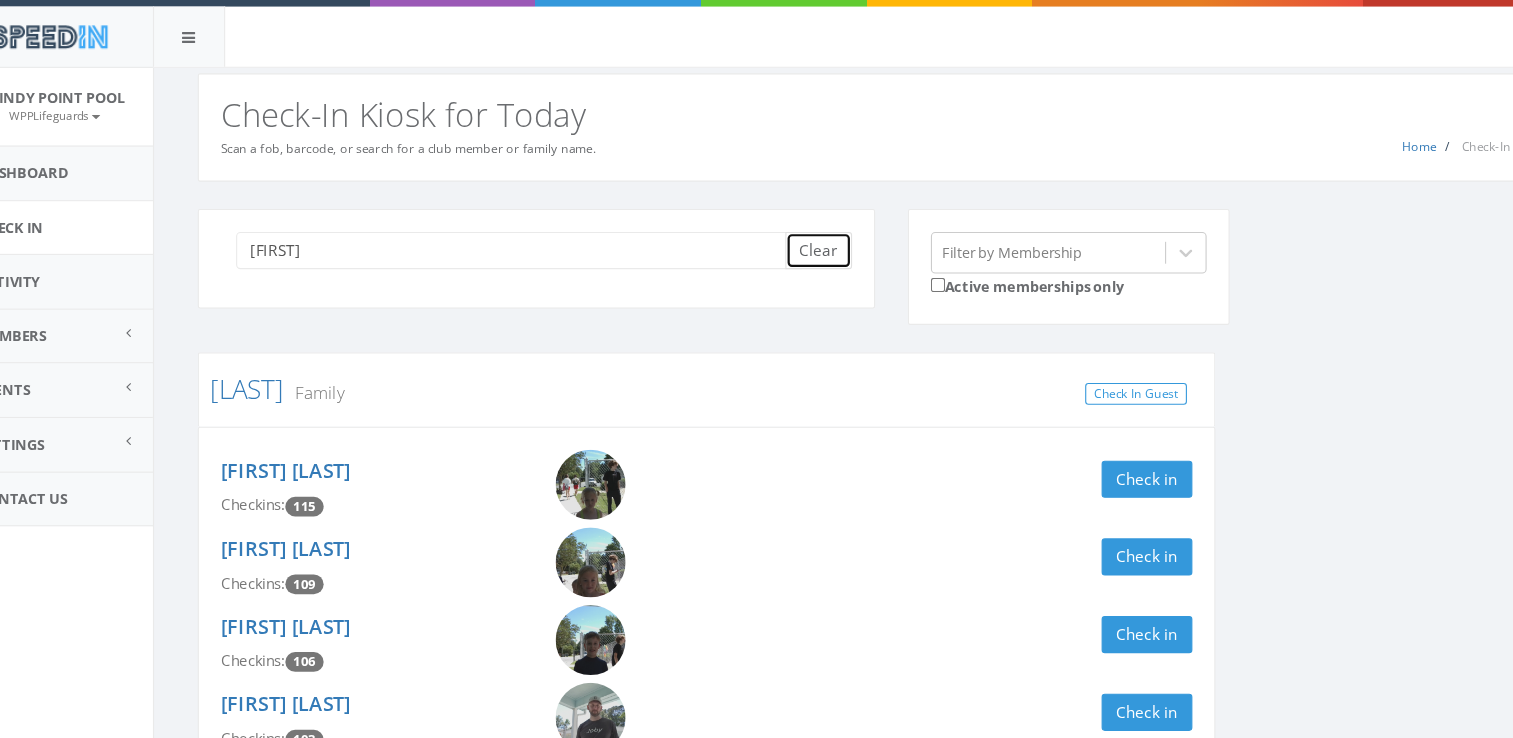 click on "Clear" at bounding box center [788, 229] 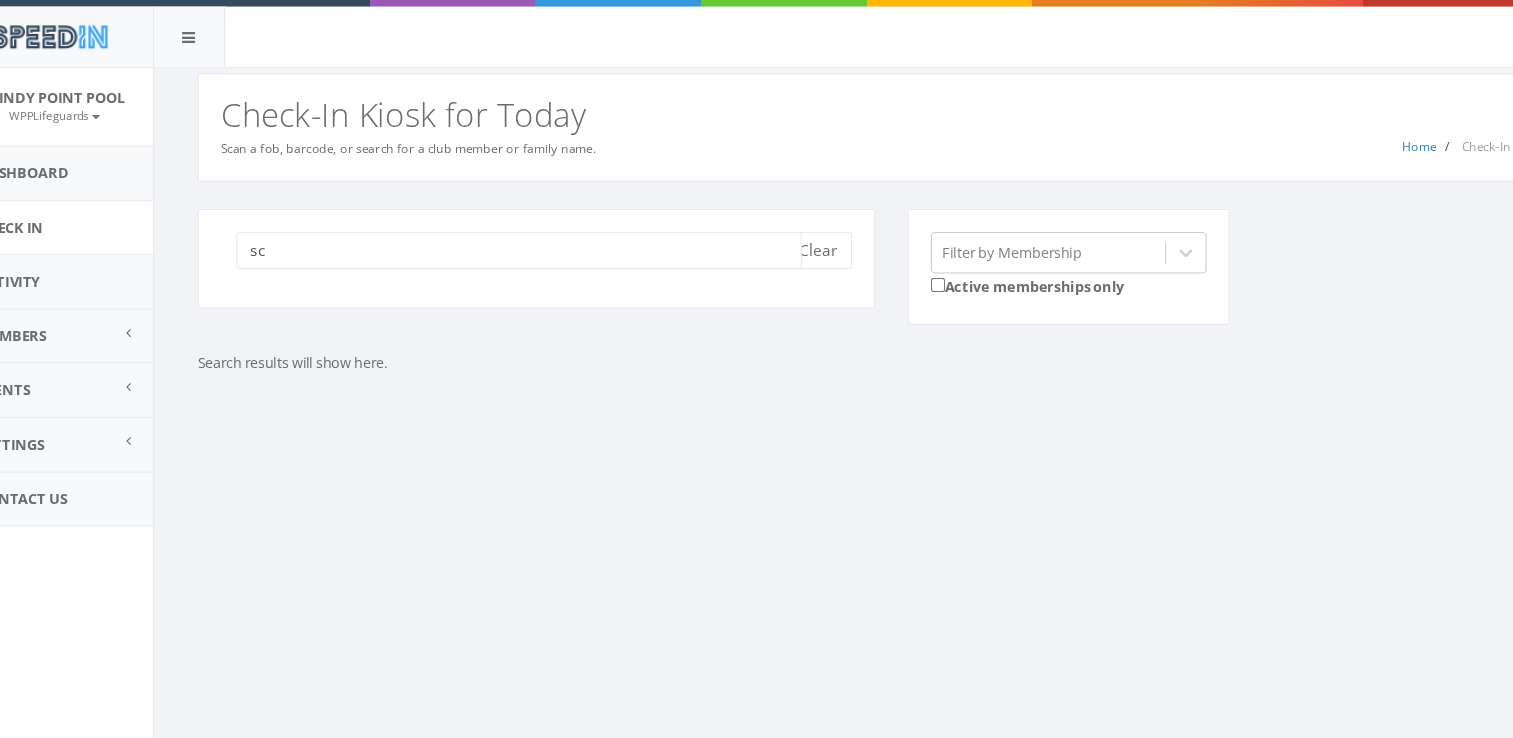type on "s" 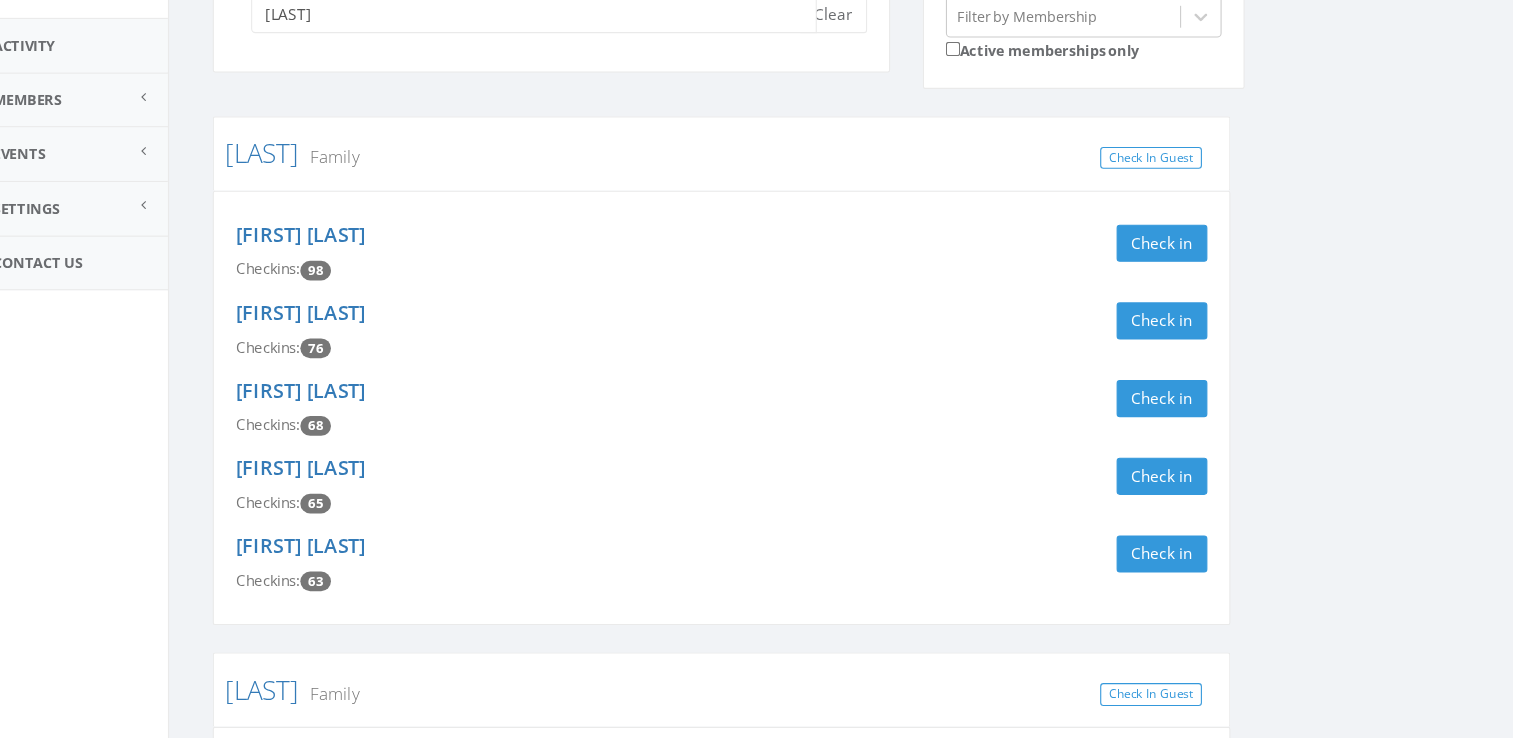 scroll, scrollTop: 160, scrollLeft: 0, axis: vertical 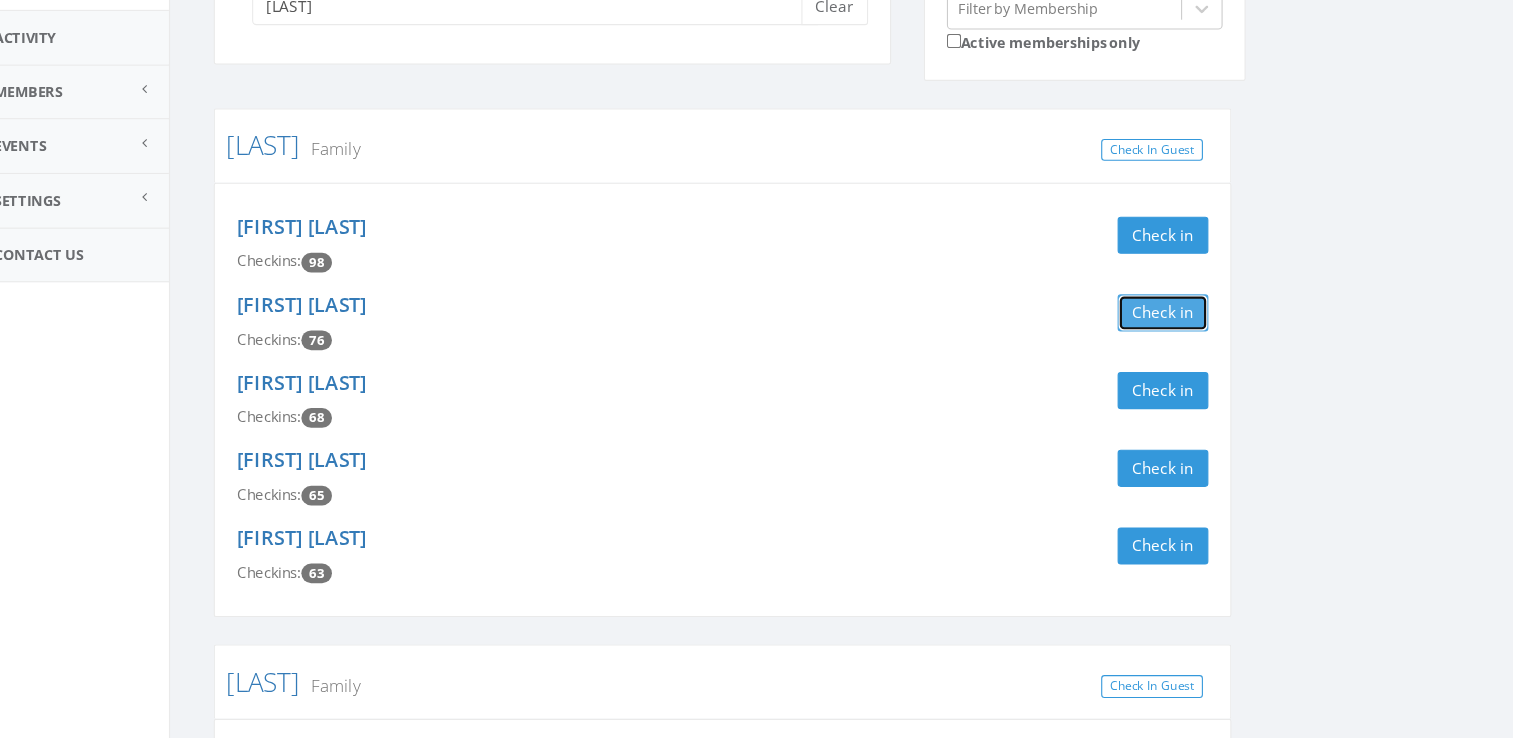 click on "Check in" at bounding box center (1088, 349) 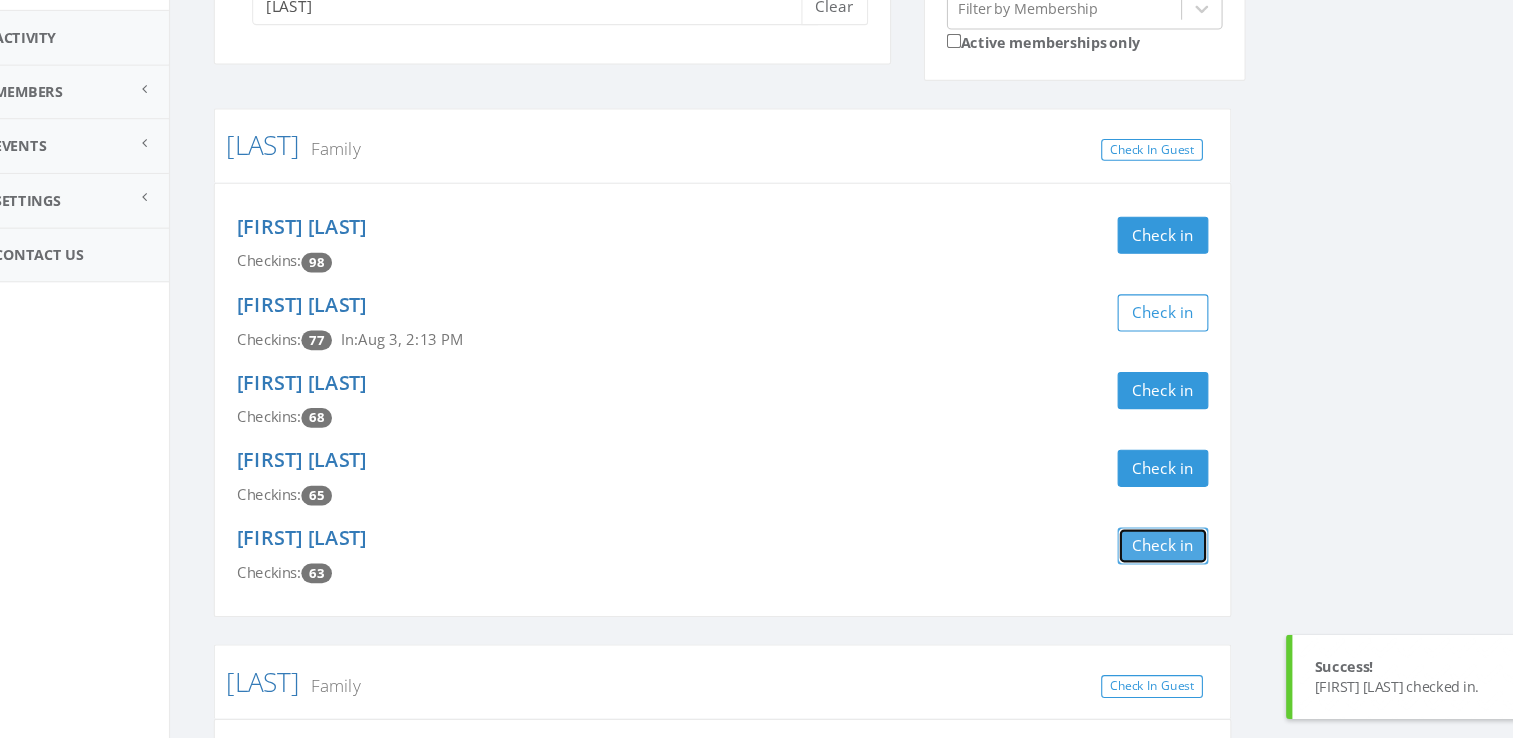 click on "Check in" at bounding box center [1088, 562] 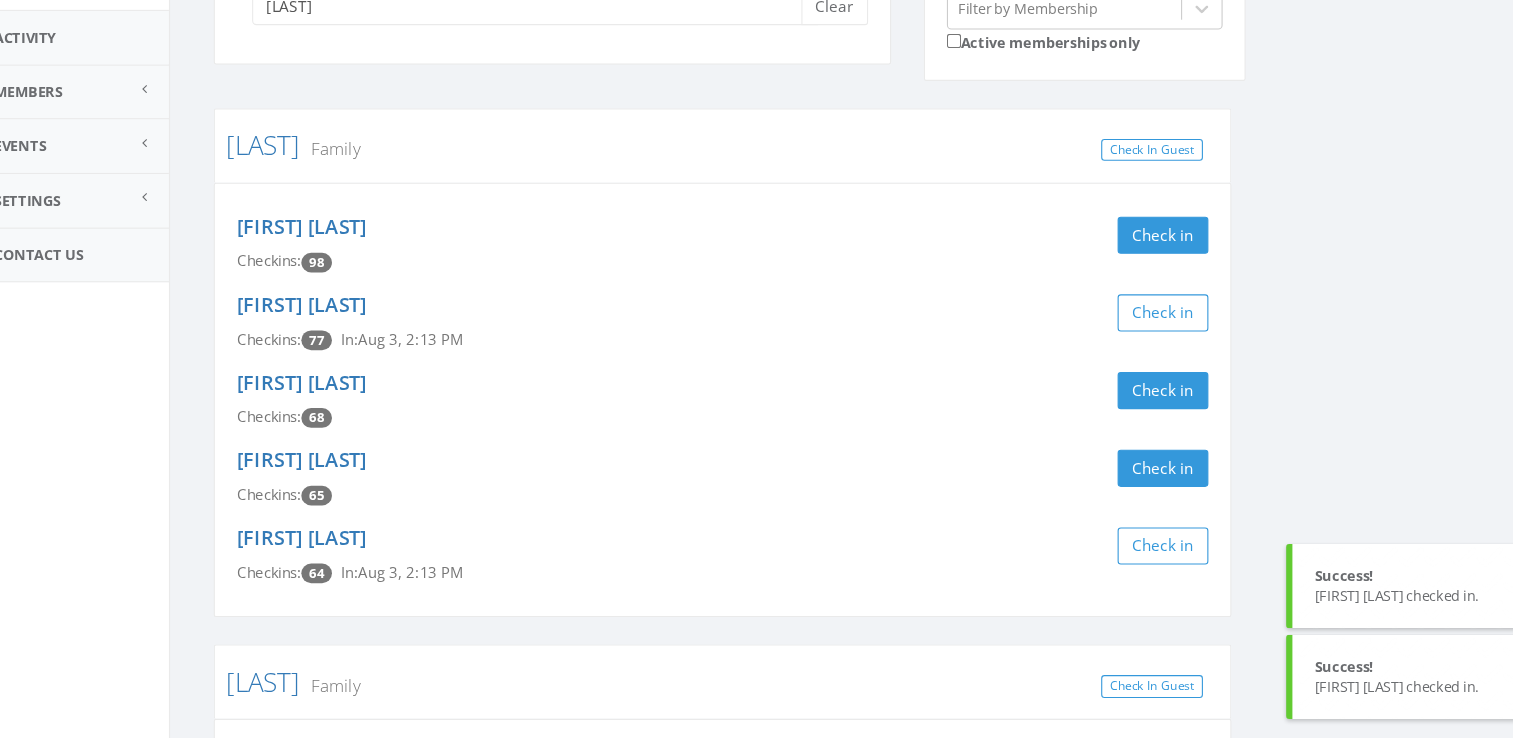 click on "wood Clear Filter by Membership  Active memberships only Wood Family Check In Guest Michelle Wood Checkins:  98 Check in Nevin Wood Checkins:  77 In:  Aug 3, 2:13 PM Check in Nathan Wood Checkins:  68 Check in Emma Wood Checkins:  65 Check in Ella Wood Checkins:  64 In:  Aug 3, 2:13 PM Check in Woodard Family Check In Guest Kristen Woodard Checkins:  86 Check in Elizabeth Woodard Checkins:  79 Check in Jason Woodard Checkins:  43 Check in Woodford 1st Year, Family Check In Guest MacKinsey Woodford Checkins:  8 Check in Malcolm Woodford Checkins:  7 Check in Anna Woodford Checkins:  4 Check in Penelope Woodford Checkins:  4 Check in" at bounding box center [847, 725] 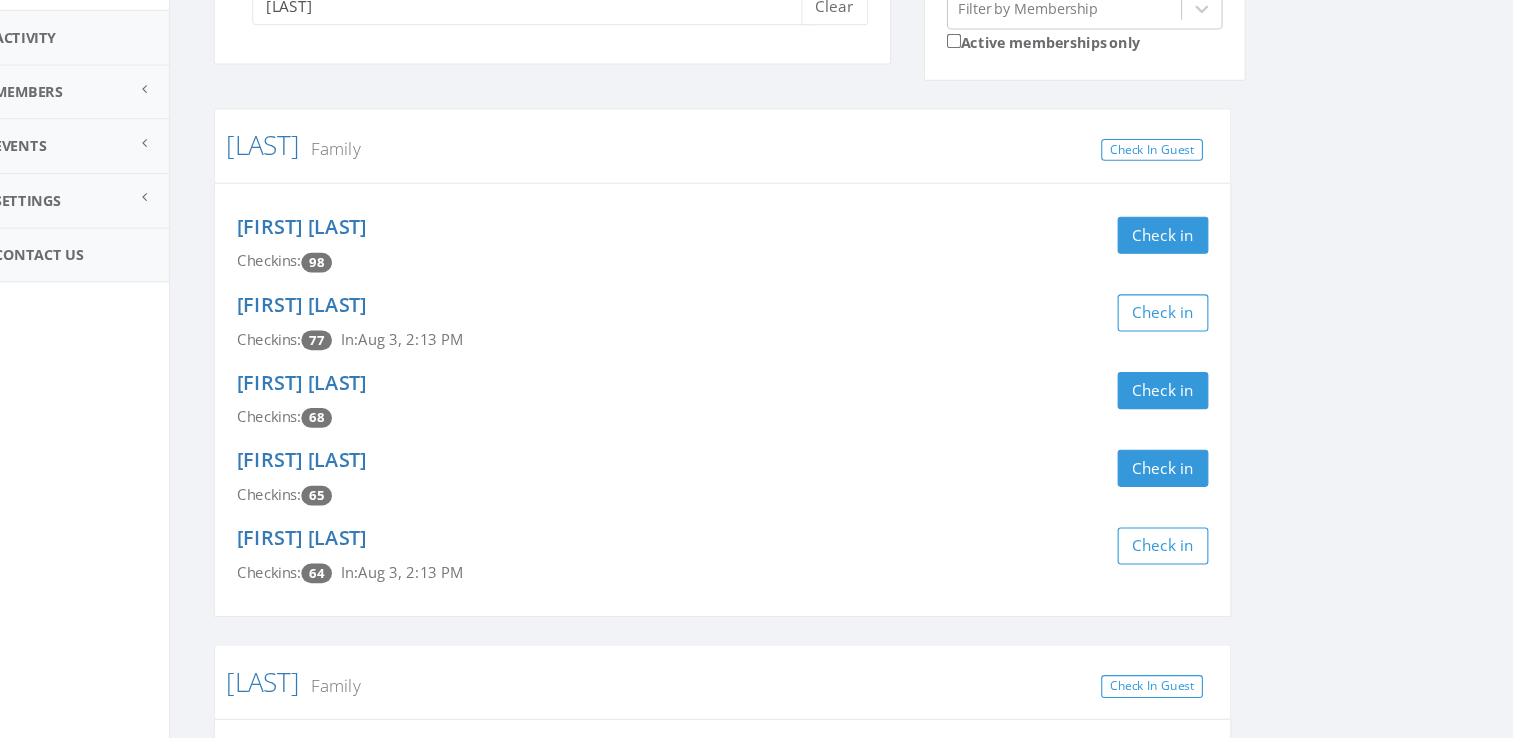 scroll, scrollTop: 0, scrollLeft: 0, axis: both 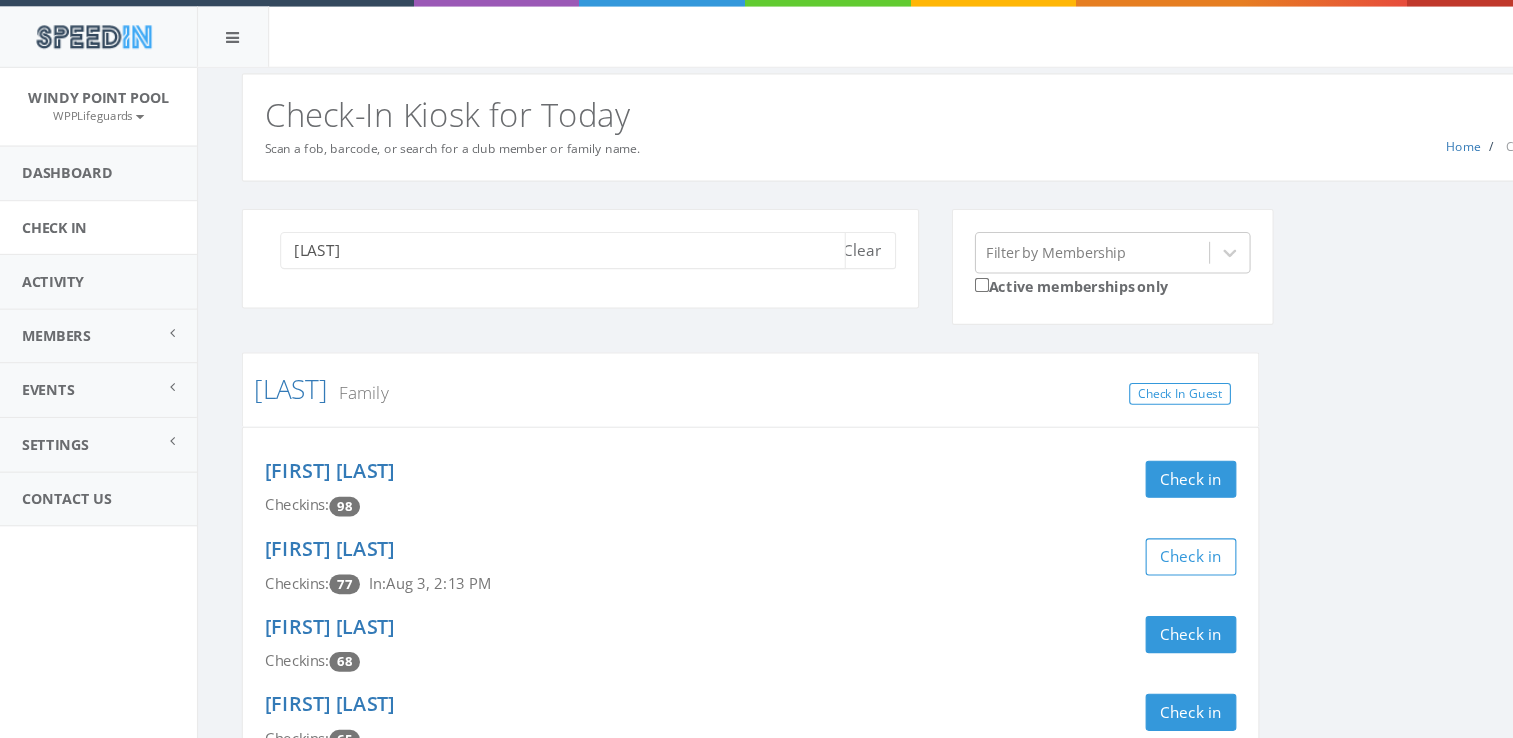 click on "wood" at bounding box center [514, 229] 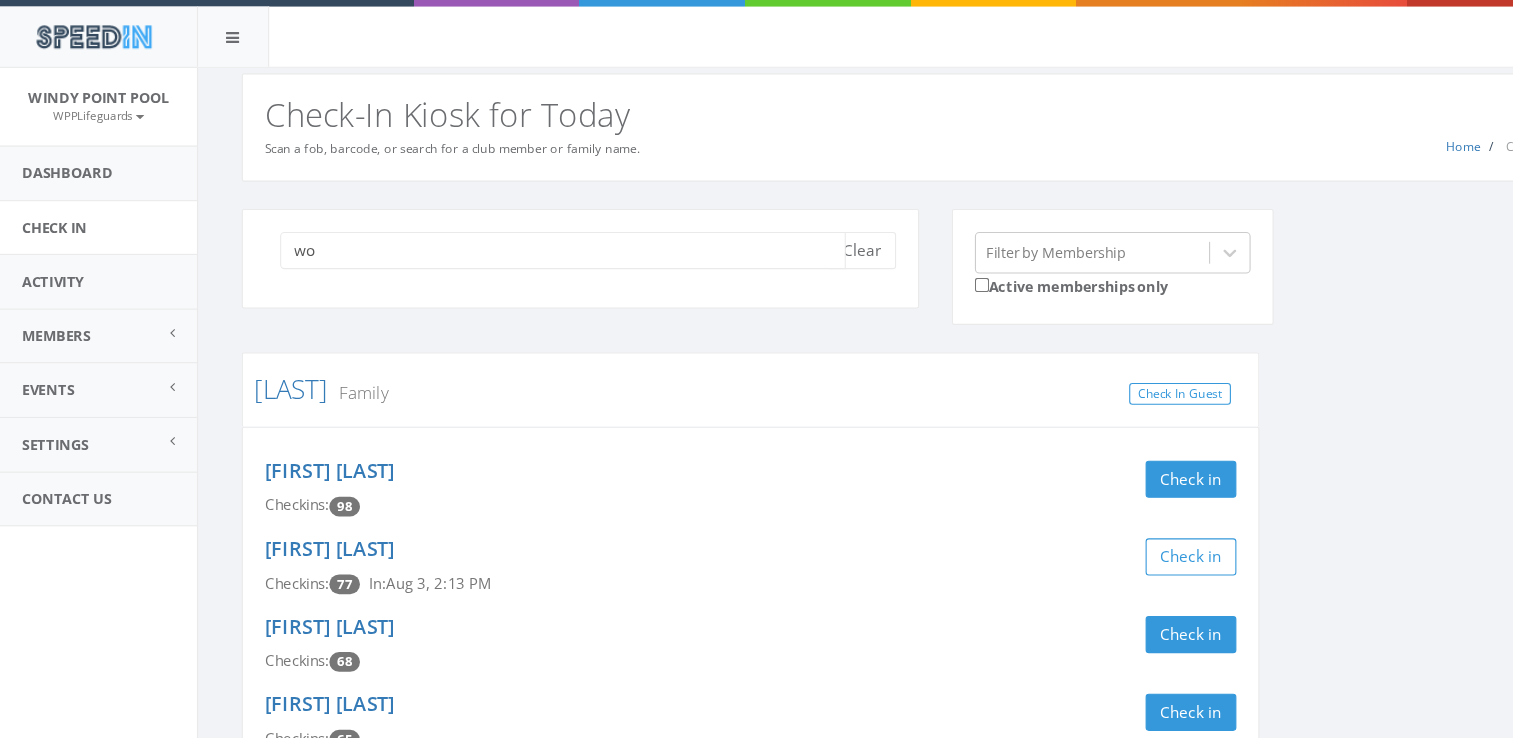 type on "w" 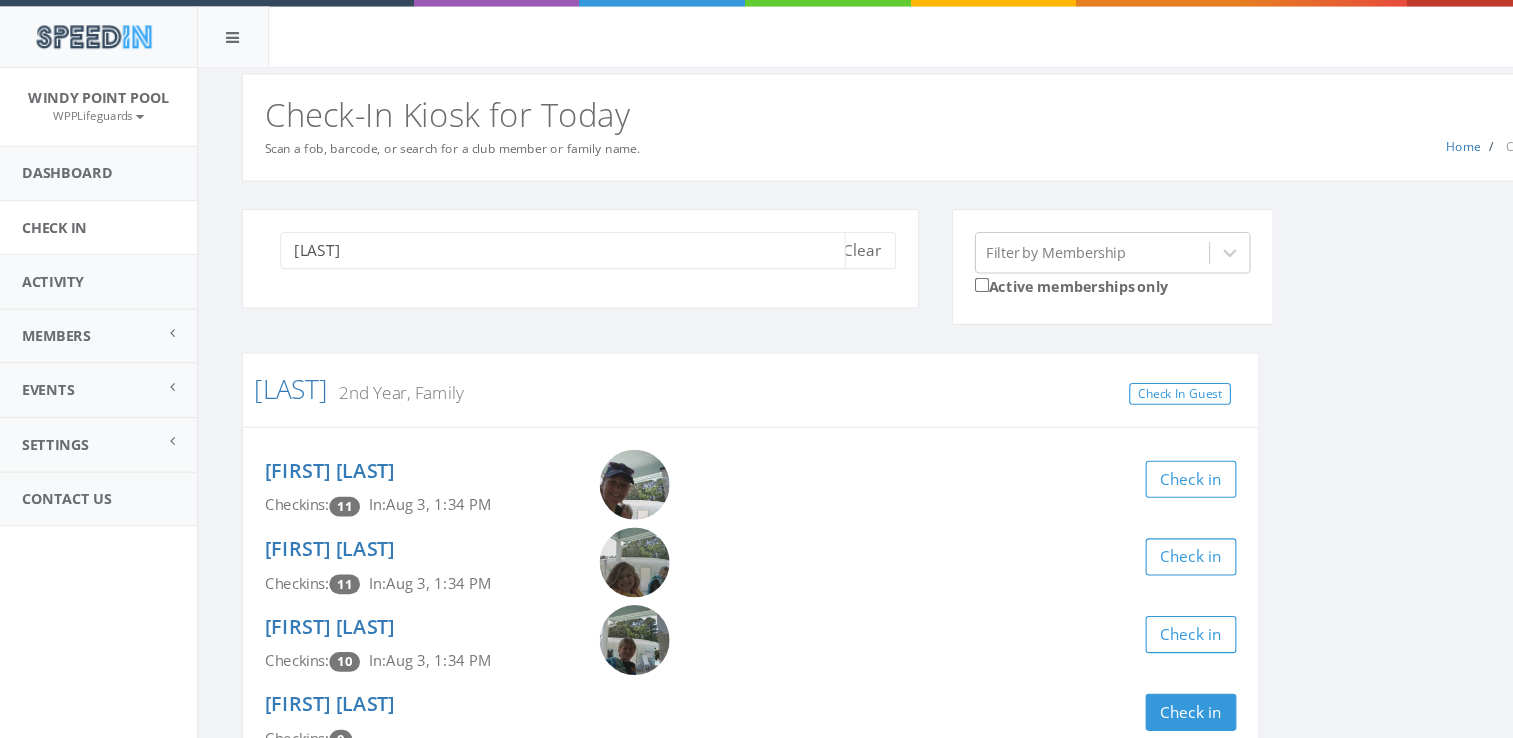 type on "blaesser" 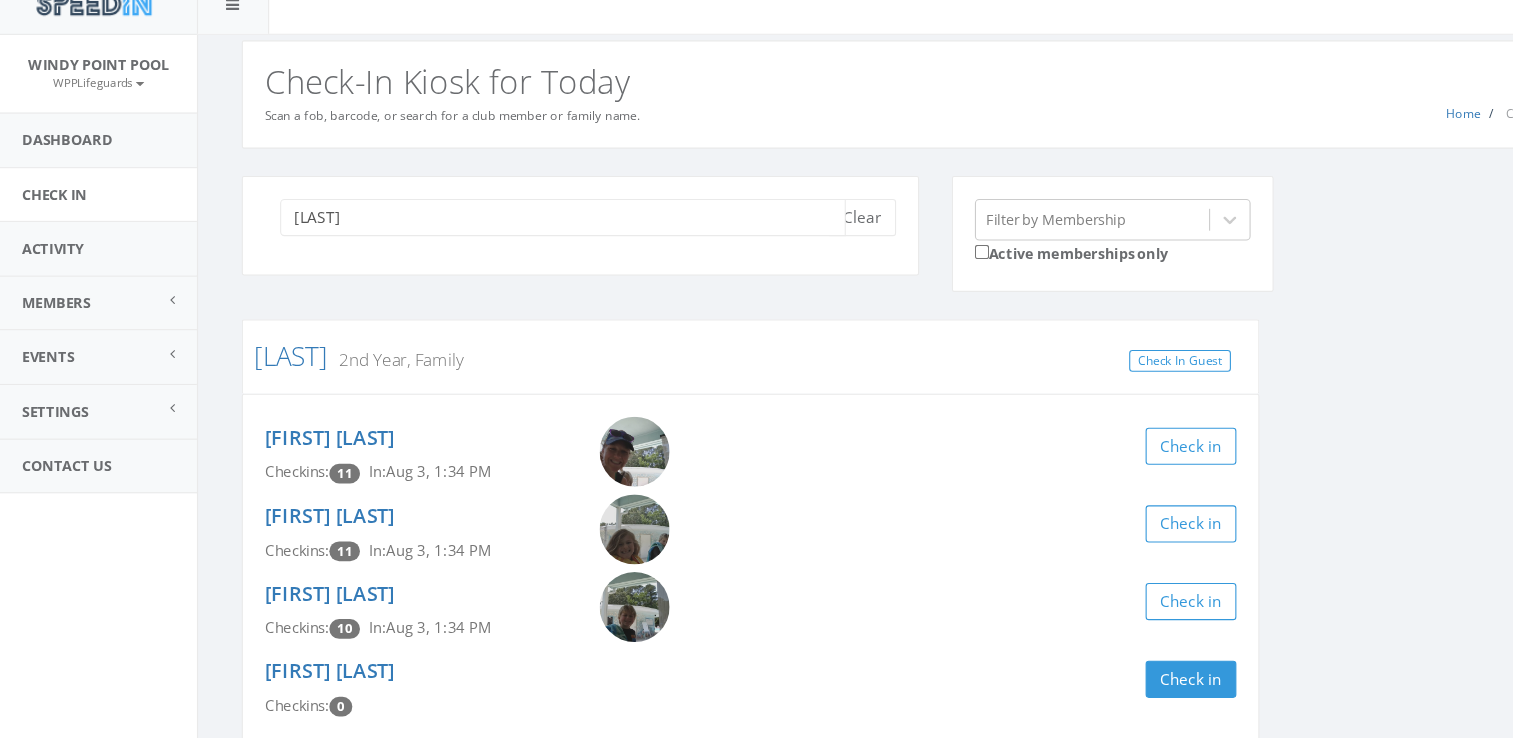 scroll, scrollTop: 67, scrollLeft: 0, axis: vertical 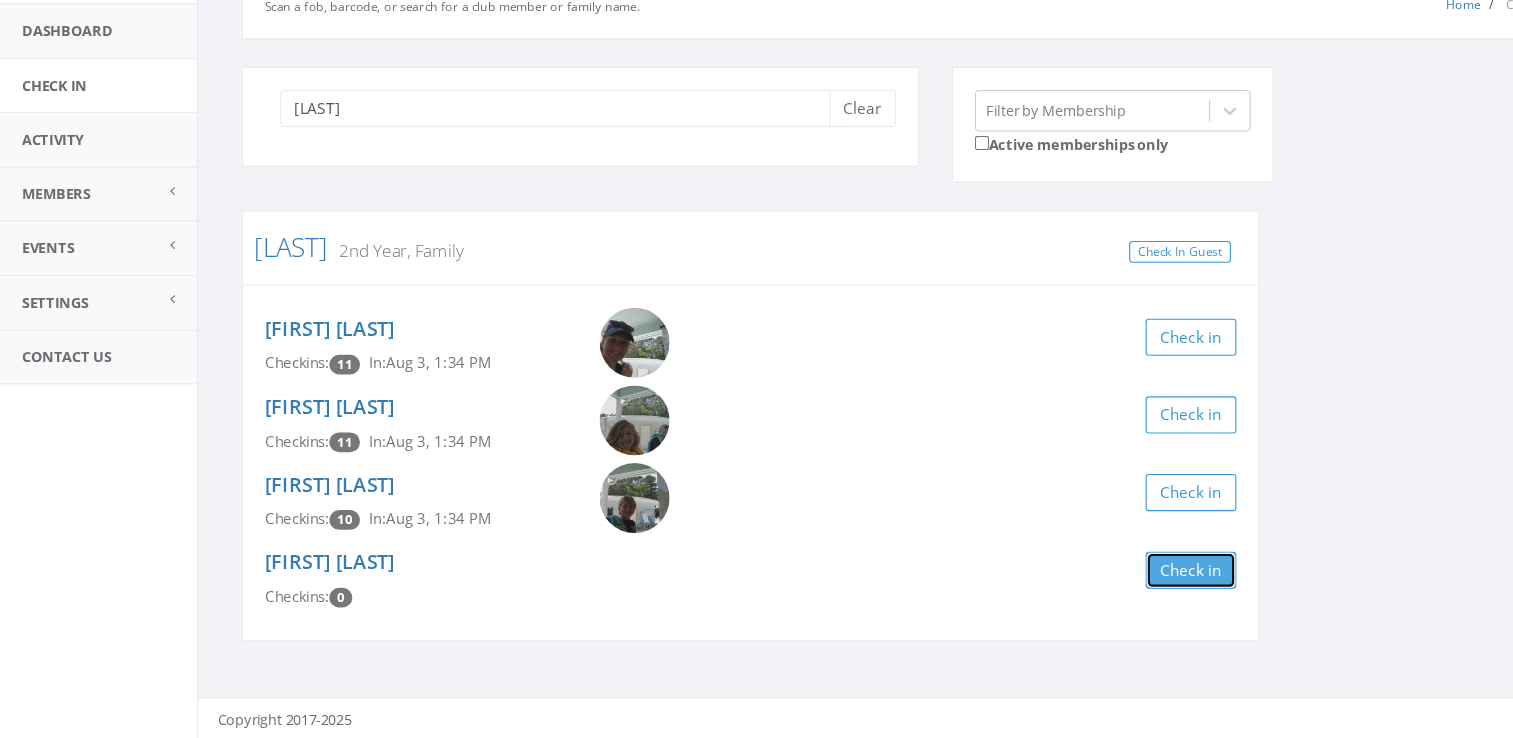 click on "Check in" at bounding box center [1088, 584] 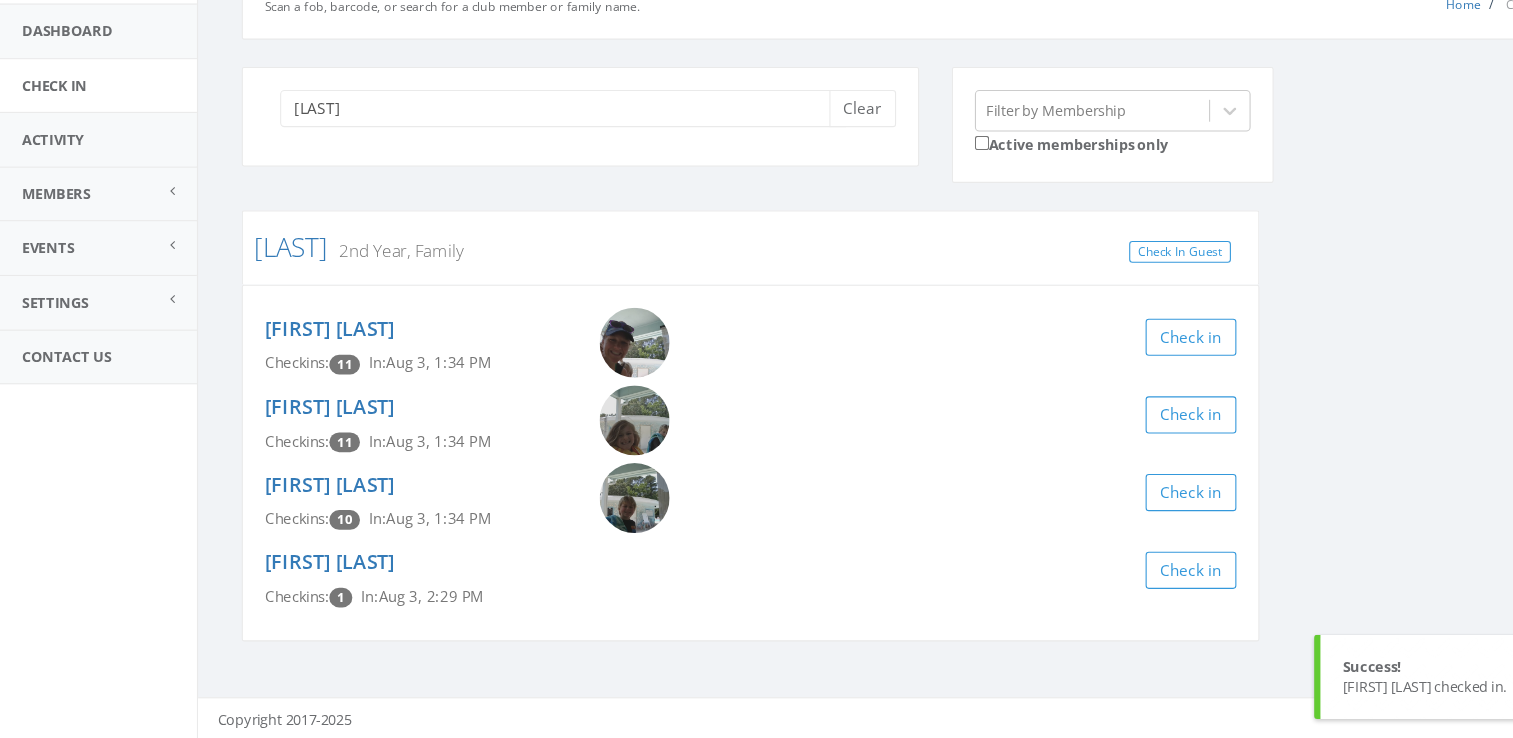 click on "blaesser Clear Filter by Membership  Active memberships only Blaesser 2nd Year, Family Check In Guest Kerri Blaesser Checkins:  11 In:  Aug 3, 1:34 PM Check in Avila Blaesser Checkins:  11 In:  Aug 3, 1:34 PM Check in Wiley Blaesser Checkins:  10 In:  Aug 3, 1:34 PM Check in Nat Blaesser Checkins:  1 In:  Aug 3, 2:29 PM Check in" at bounding box center [847, 399] 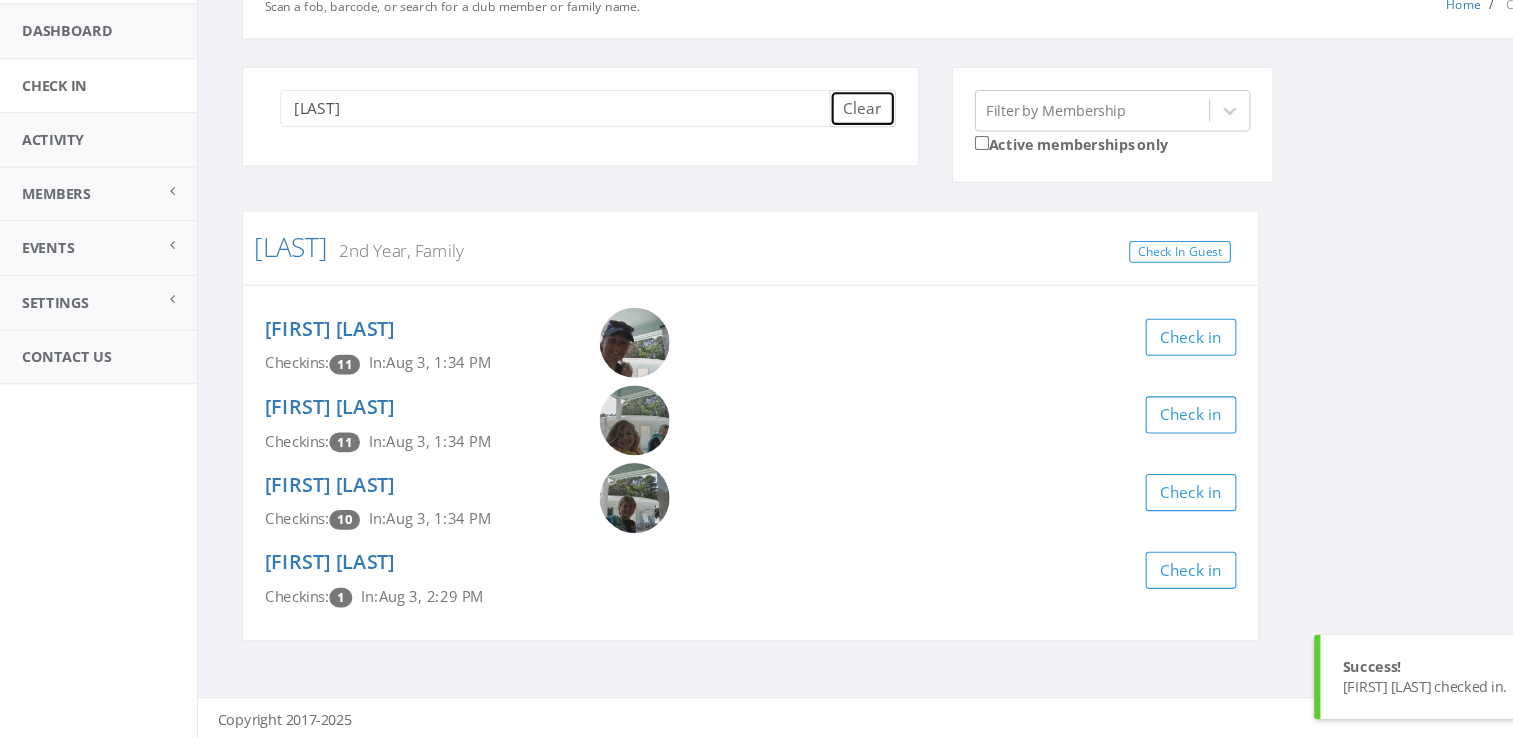 click on "Clear" at bounding box center [788, 162] 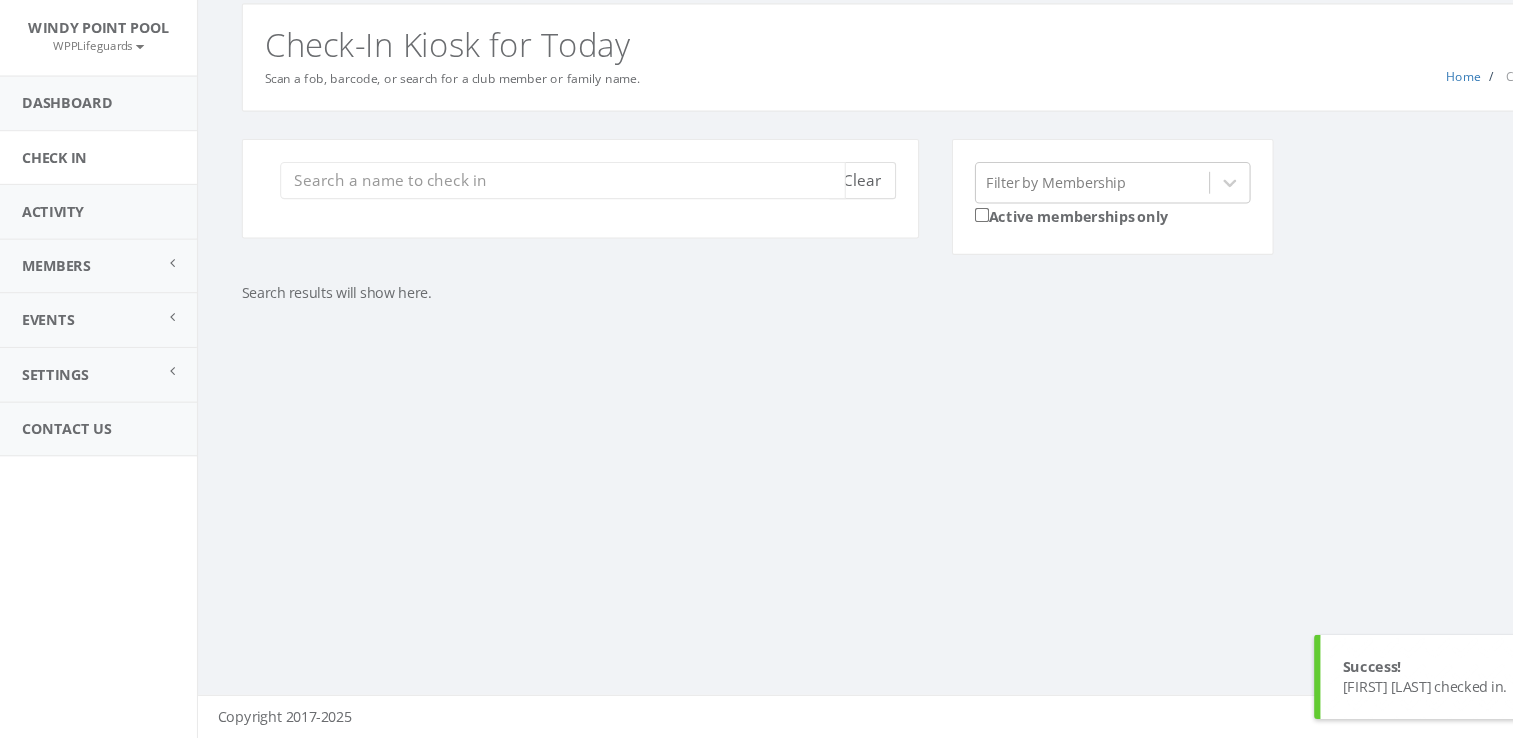 scroll, scrollTop: 1, scrollLeft: 0, axis: vertical 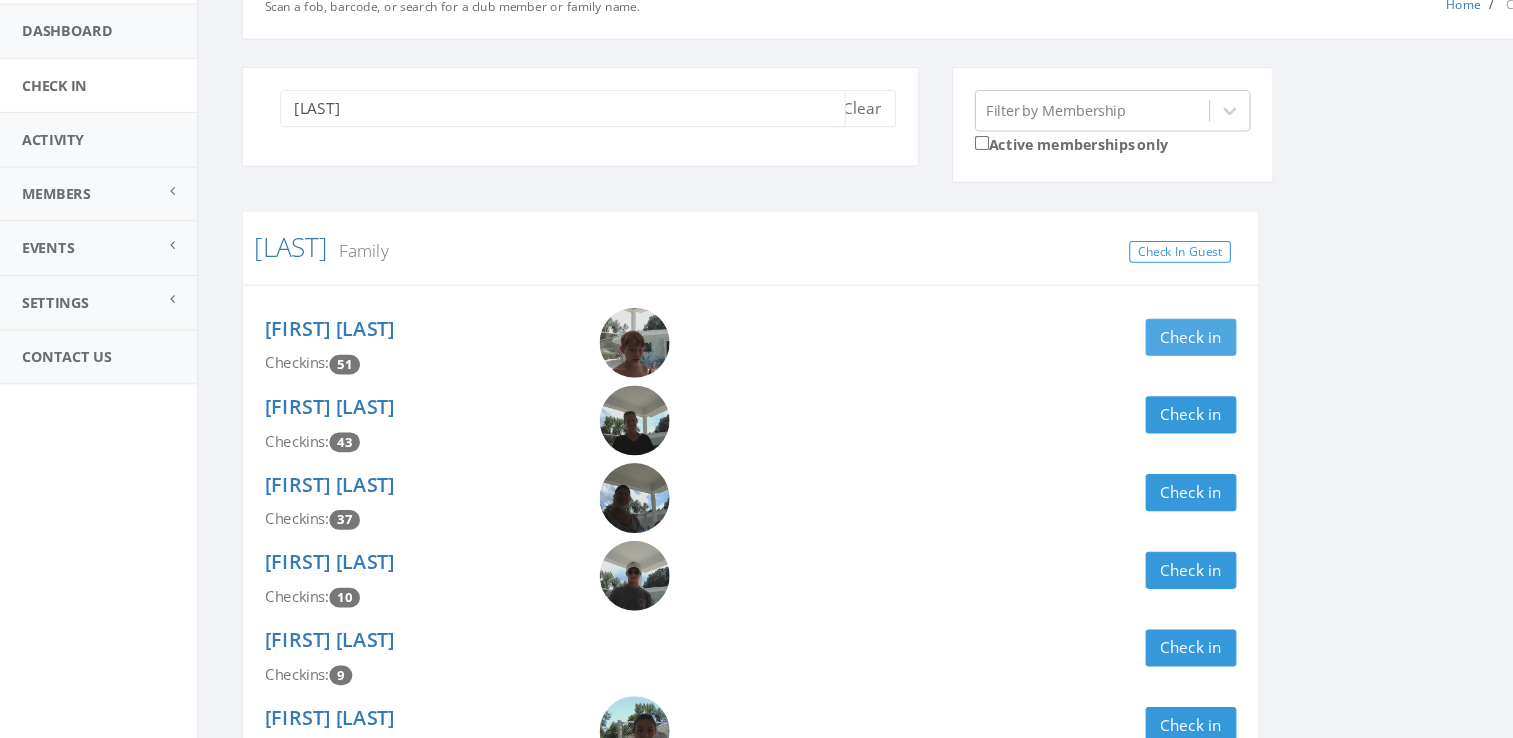 type on "vega" 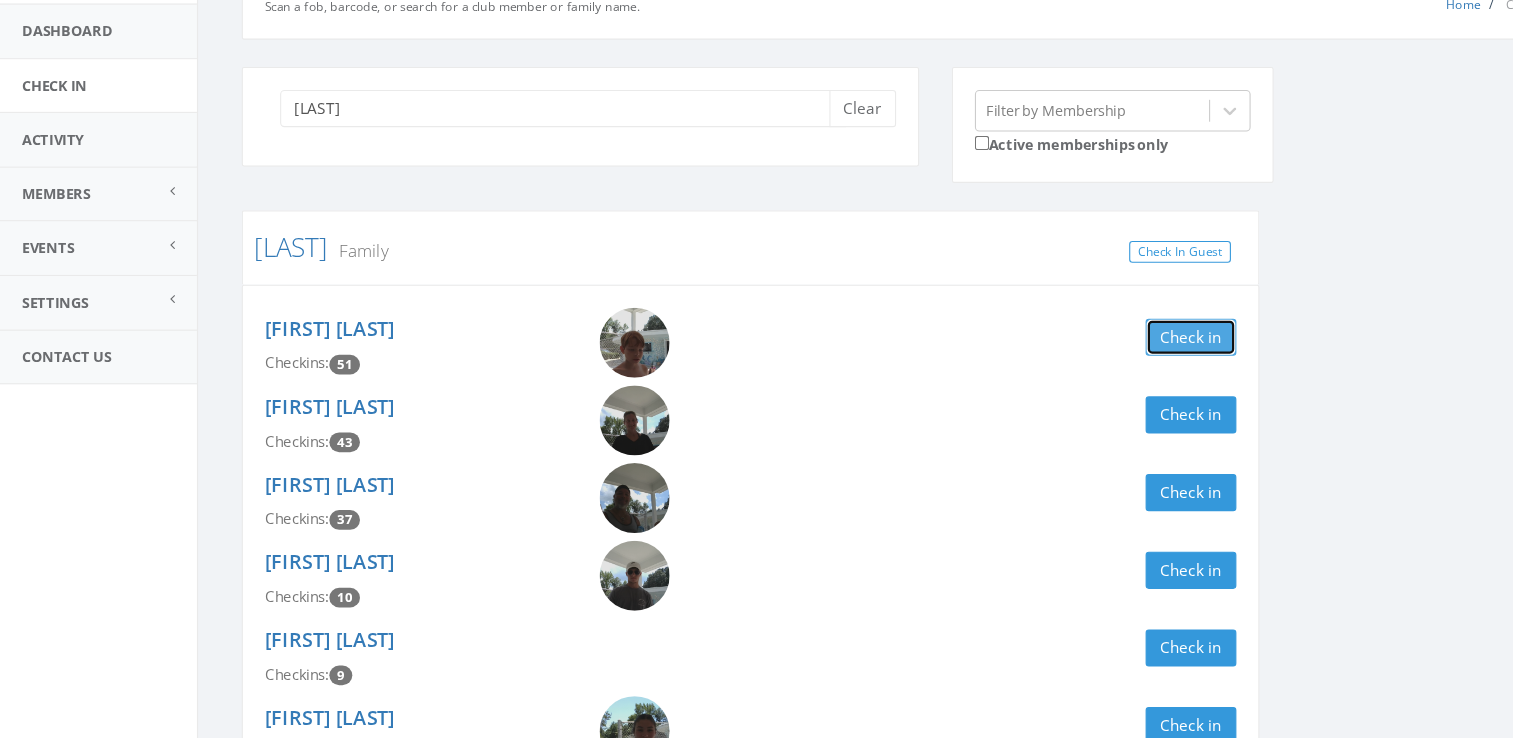 click on "Check in" at bounding box center [1088, 371] 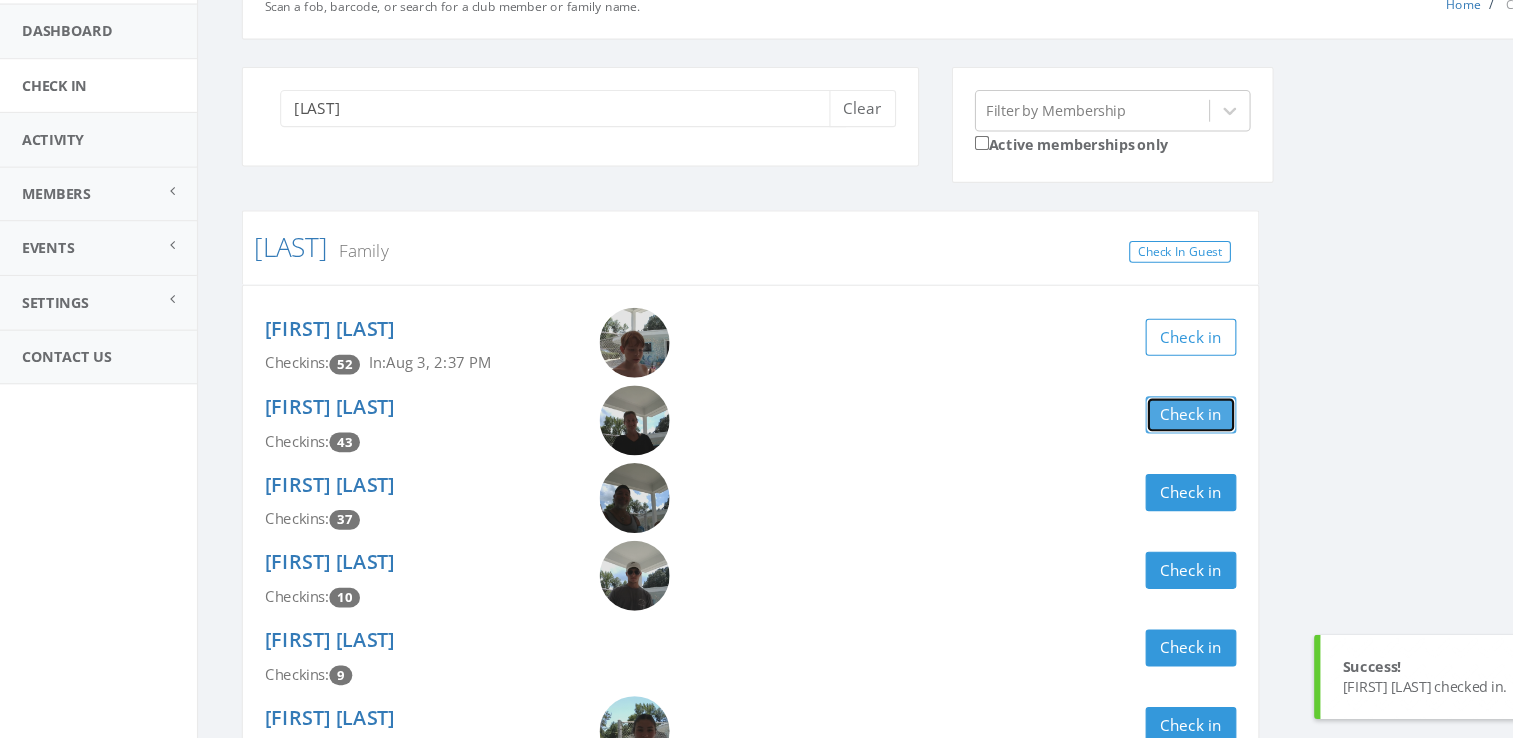 click on "Check in" at bounding box center (1088, 442) 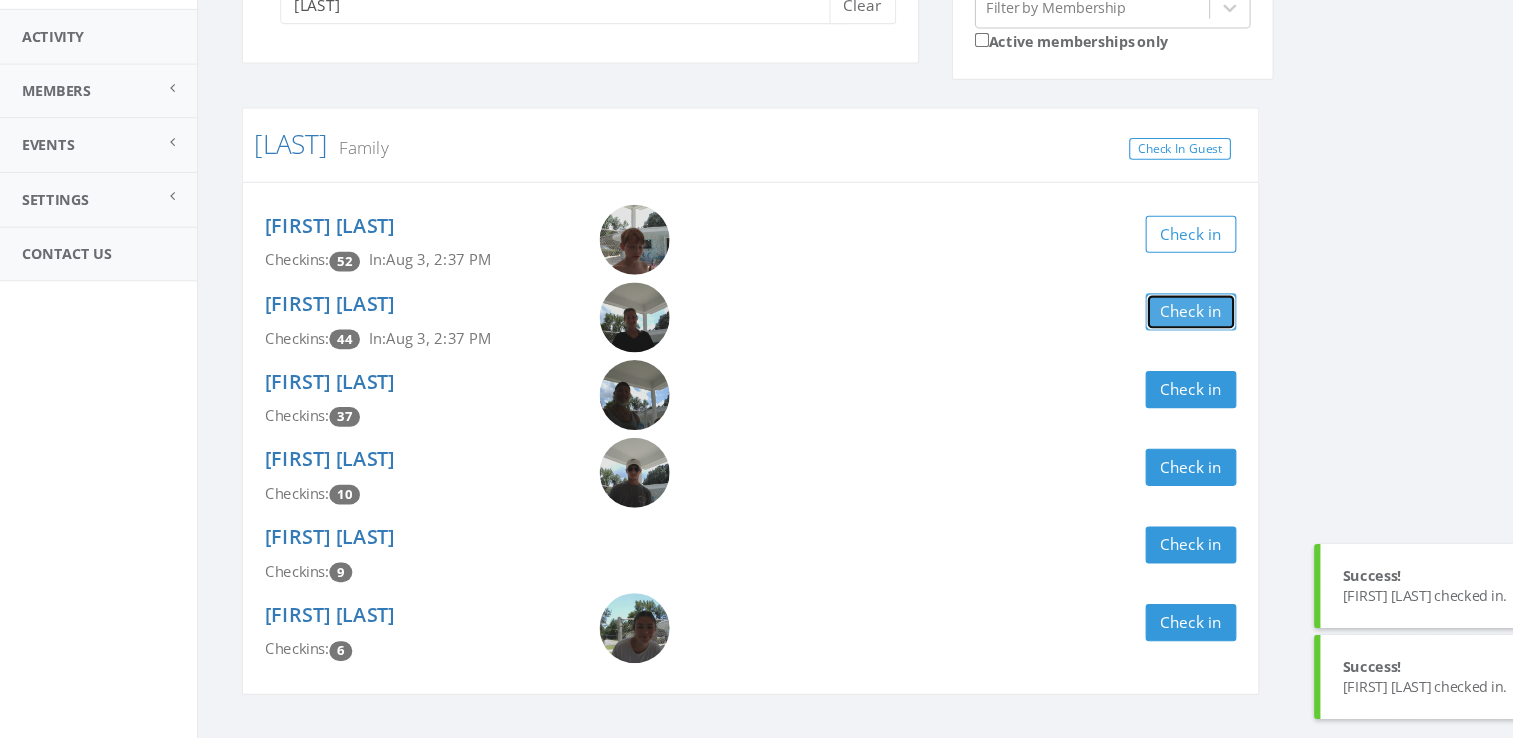 scroll, scrollTop: 209, scrollLeft: 0, axis: vertical 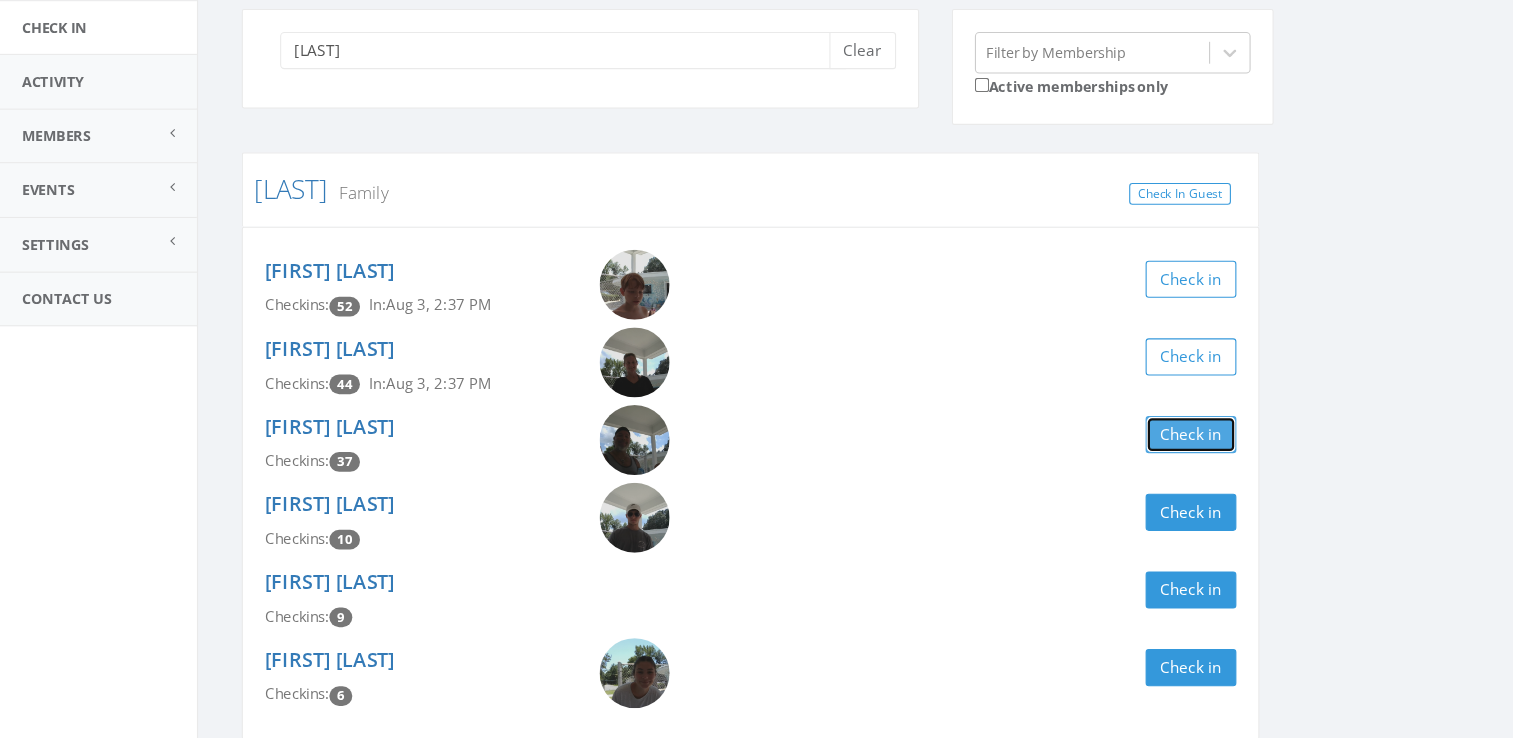 click on "Check in" at bounding box center (1088, 460) 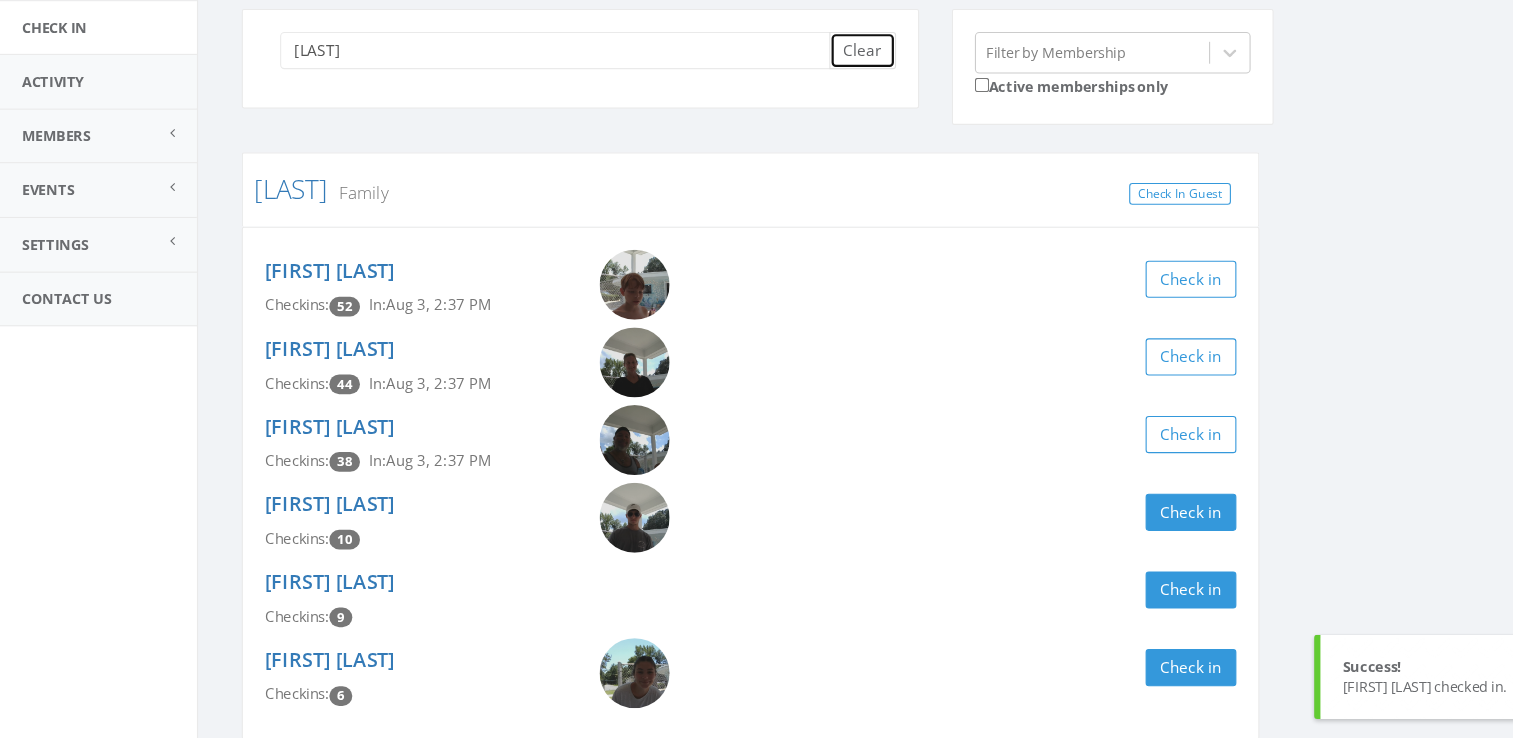 click on "Clear" at bounding box center (788, 109) 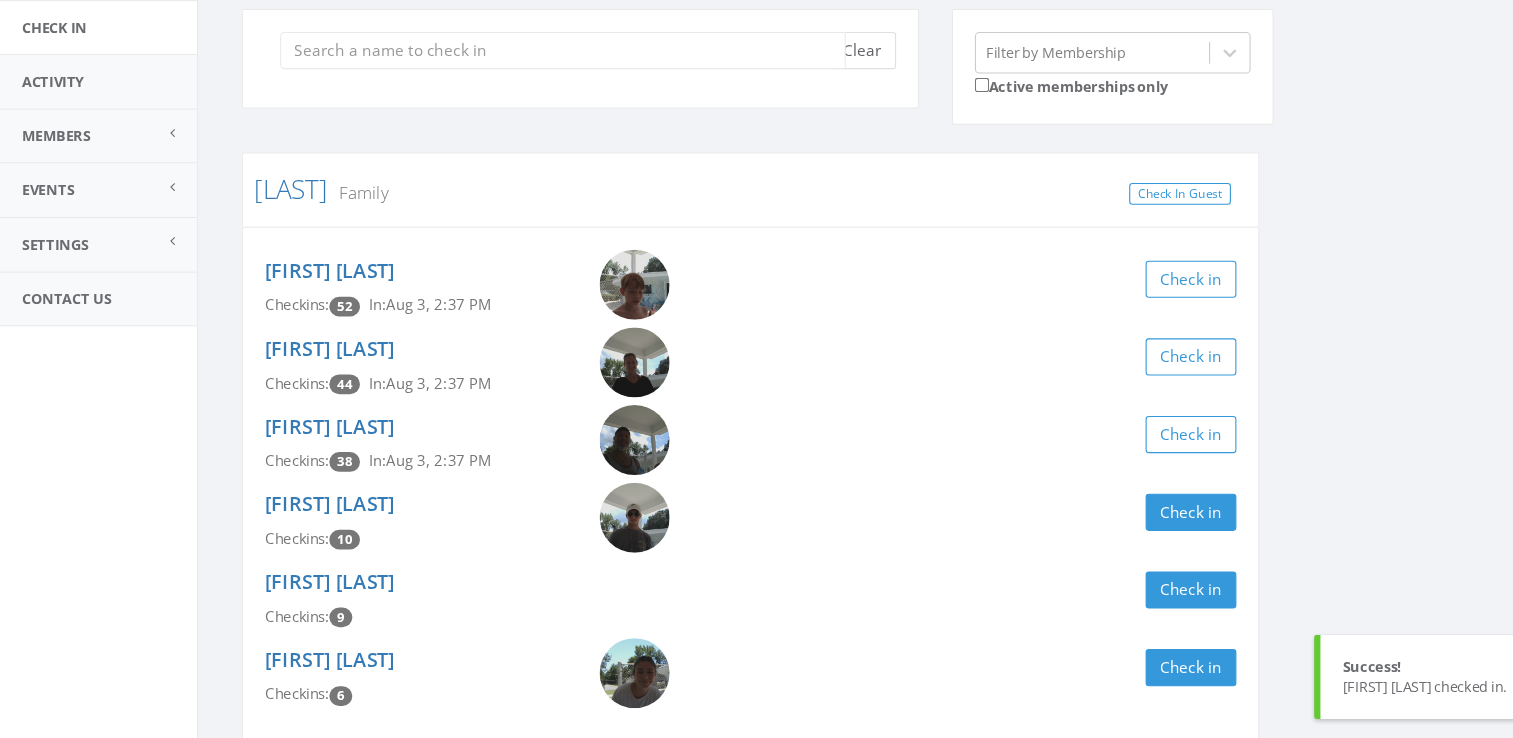 scroll, scrollTop: 1, scrollLeft: 0, axis: vertical 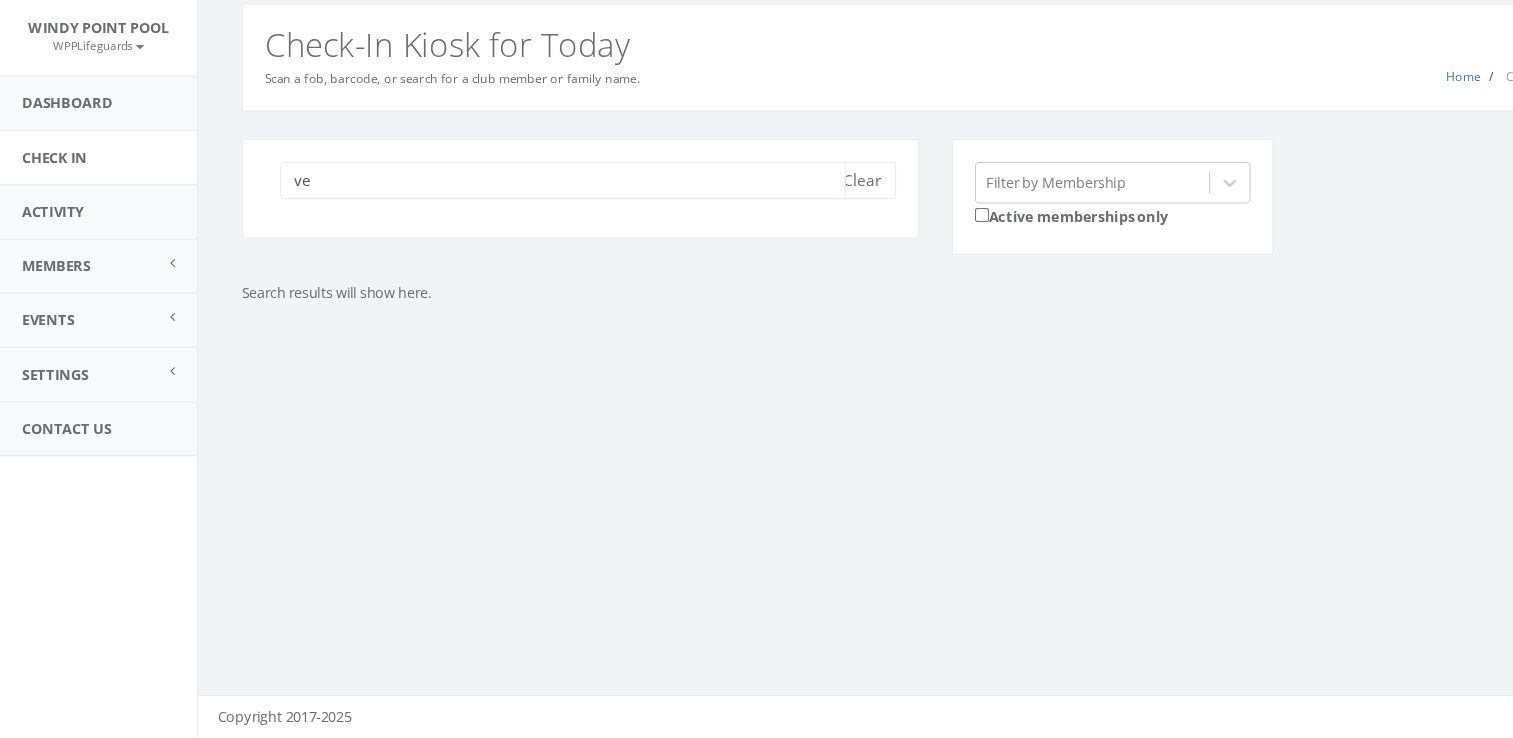 type on "v" 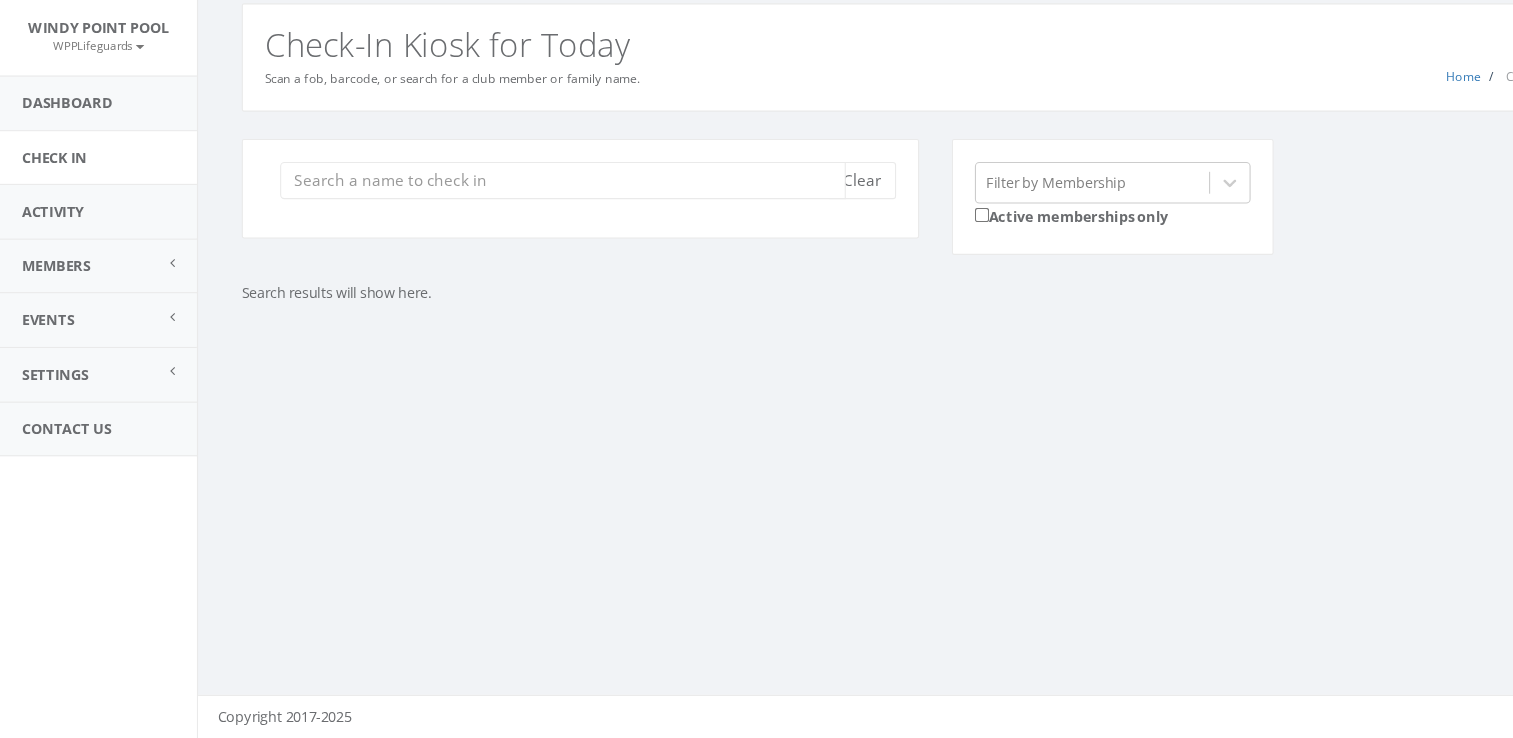 type on "o" 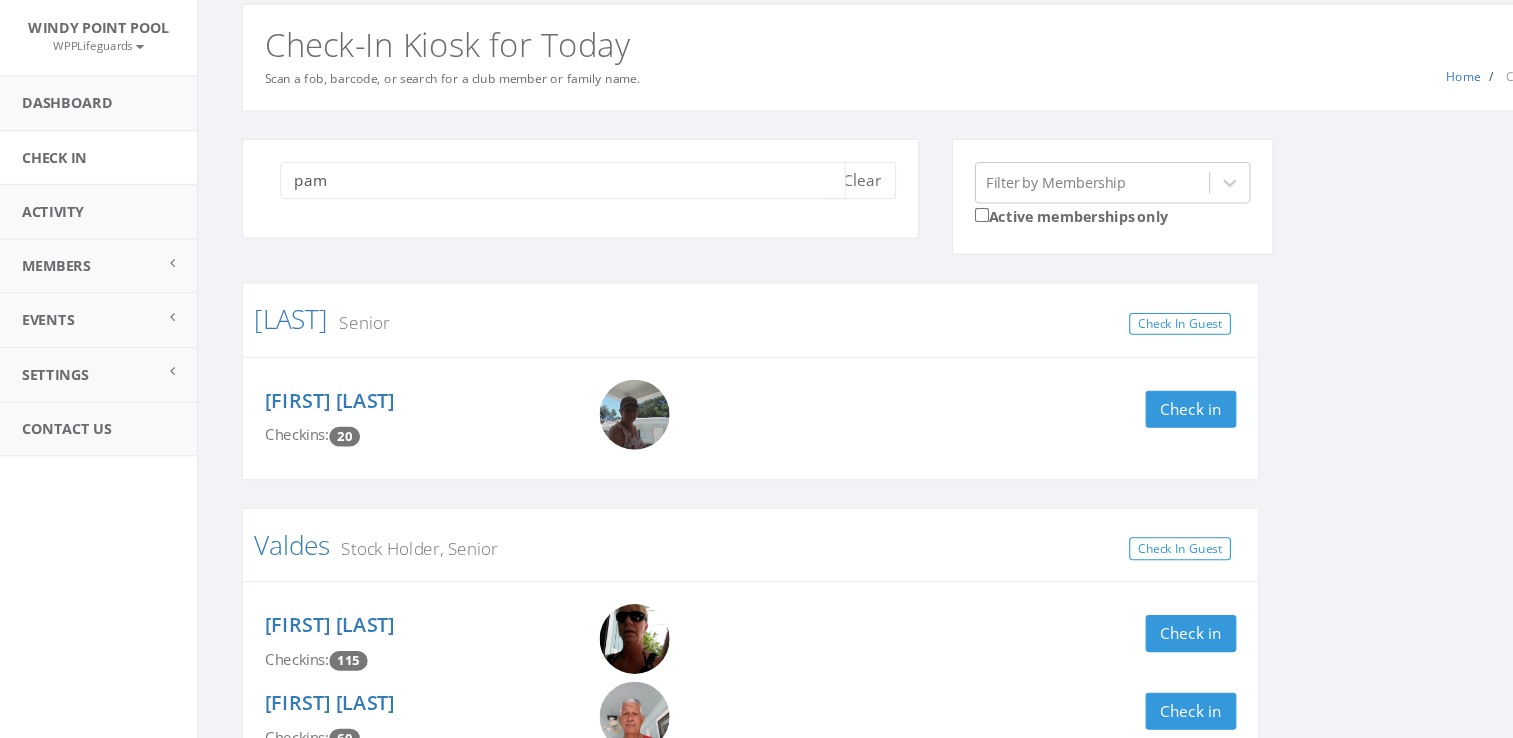 scroll, scrollTop: 120, scrollLeft: 0, axis: vertical 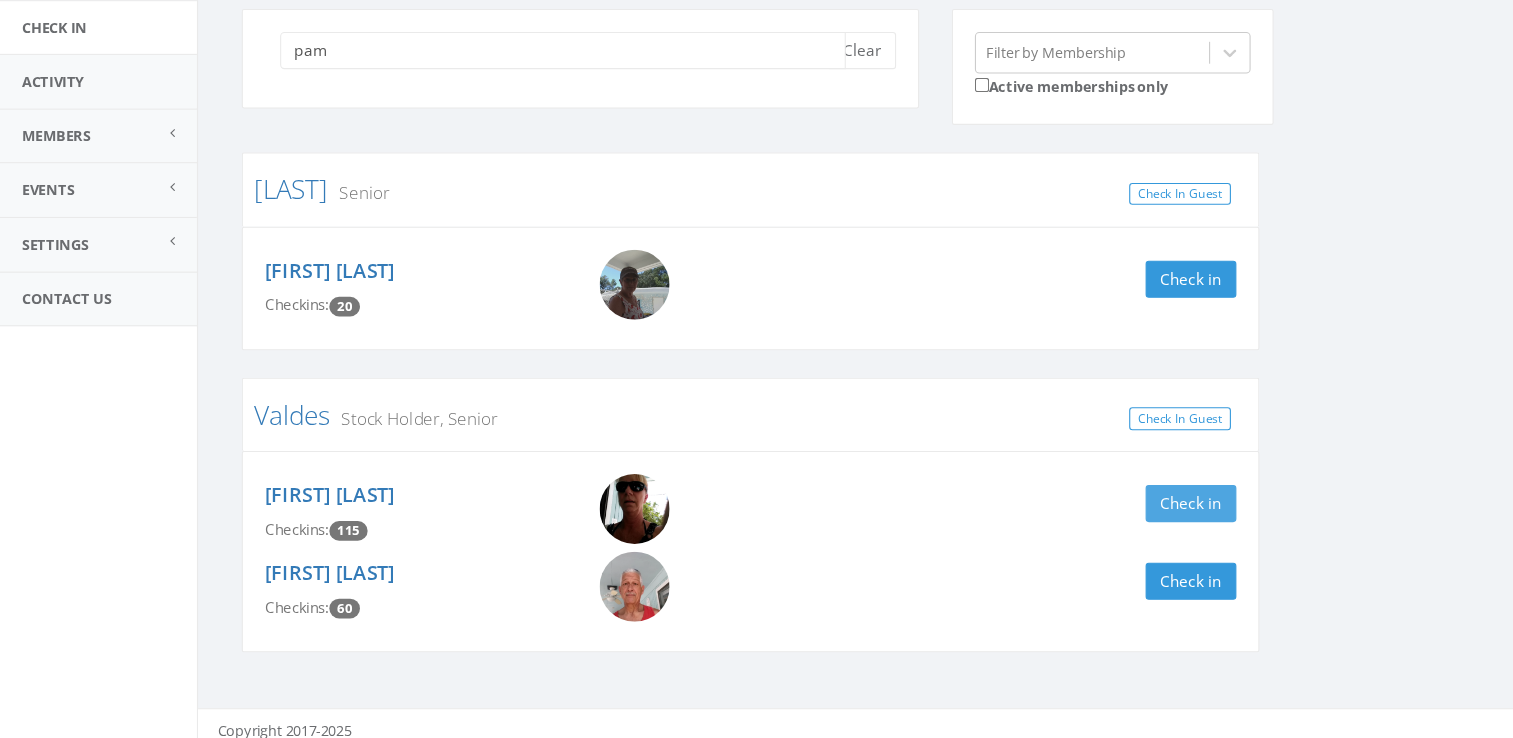 type on "pam" 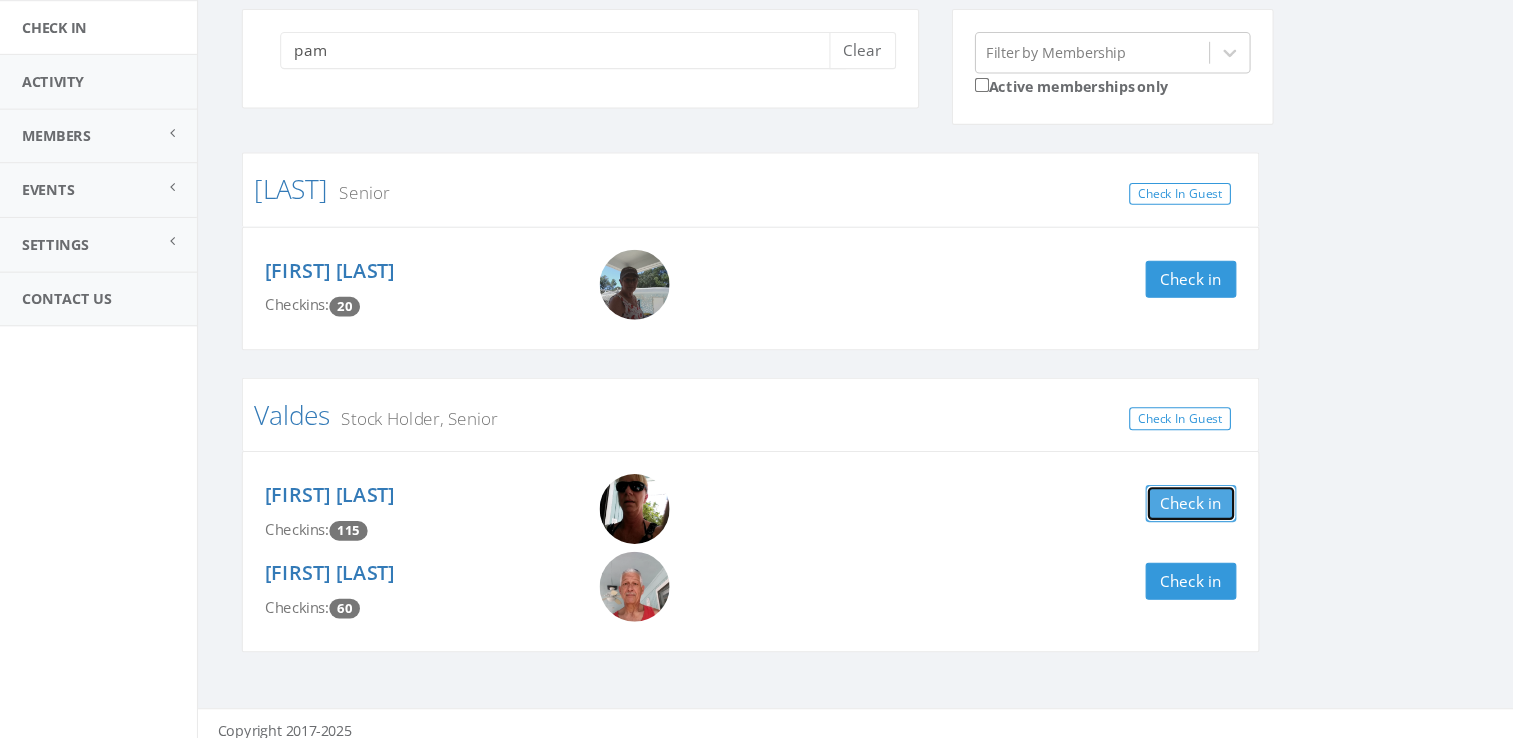 click on "Check in" at bounding box center (1088, 523) 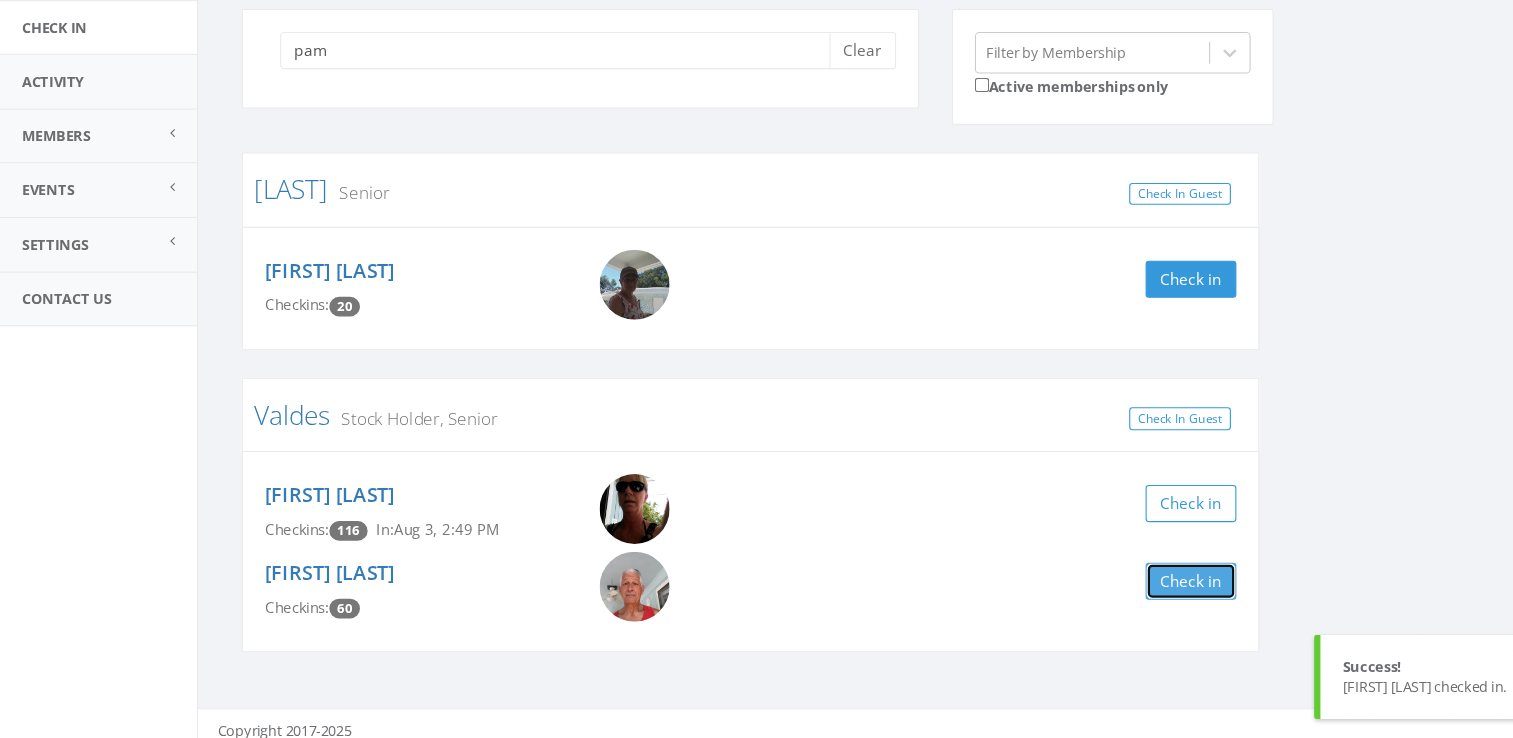 click on "Check in" at bounding box center (1088, 594) 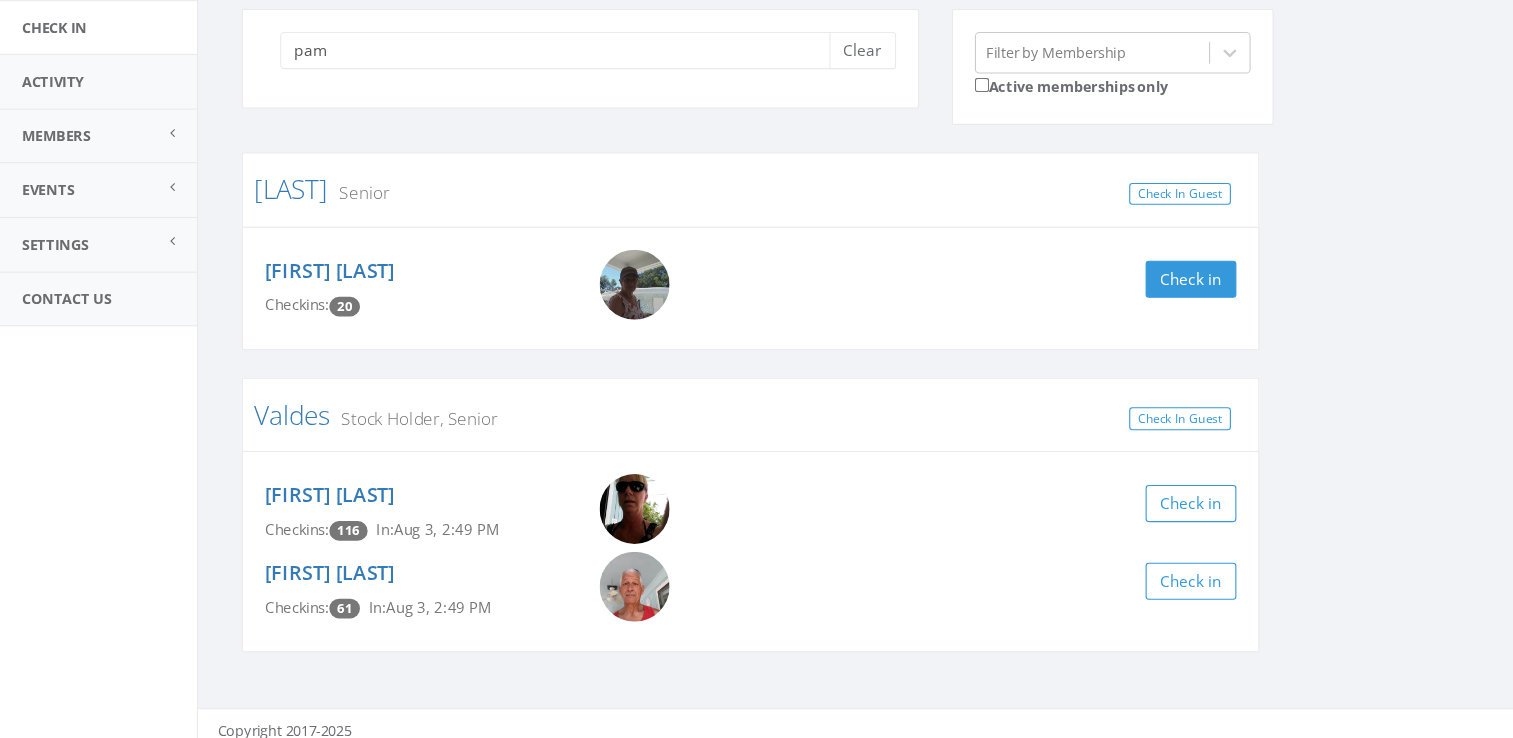 click on "116" at bounding box center [318, 548] 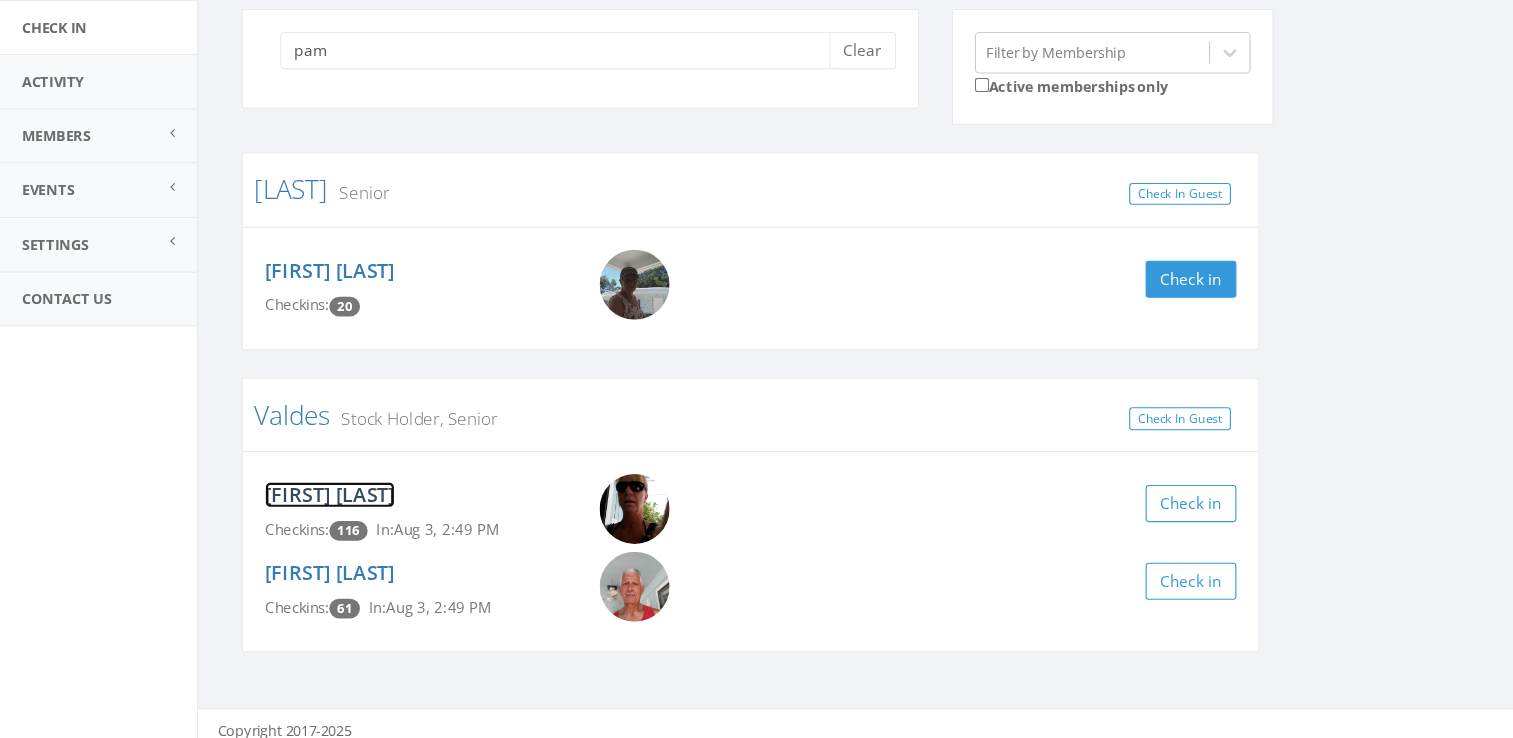 click on "Pamela Valdes" at bounding box center [301, 515] 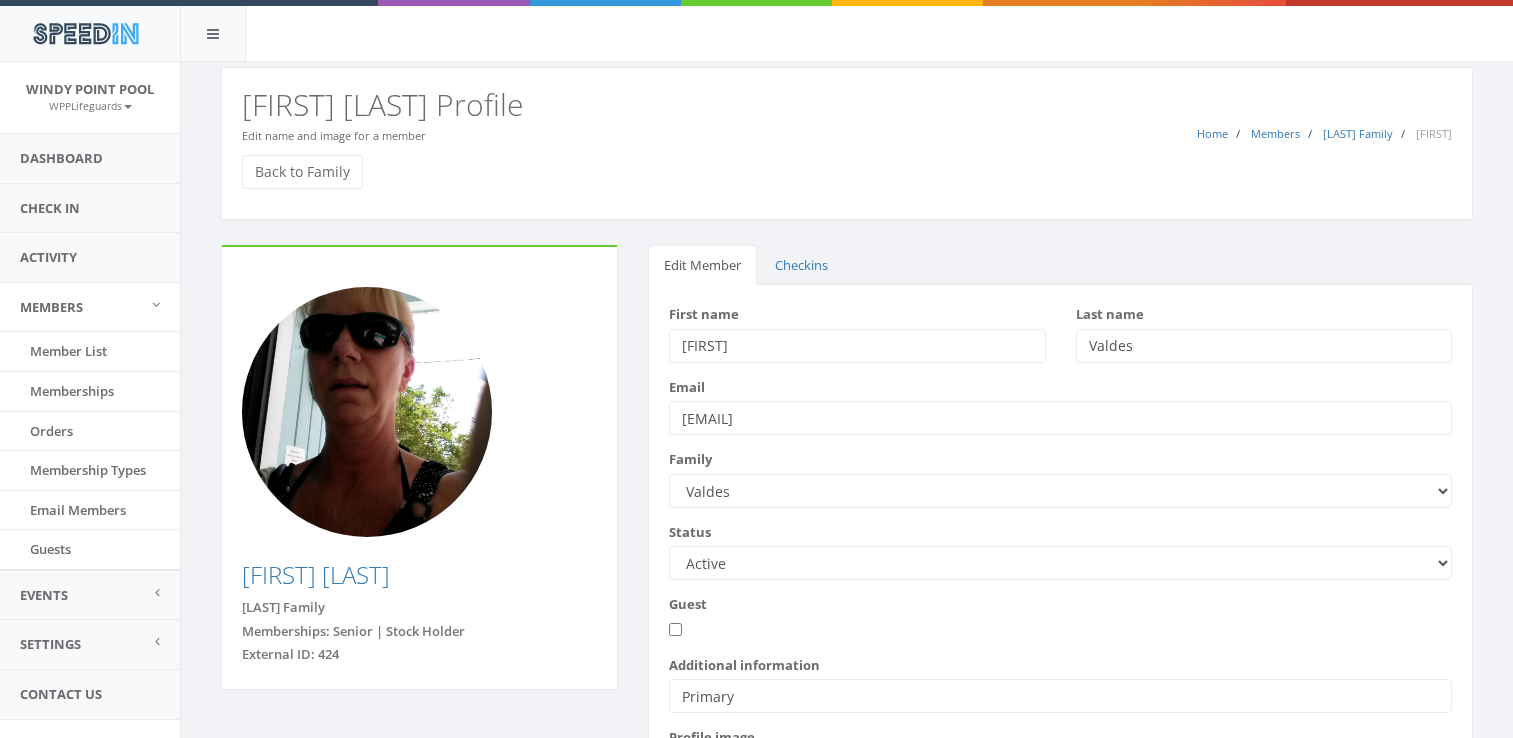 scroll, scrollTop: 0, scrollLeft: 0, axis: both 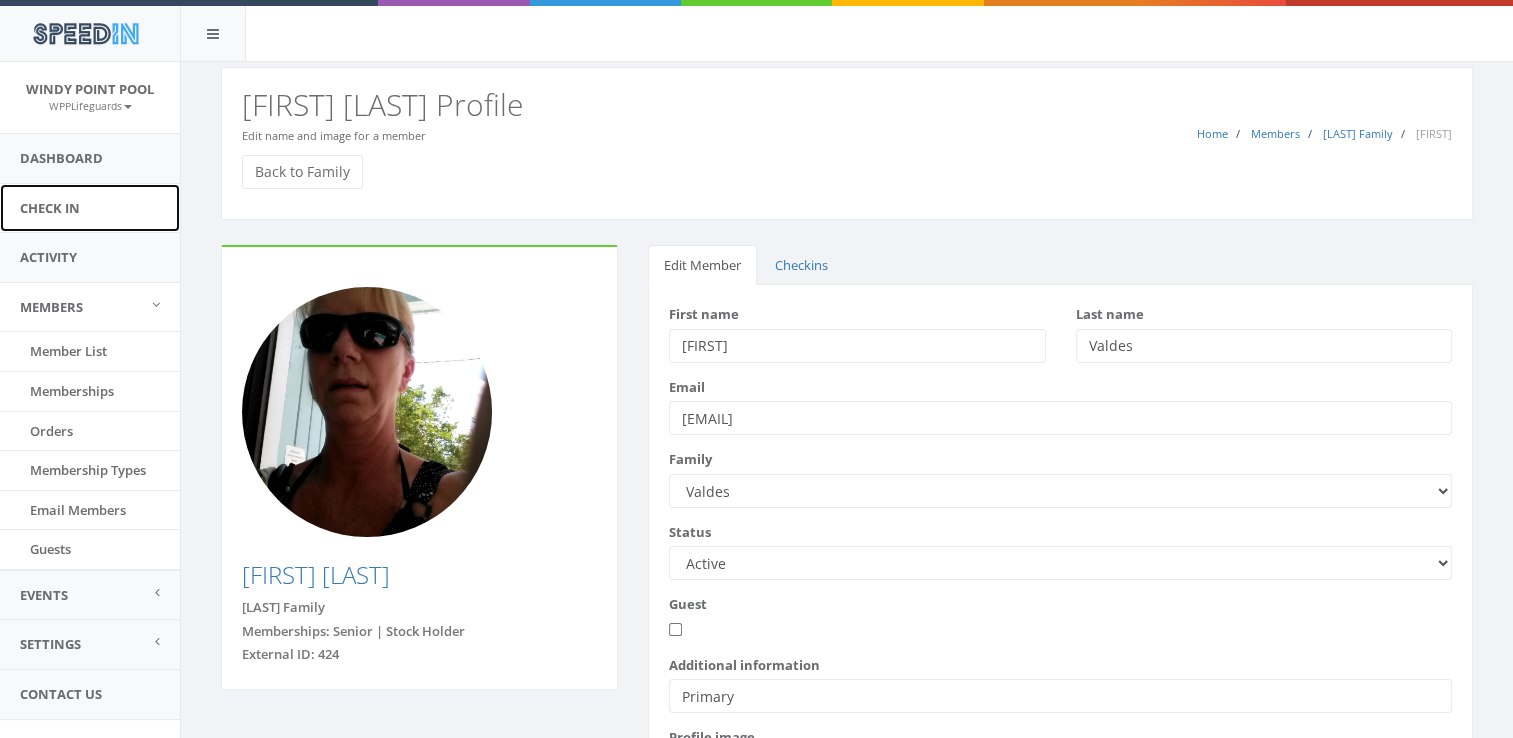 click on "Check In" at bounding box center (90, 208) 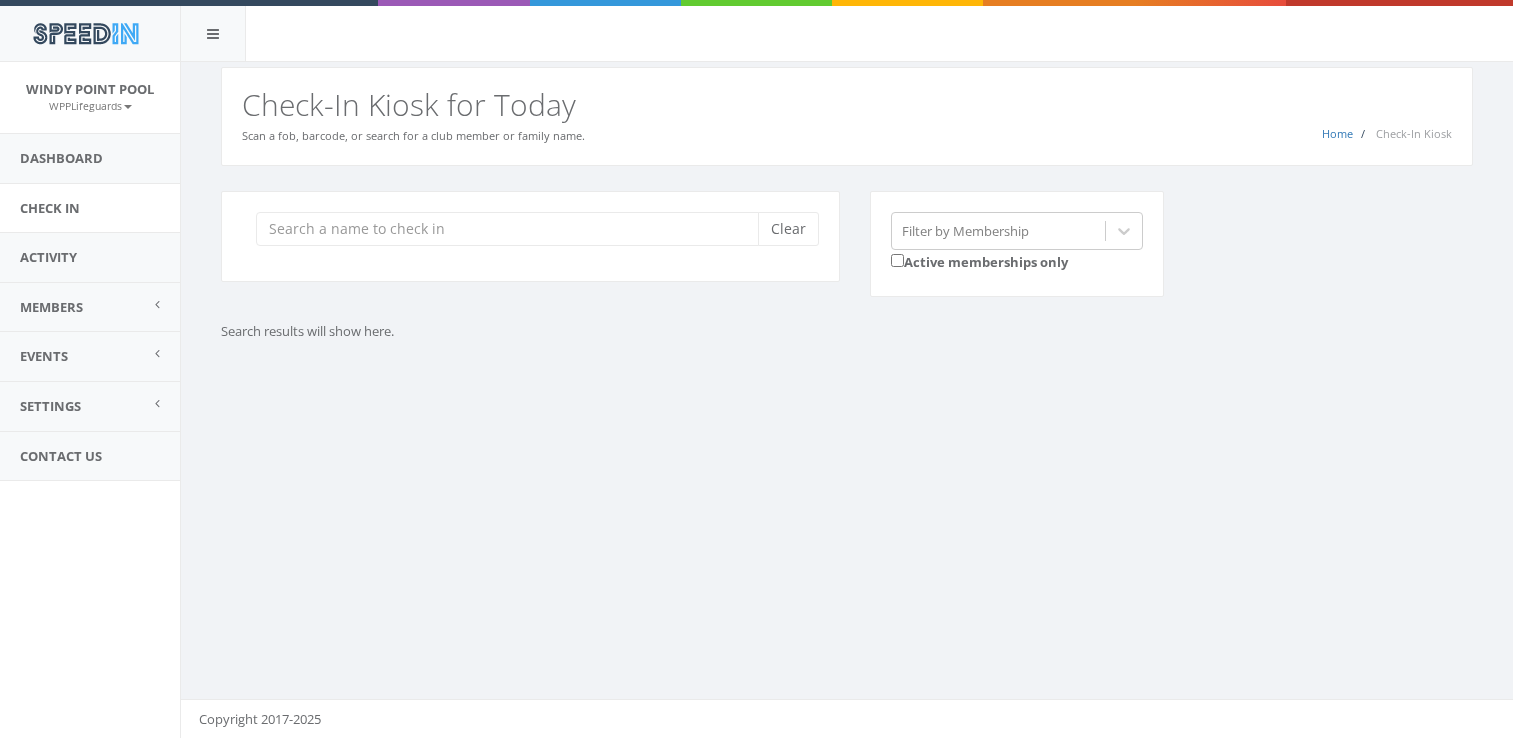 scroll, scrollTop: 0, scrollLeft: 0, axis: both 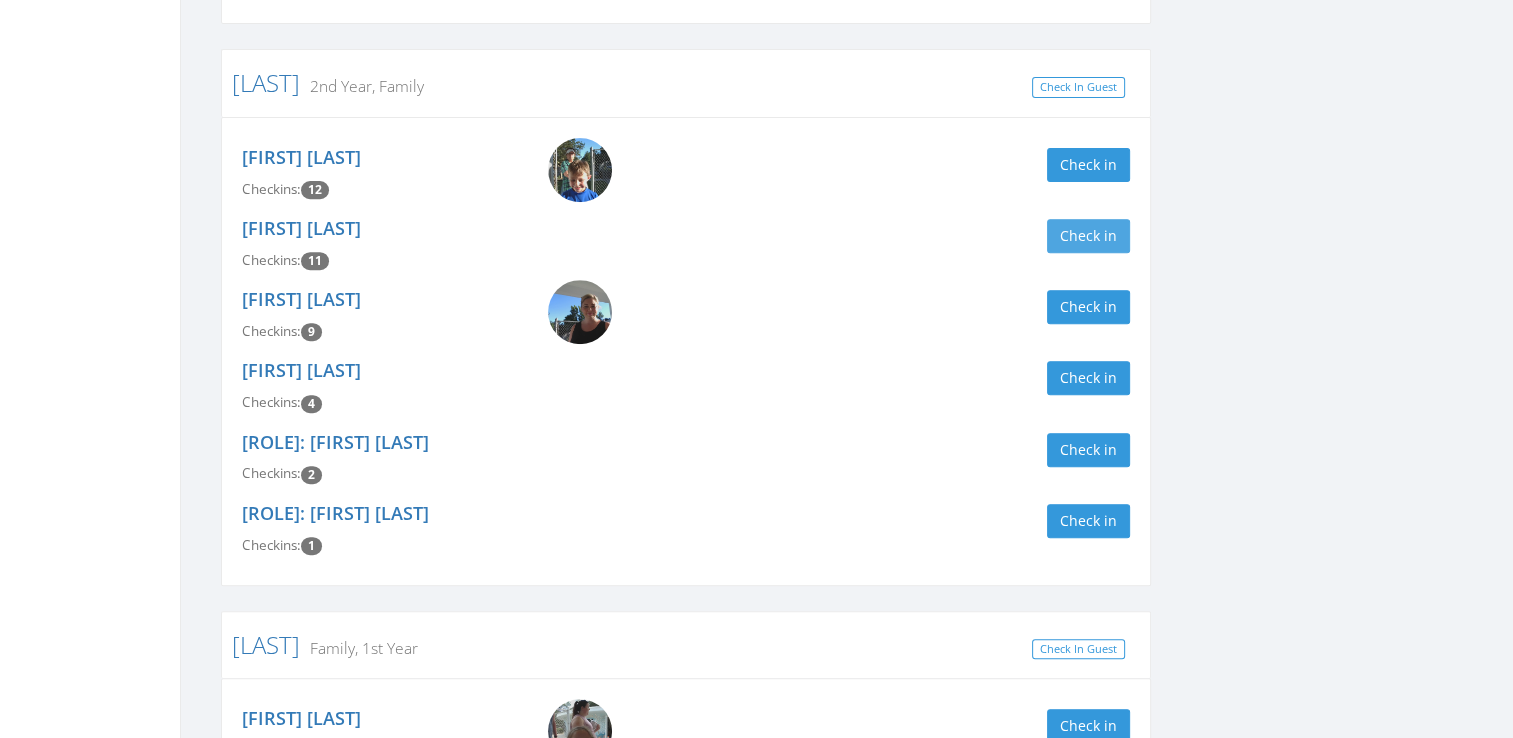 type on "gil" 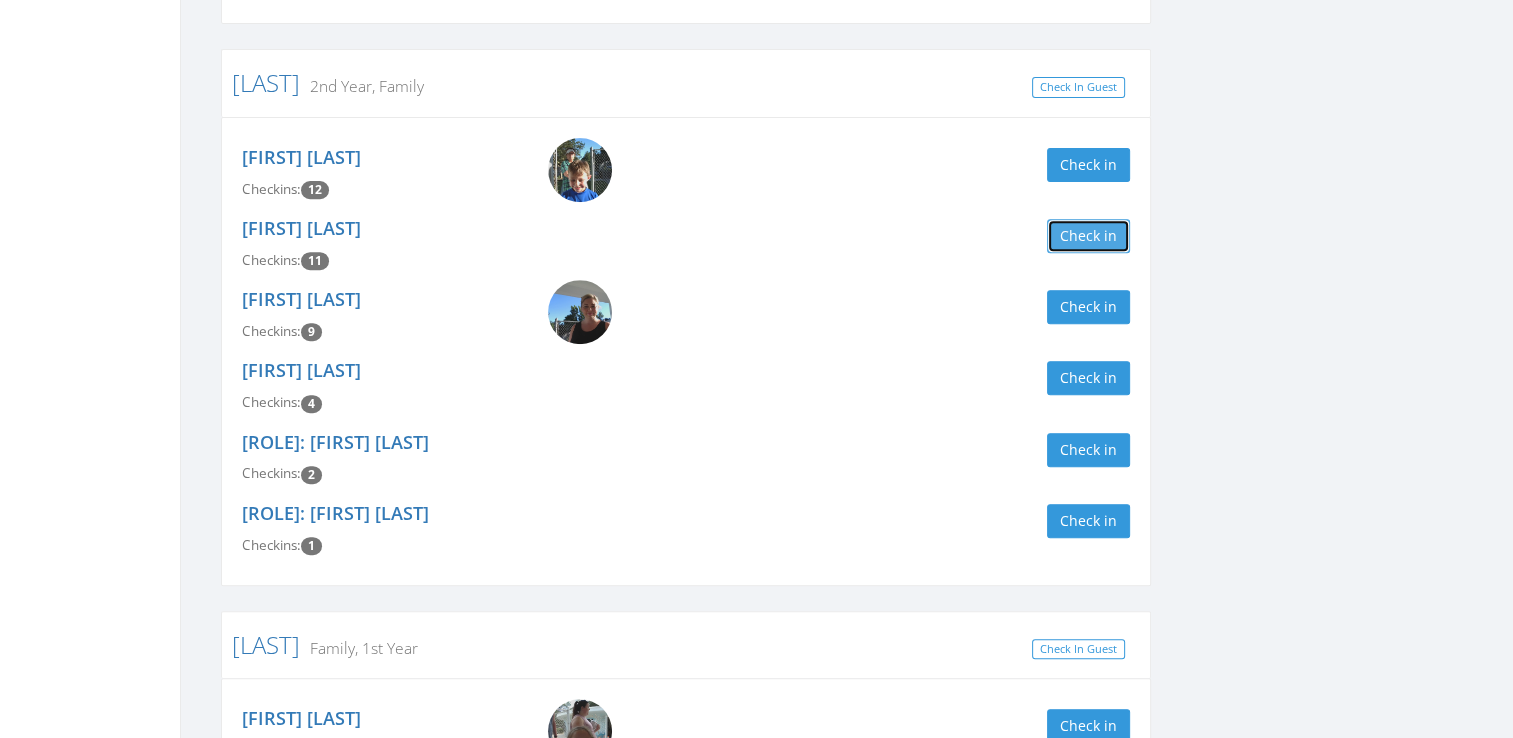 click on "Check in" at bounding box center [1088, 236] 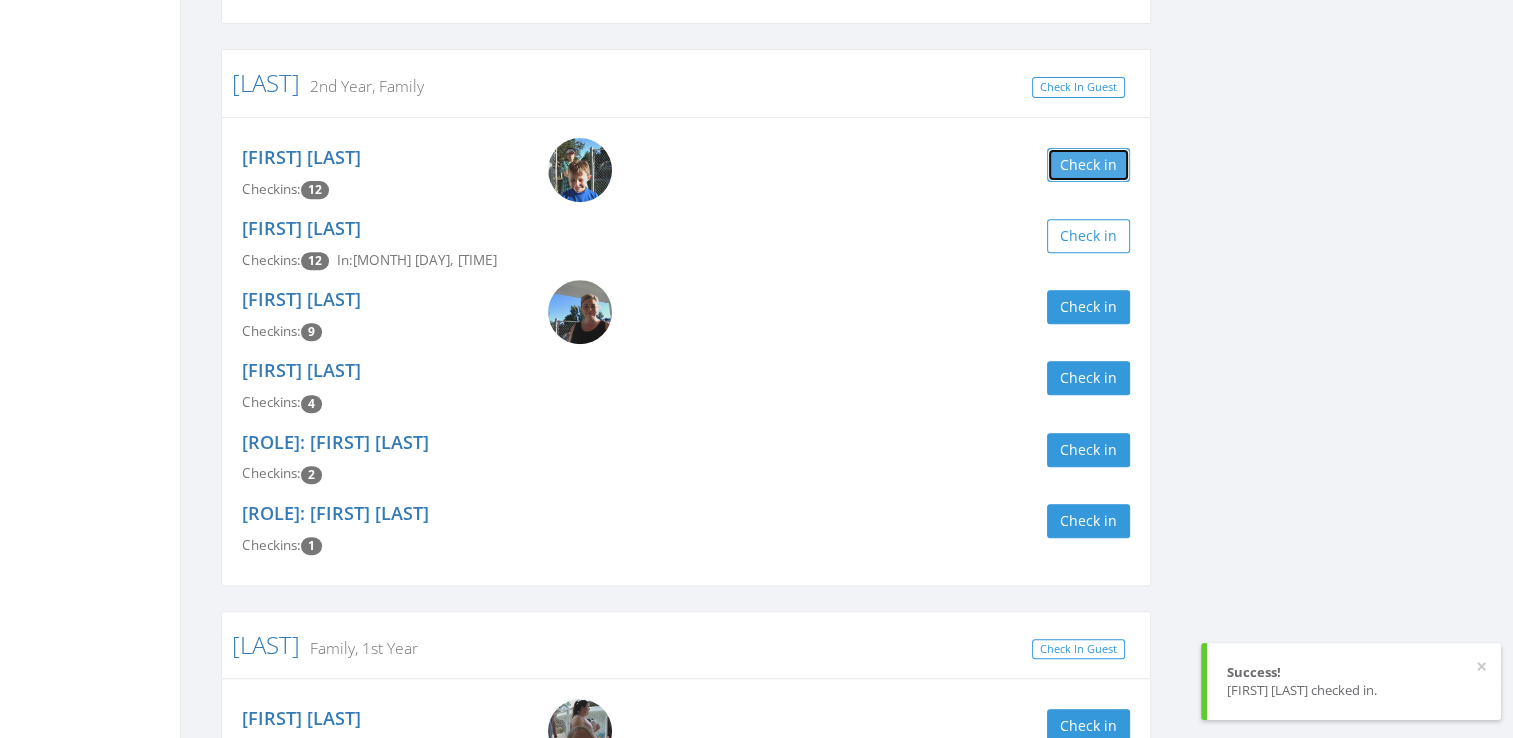 click on "Check in" at bounding box center [1088, 165] 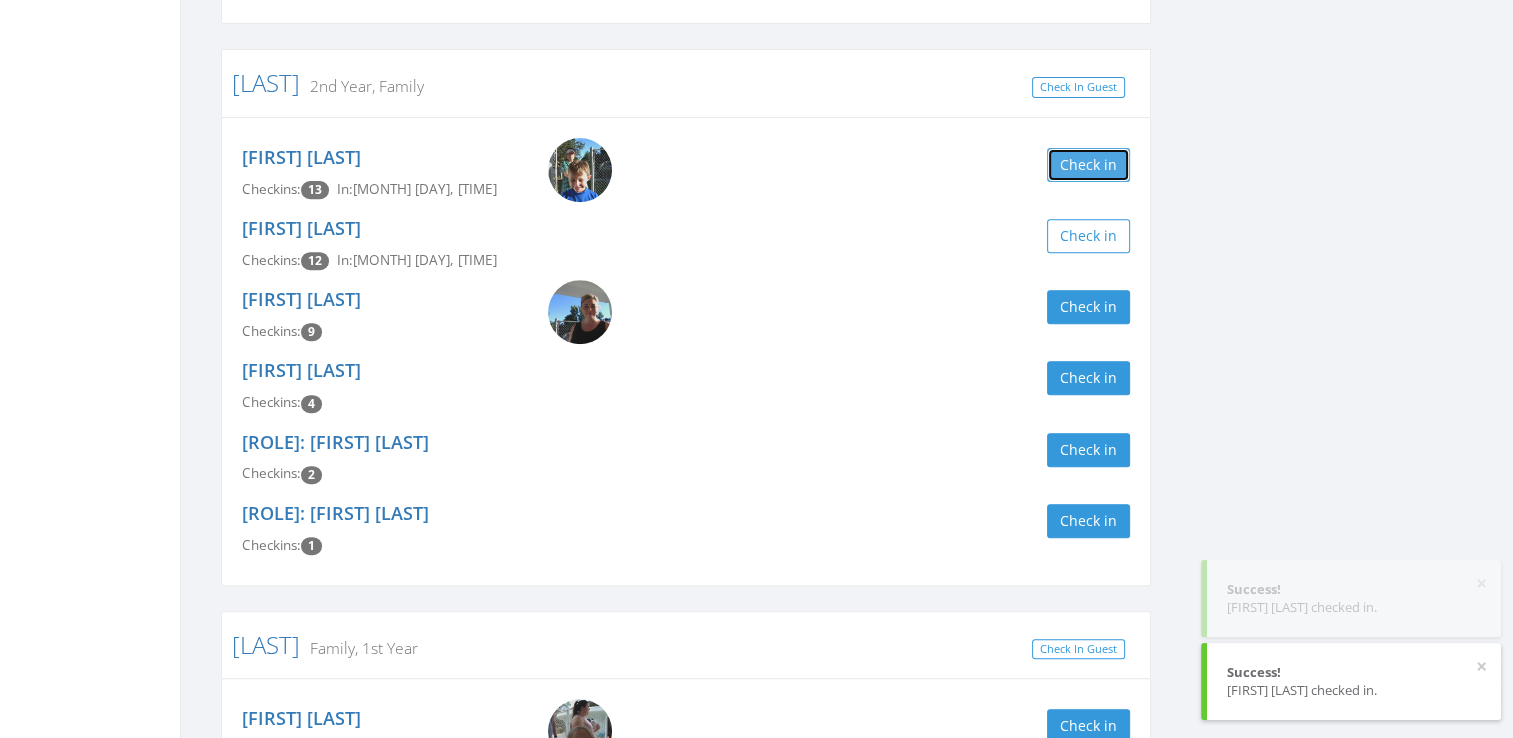 scroll, scrollTop: 311, scrollLeft: 0, axis: vertical 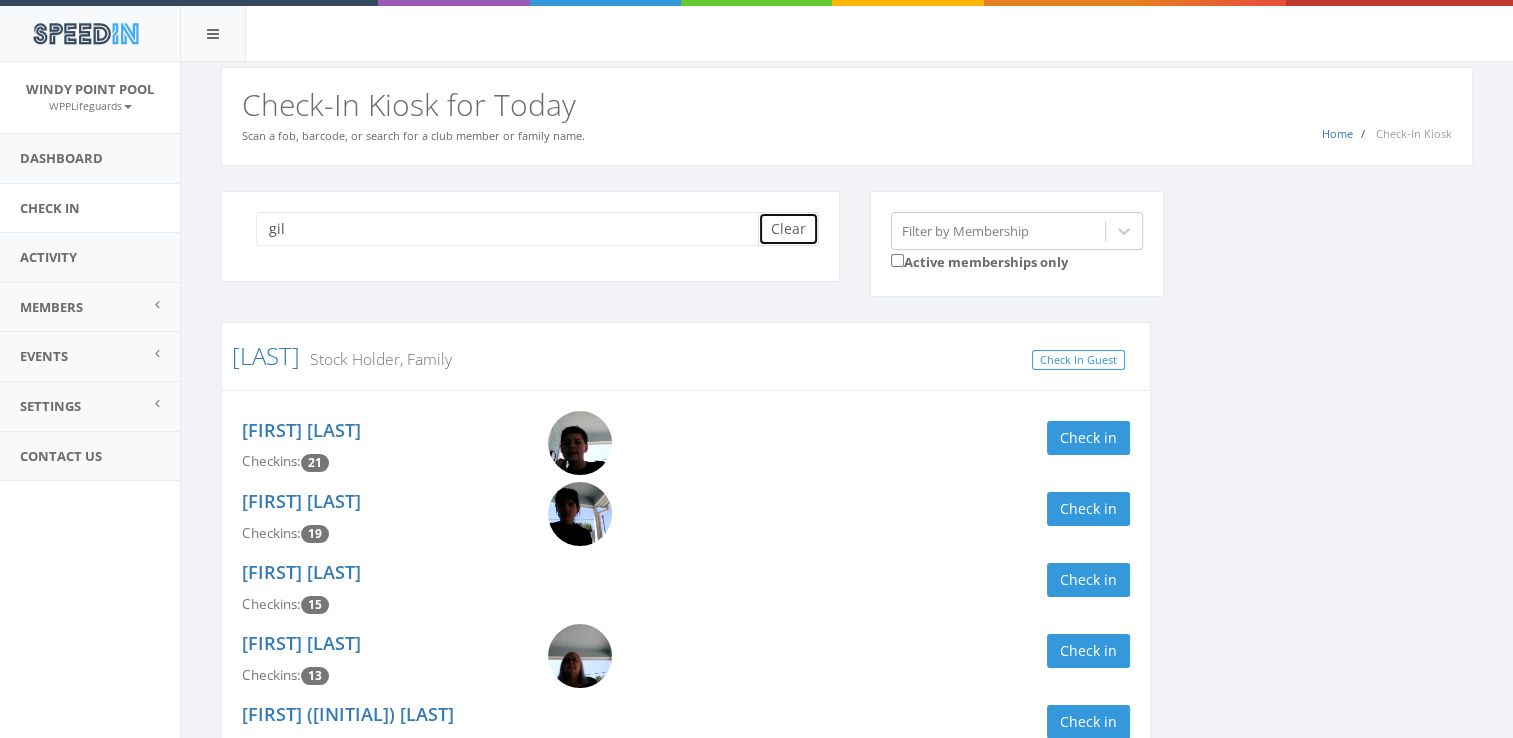 click on "Clear" at bounding box center (788, 229) 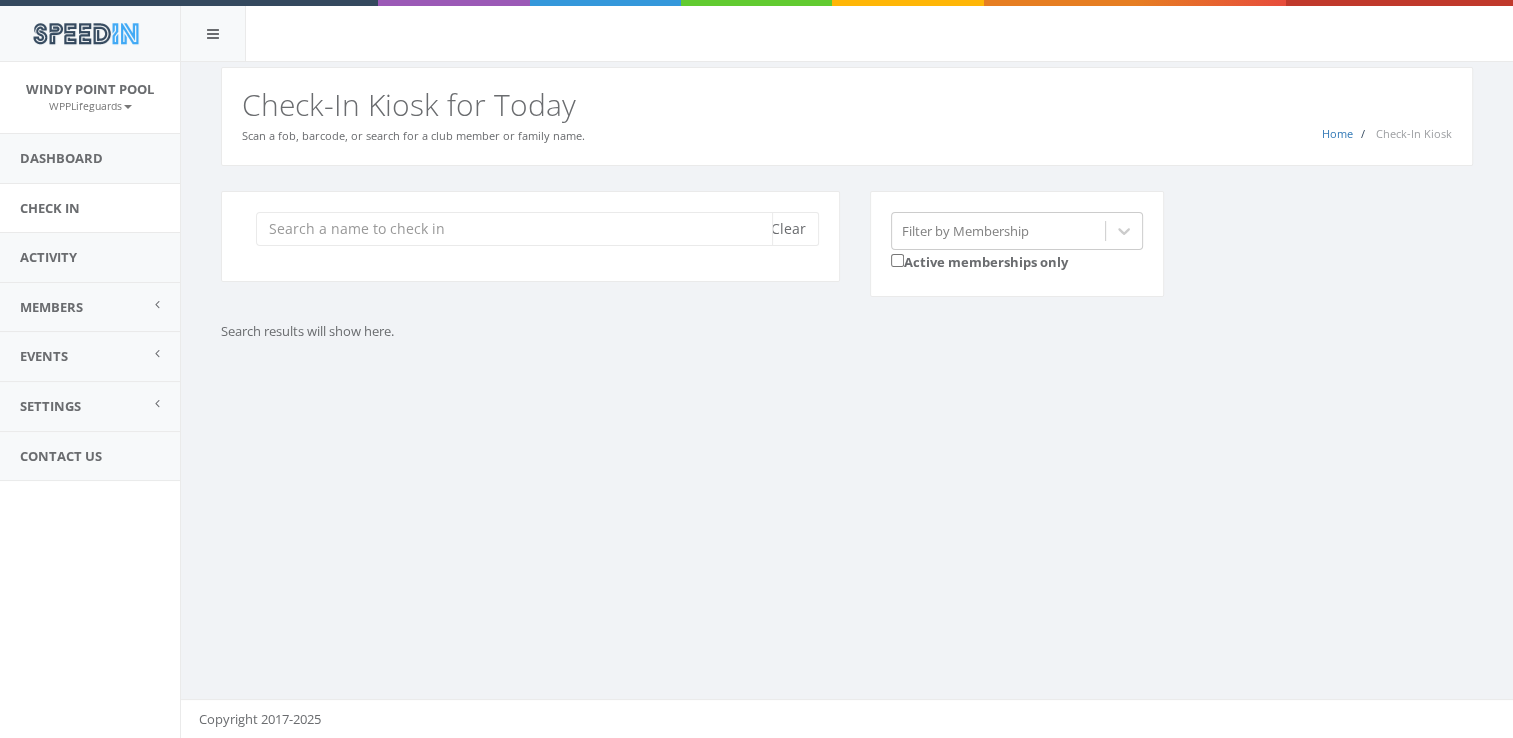 click at bounding box center (514, 229) 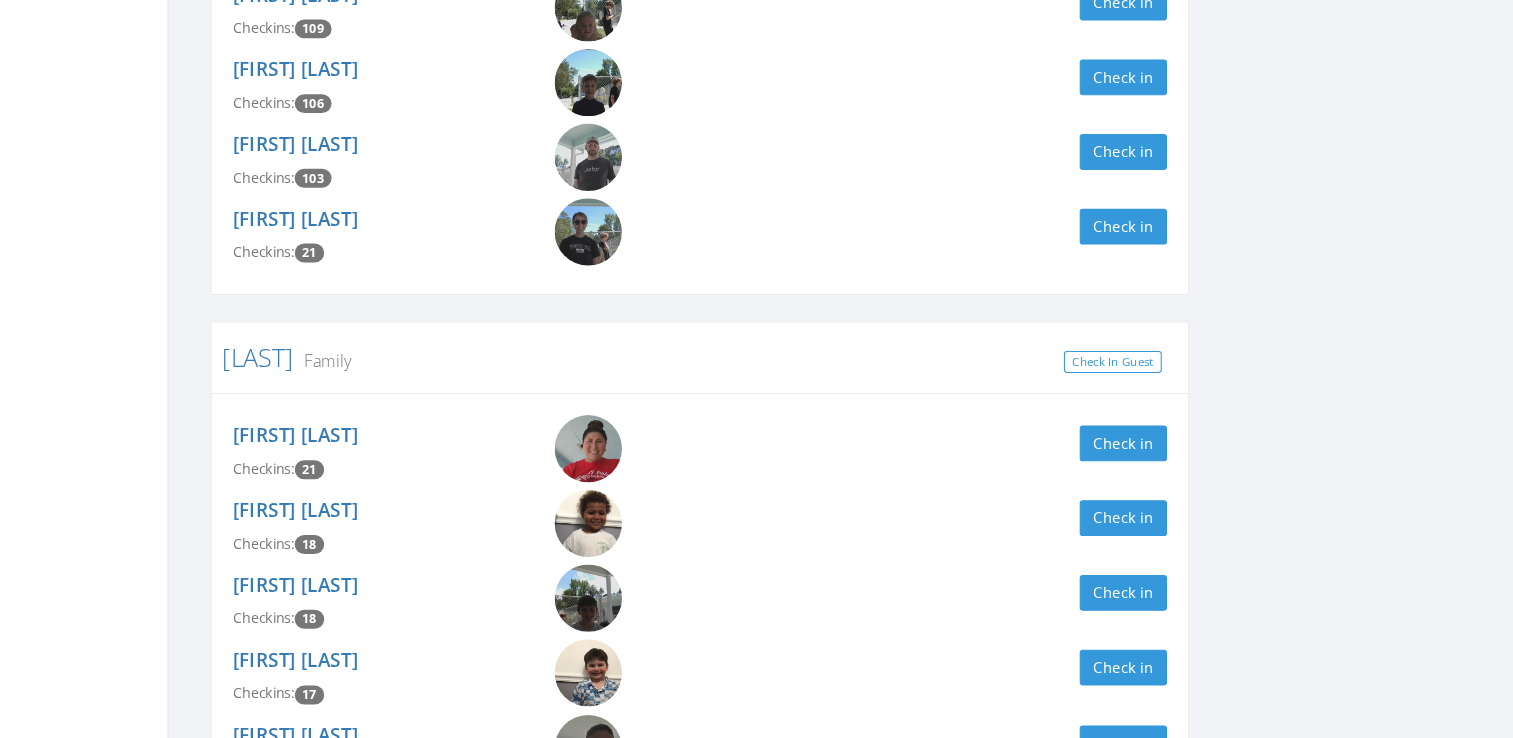 scroll, scrollTop: 0, scrollLeft: 0, axis: both 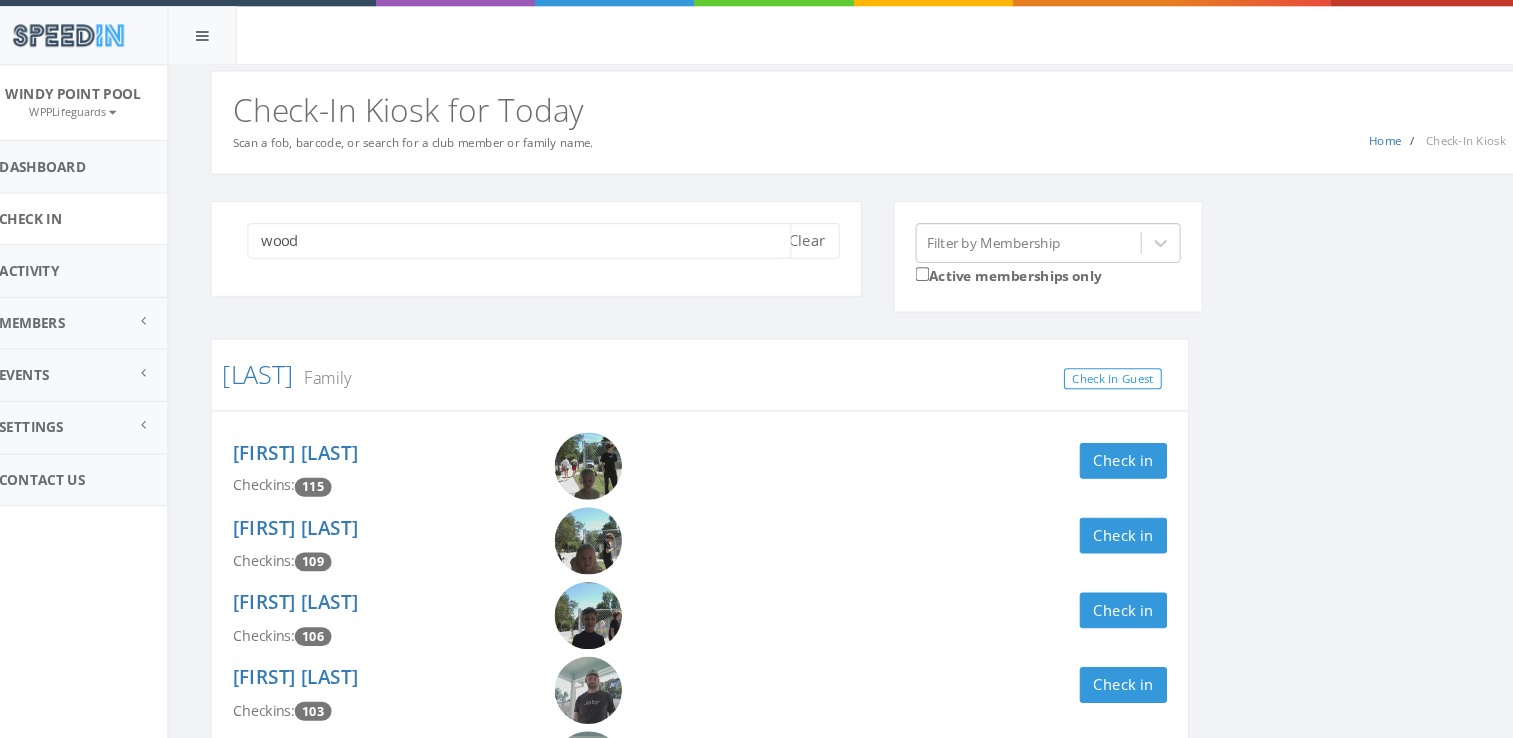 click on "wood" at bounding box center (514, 229) 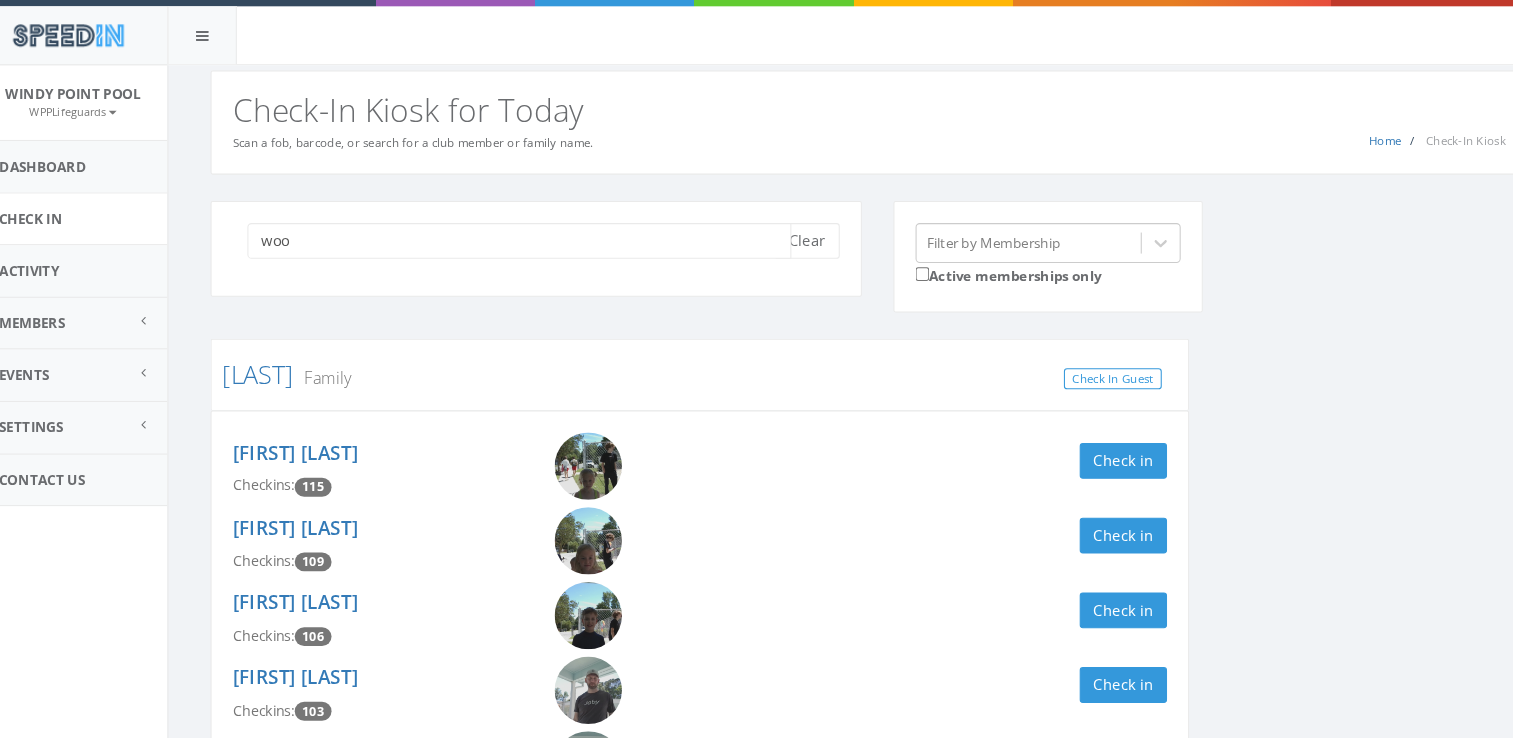 type on "wood" 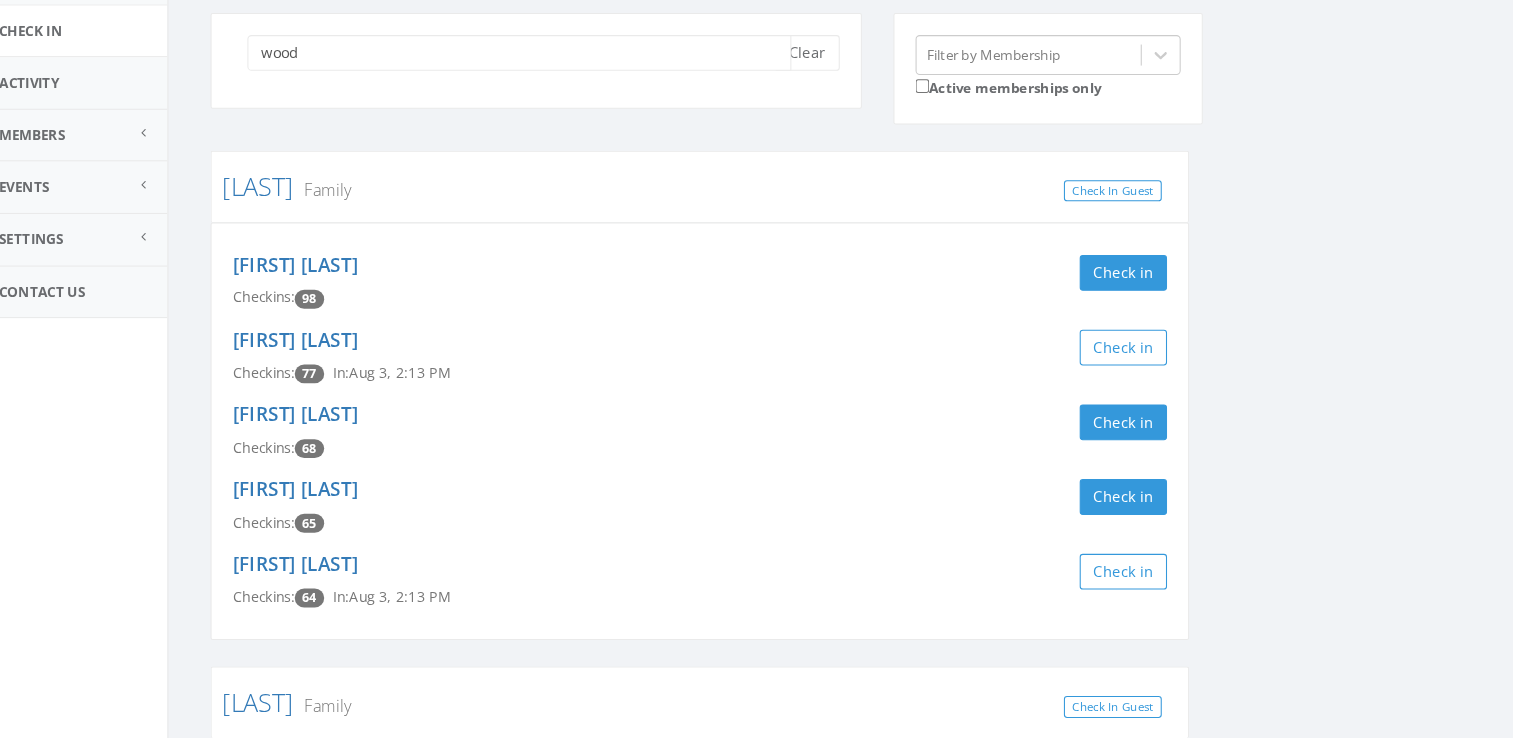 scroll, scrollTop: 173, scrollLeft: 0, axis: vertical 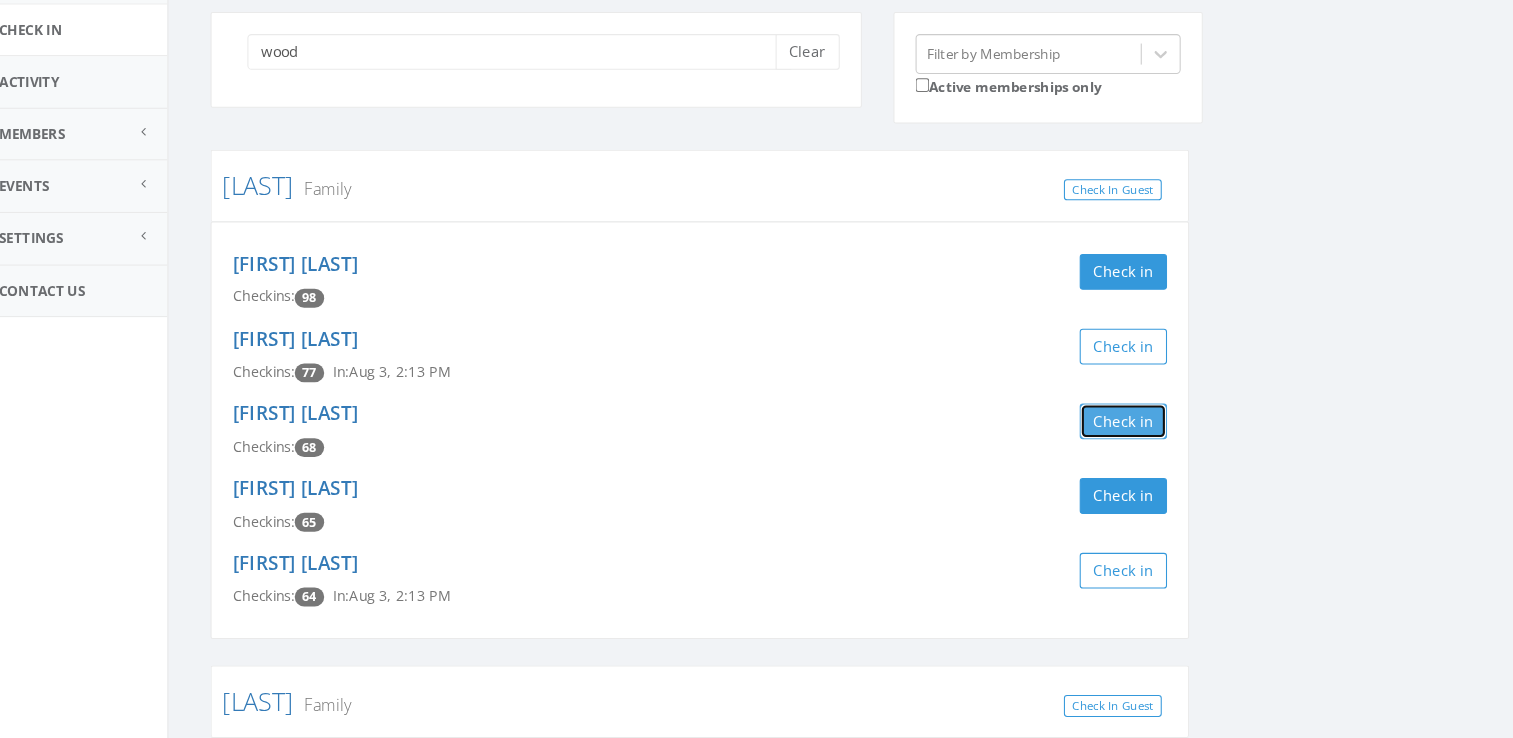 click on "Check in" at bounding box center (1088, 407) 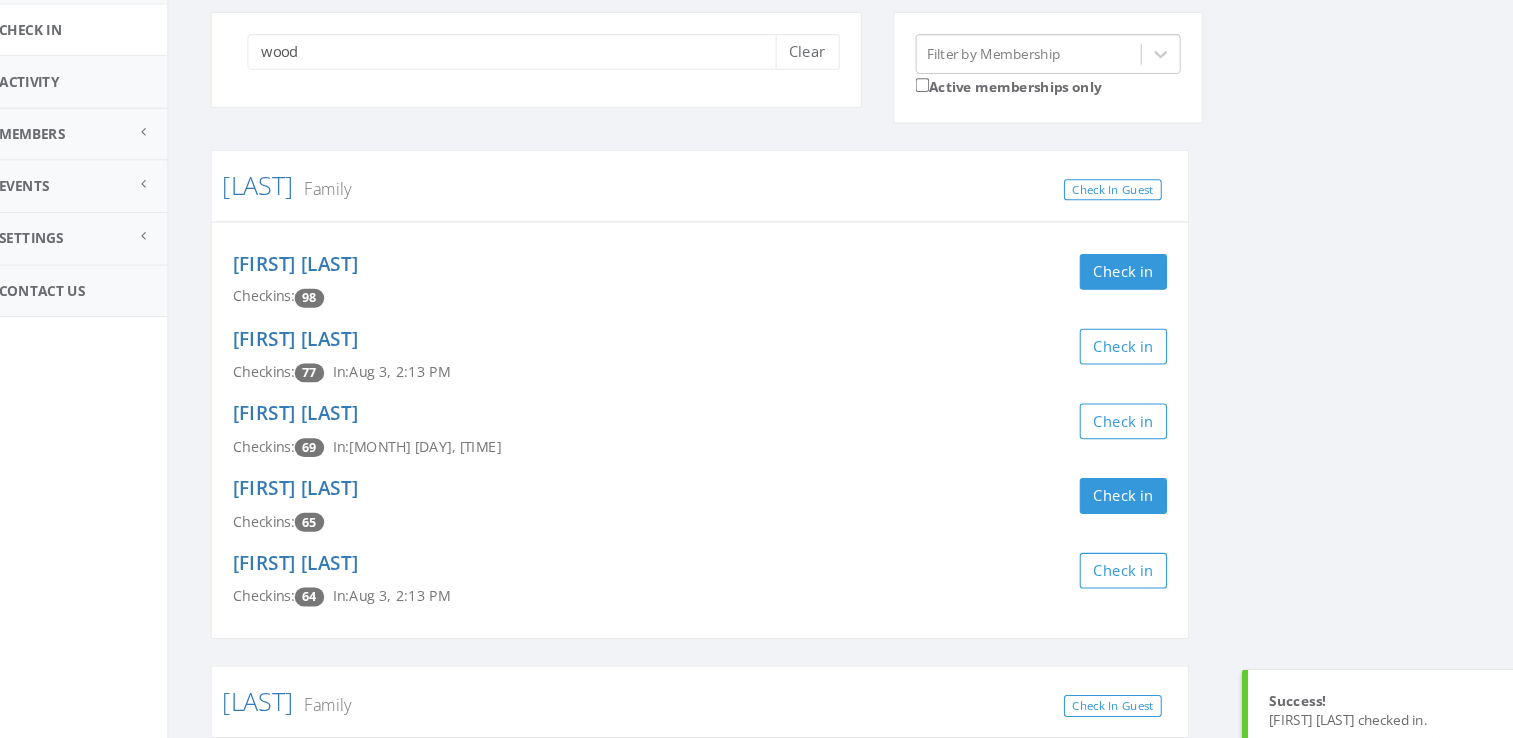 click on "[LAST] [FAMILY] Check In Guest [FIRST] [LAST] Checkins: [NUMBER] Check in [FIRST] [LAST] Checkins: [NUMBER] In: [MONTH] [DAY], [TIME] Check in [FIRST] [LAST] Checkins: [NUMBER] In: [MONTH] [DAY], [TIME] Check in [FIRST] [LAST] Checkins: [NUMBER] Check in [FIRST] [LAST] Checkins: [NUMBER] In: [MONTH] [DAY], [TIME] Check in [LAST] [FAMILY] Check In Guest [FIRST] [LAST] Checkins: [NUMBER] Check in [FIRST] [LAST] Checkins: [NUMBER] Check in [FIRST] [LAST] Checkins: [NUMBER] Check in [FIRST] [LAST] Checkins: [NUMBER] Check in" at bounding box center [847, 712] 